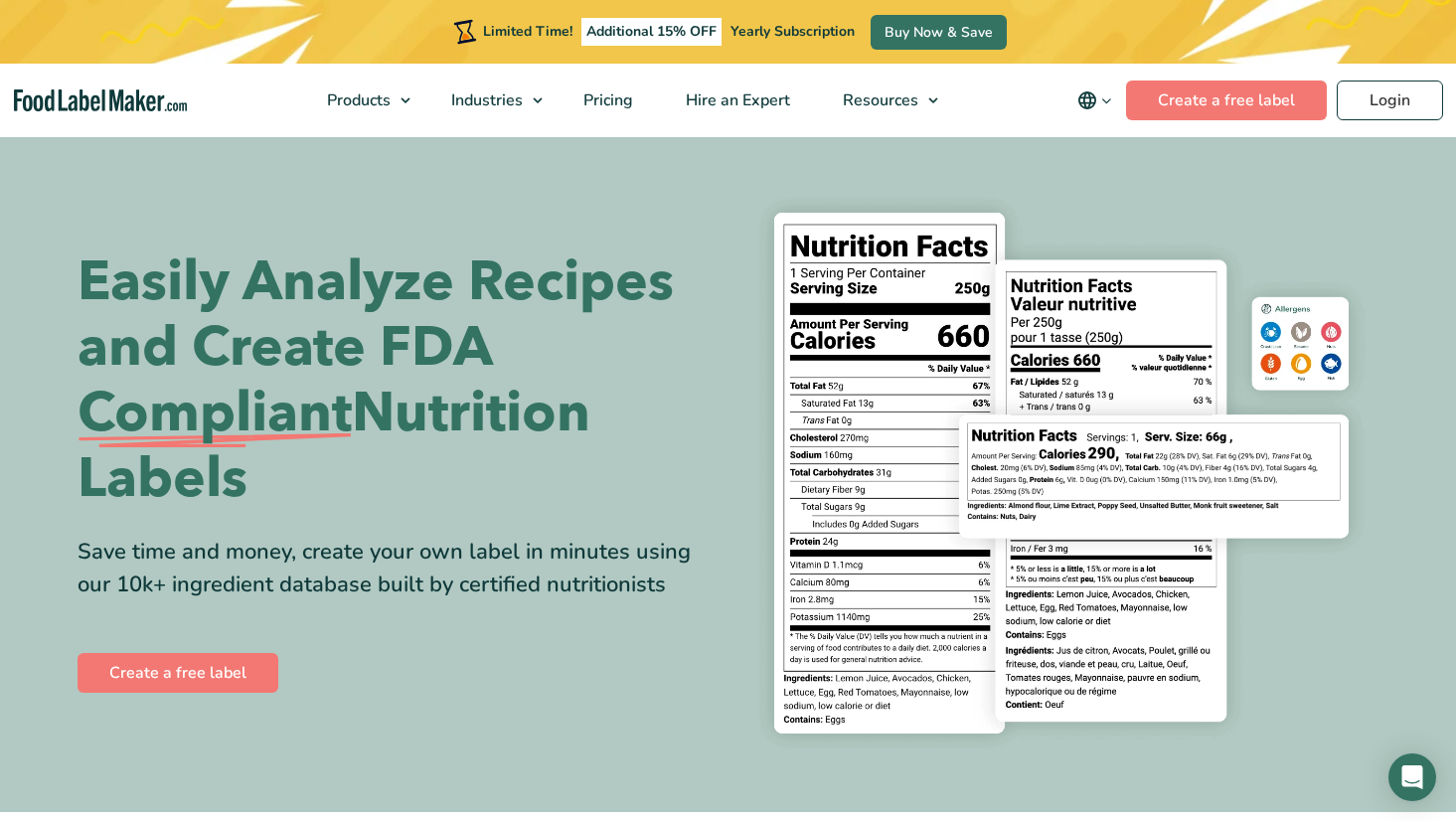 scroll, scrollTop: 0, scrollLeft: 0, axis: both 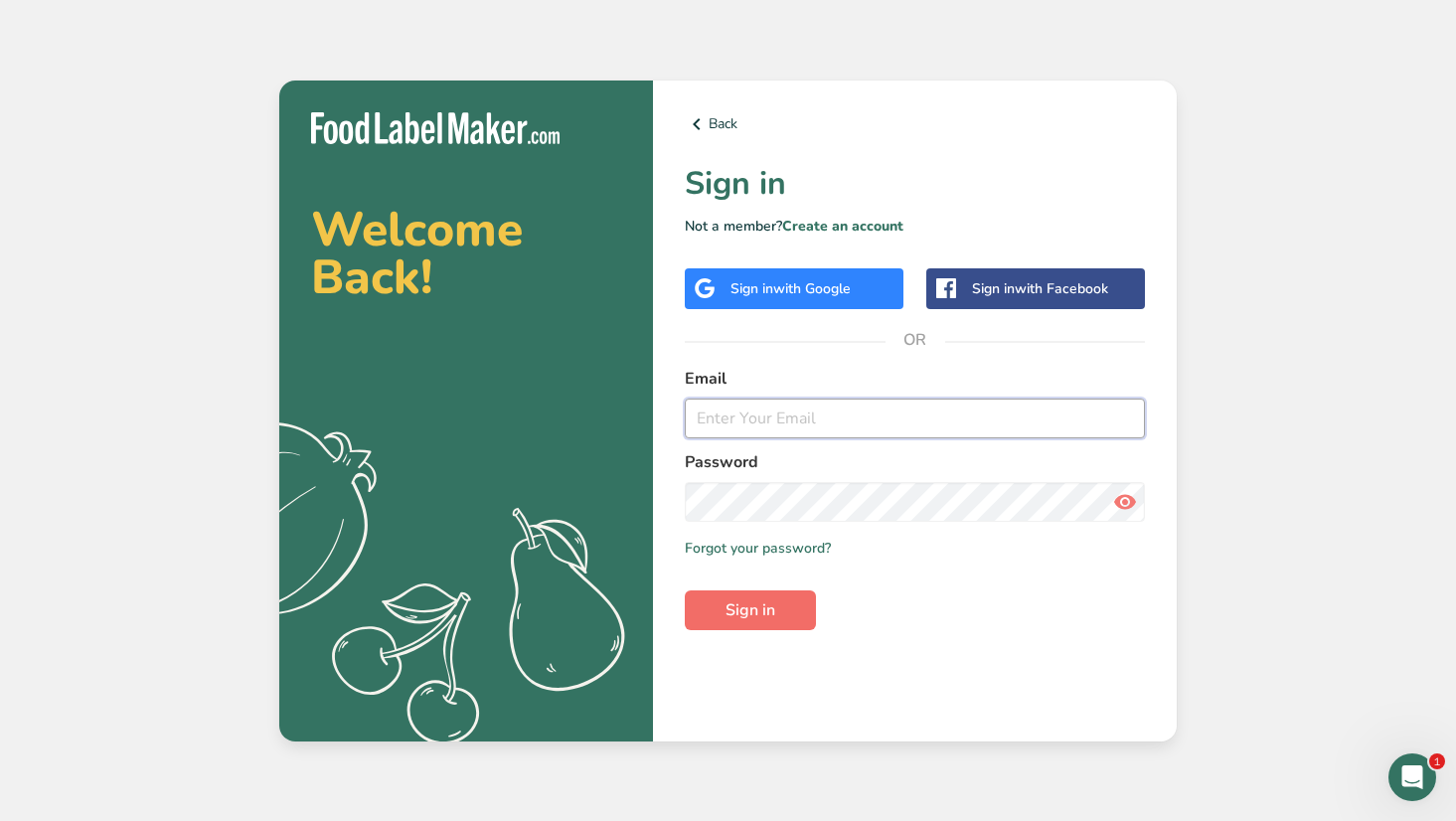 type on "jess@expeditionwellnesscoach.com" 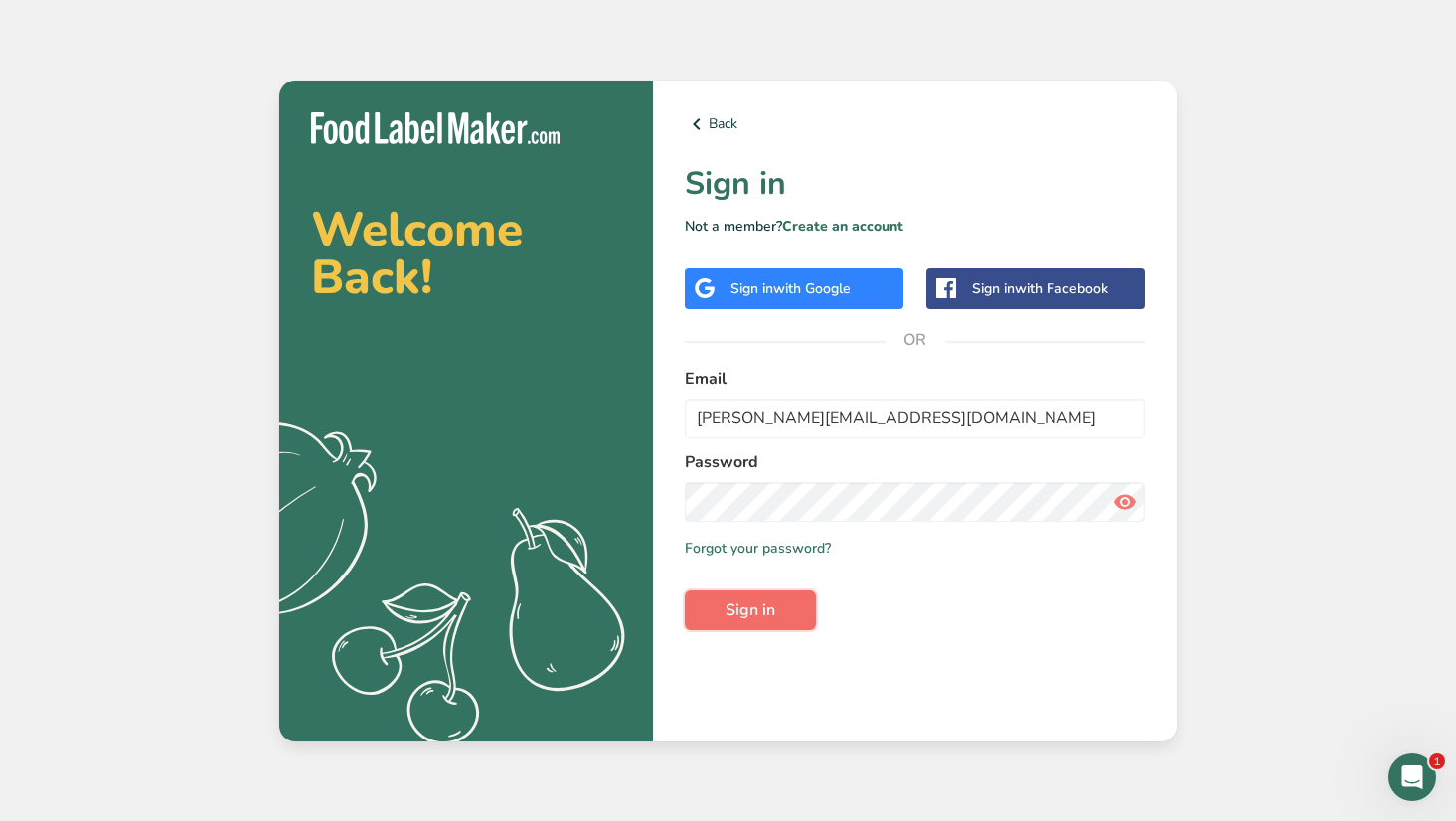 click on "Sign in" at bounding box center [750, 610] 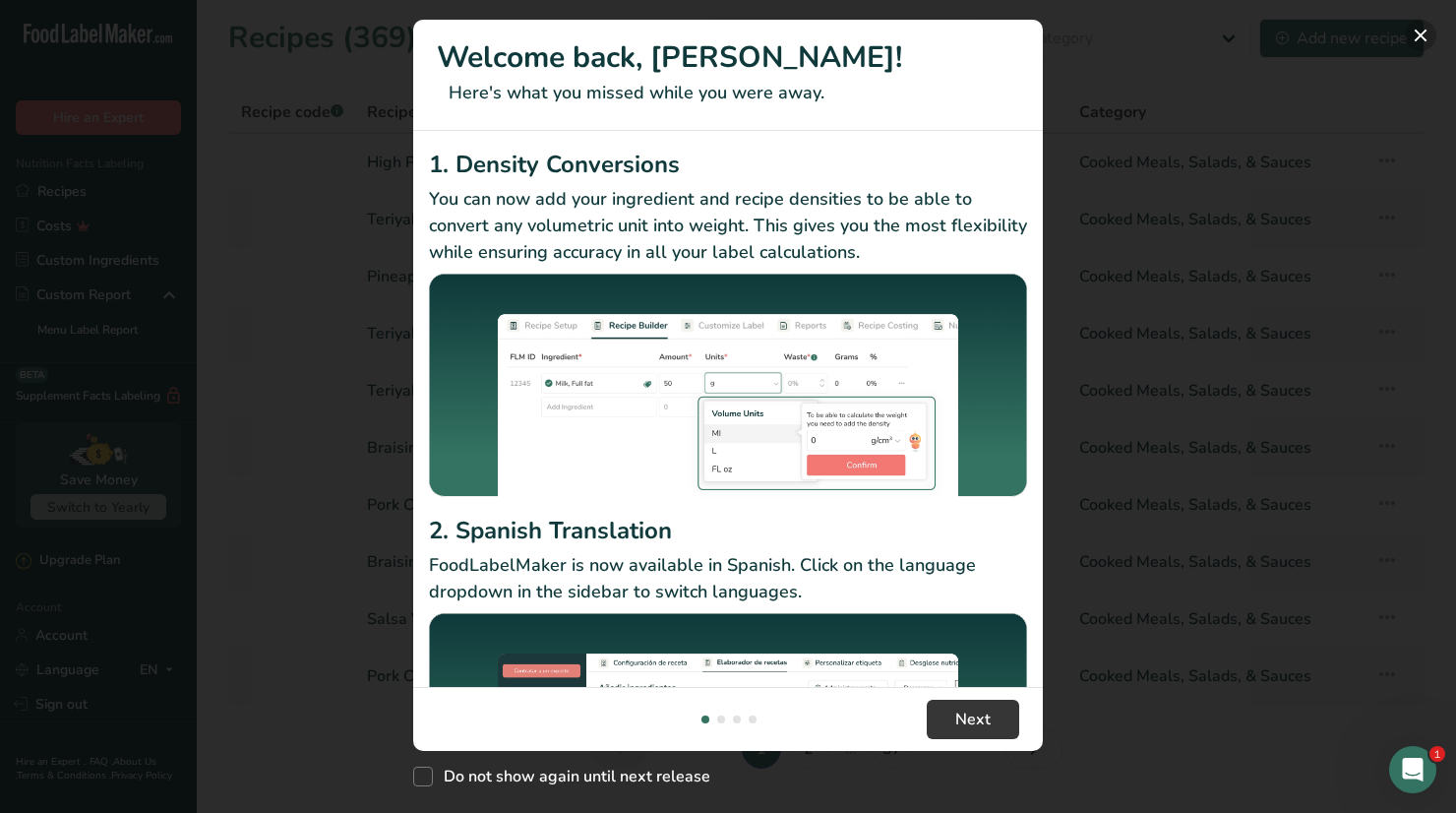 click at bounding box center (1421, 35) 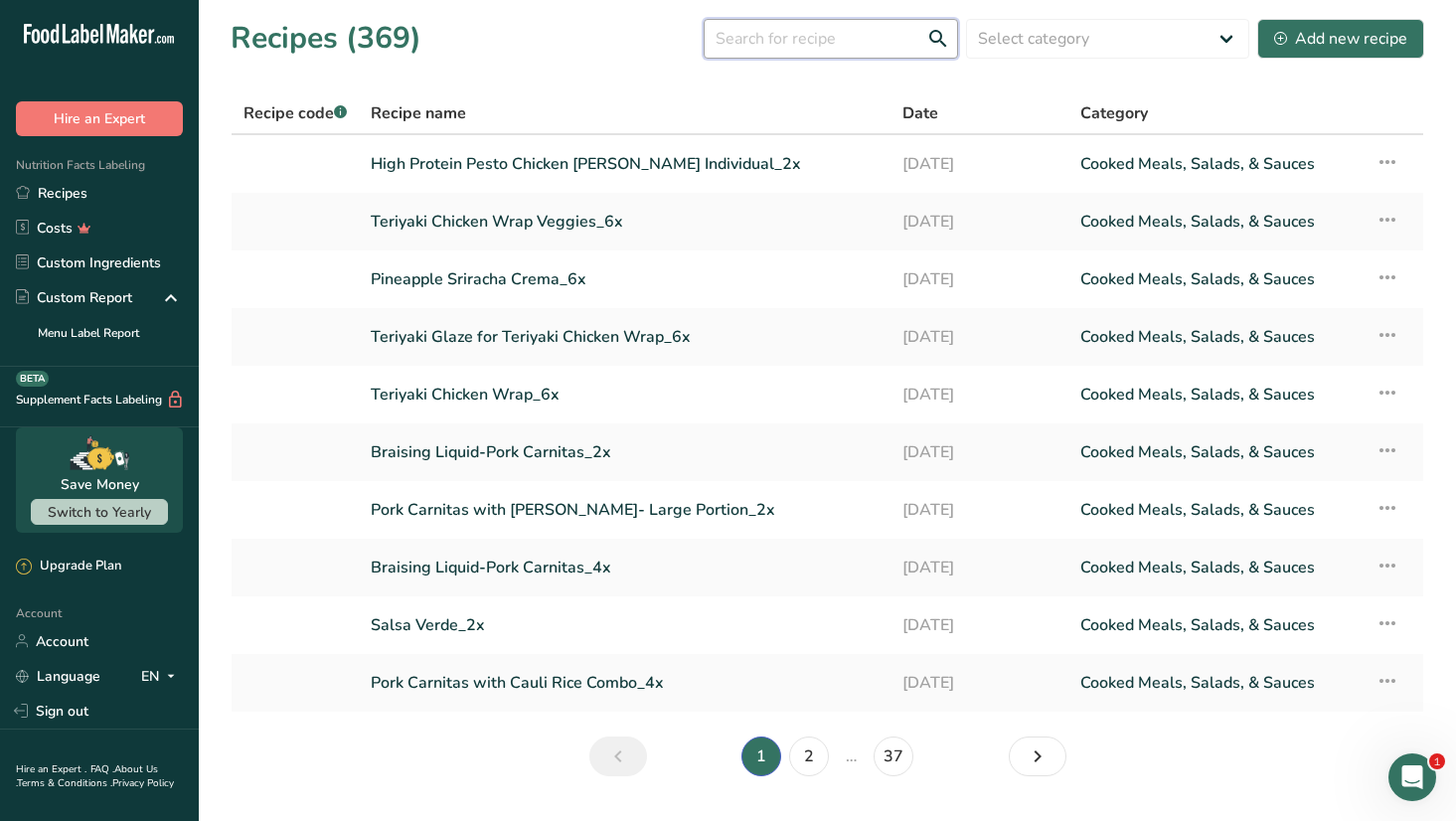 click at bounding box center [831, 39] 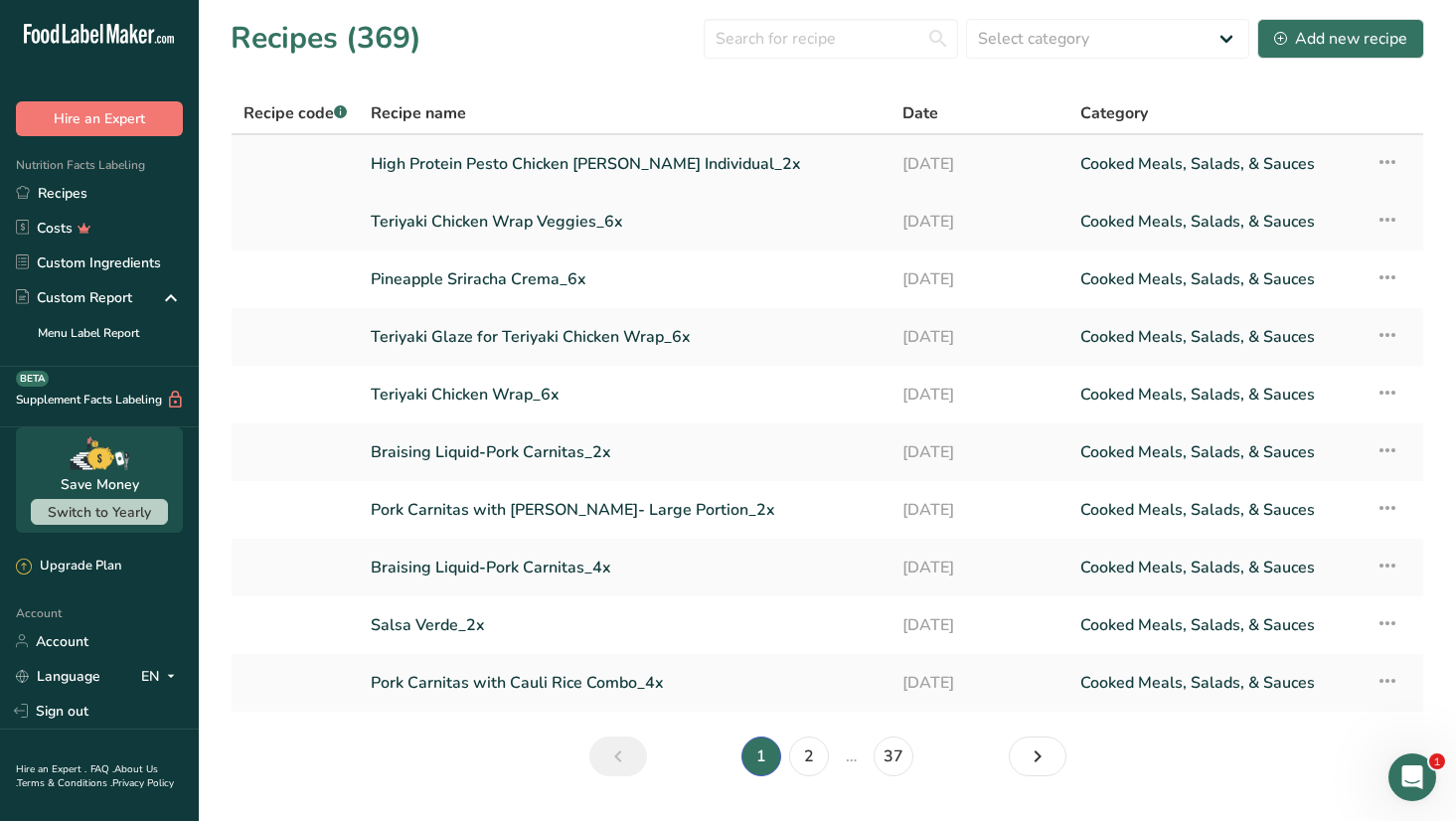 click at bounding box center (1387, 162) 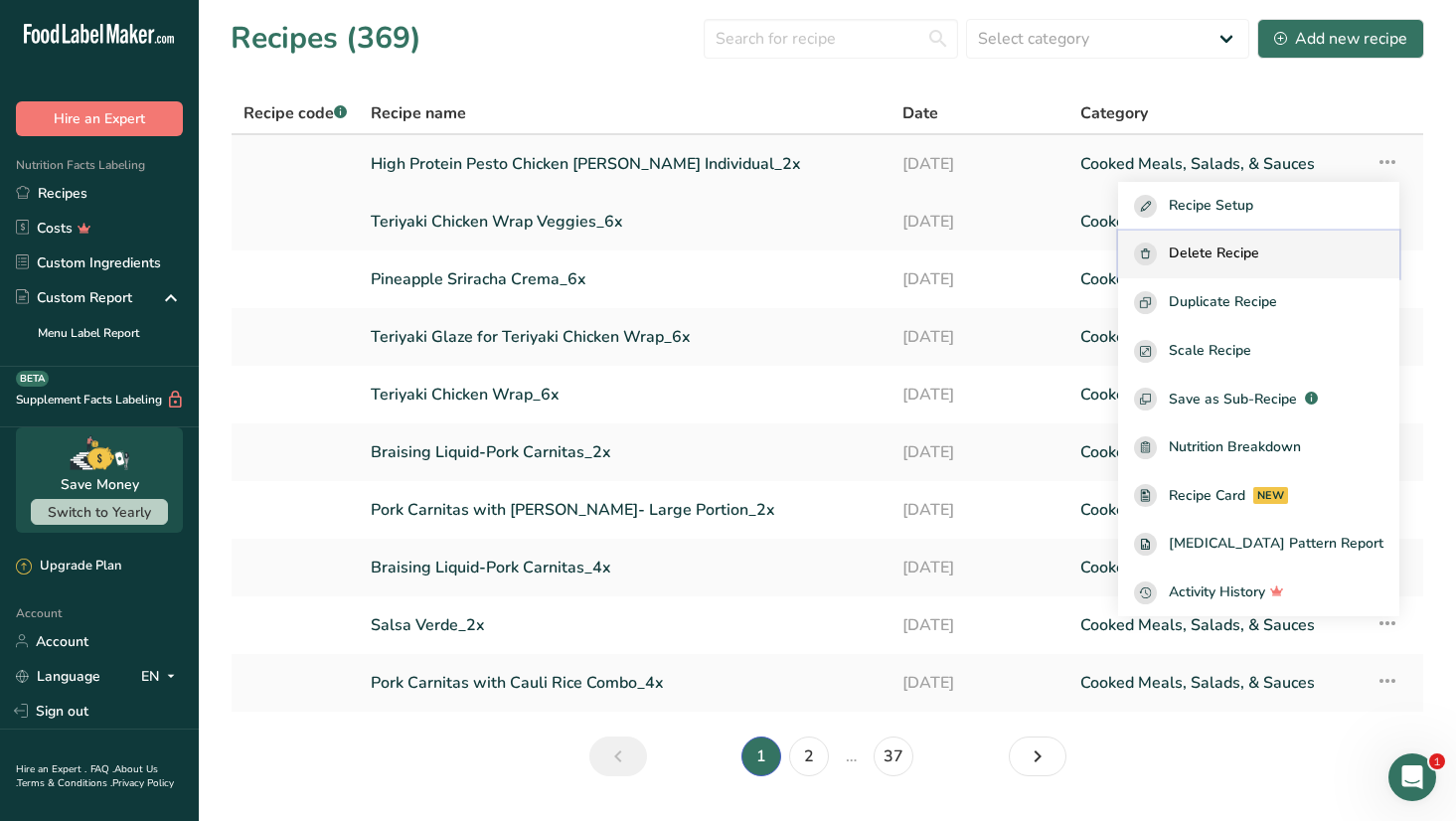 click on "Delete Recipe" at bounding box center (1258, 253) 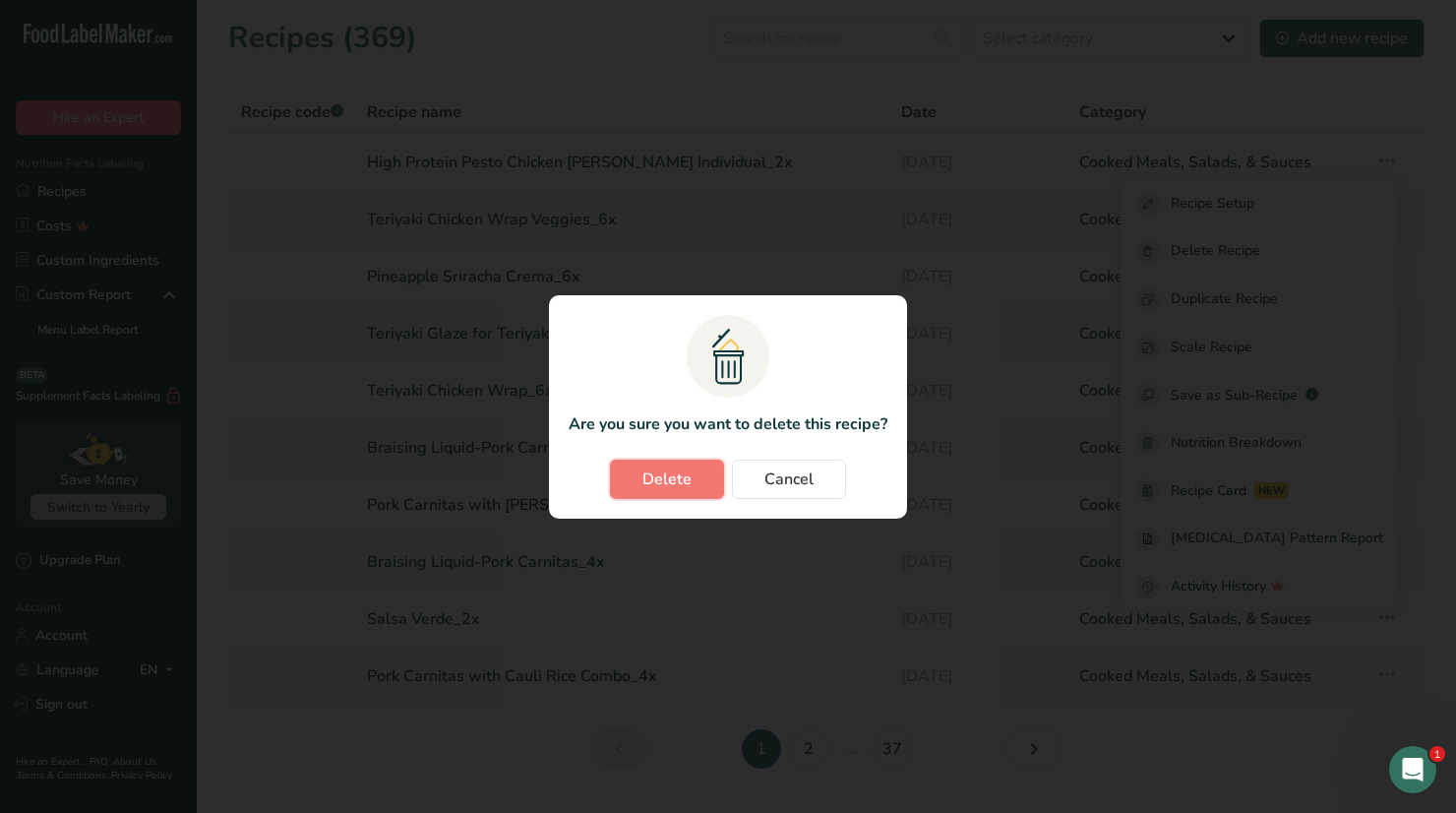 click on "Delete" at bounding box center [667, 479] 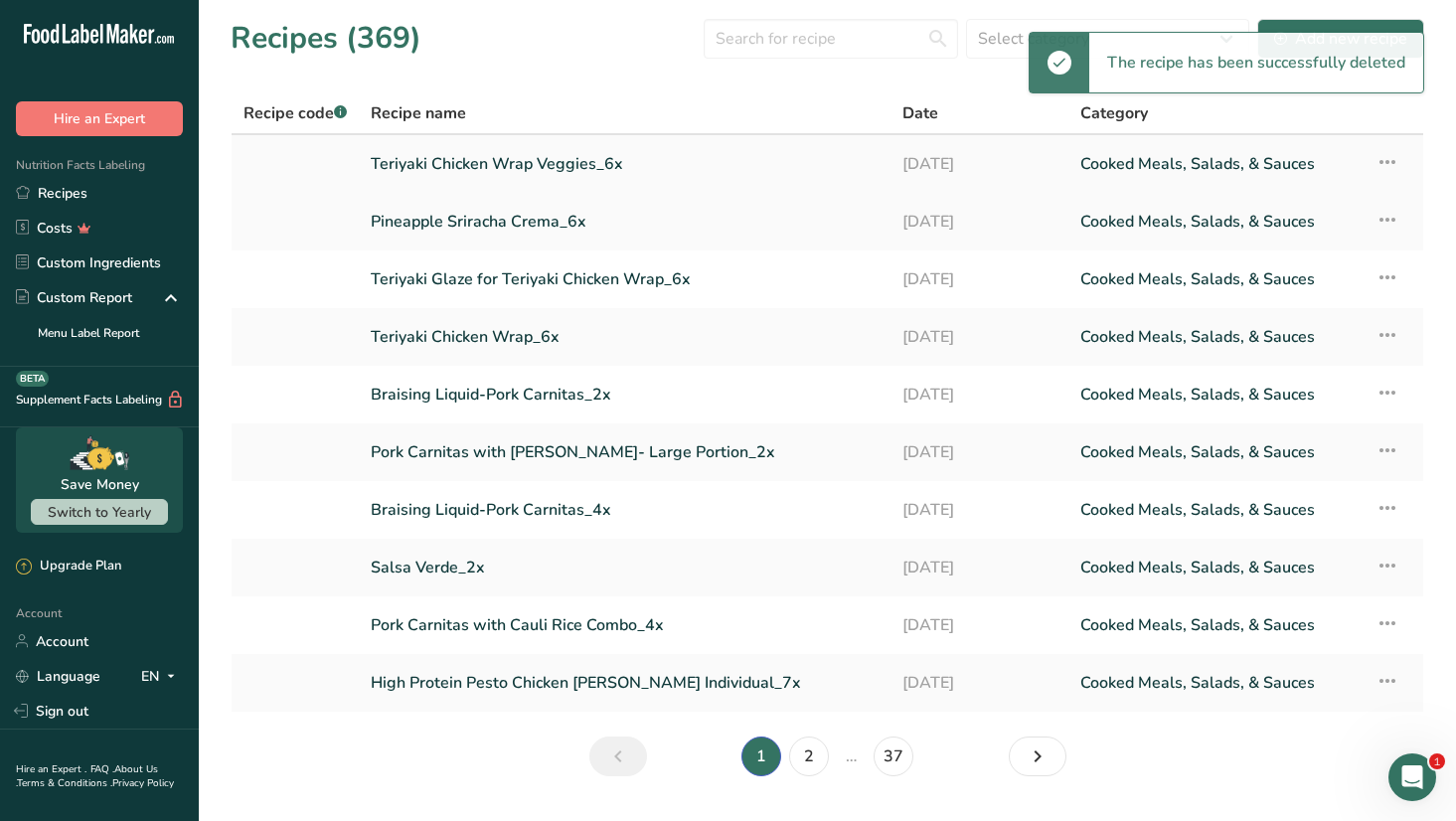click at bounding box center [1387, 162] 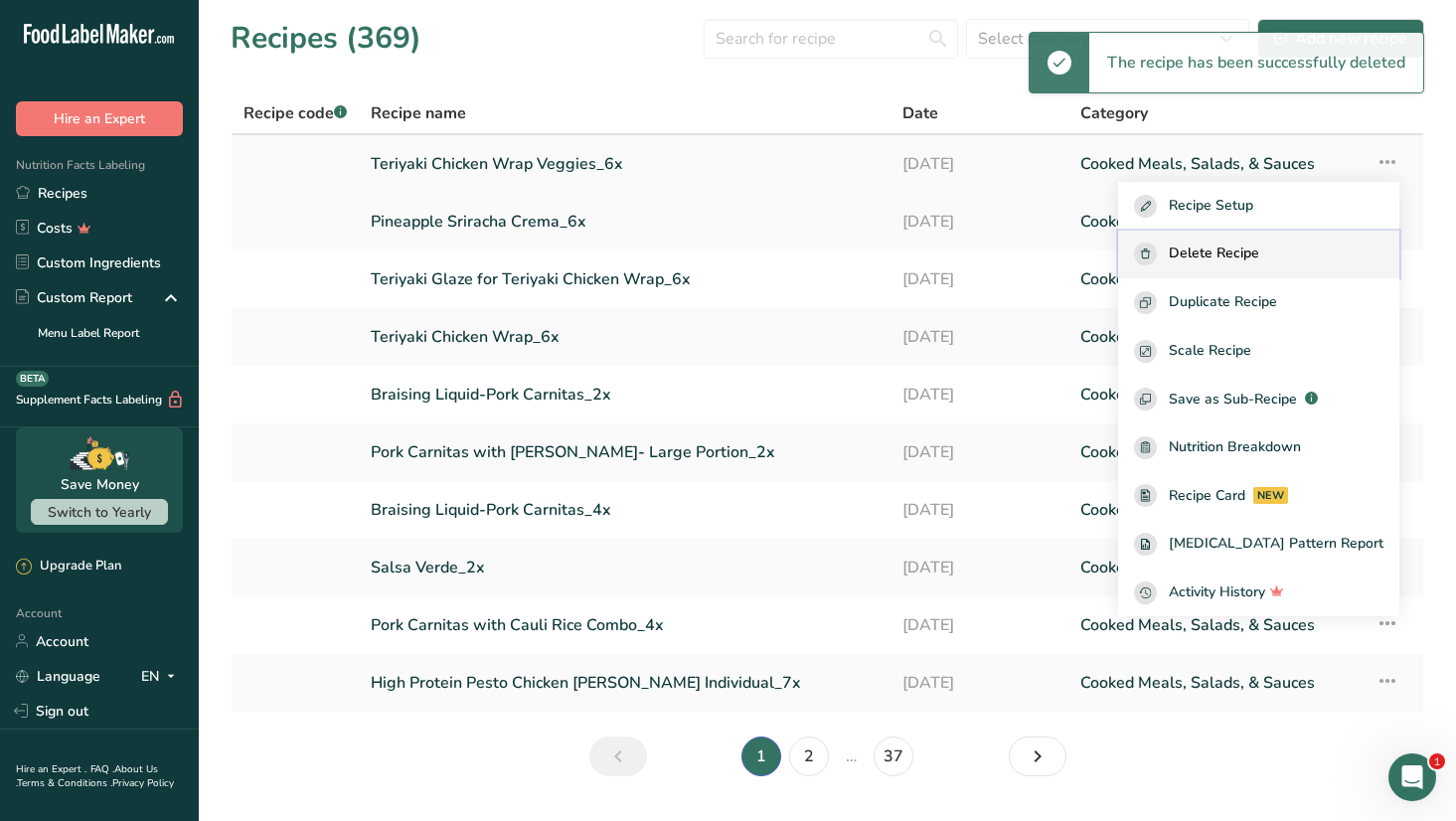 click on "Delete Recipe" at bounding box center [1213, 253] 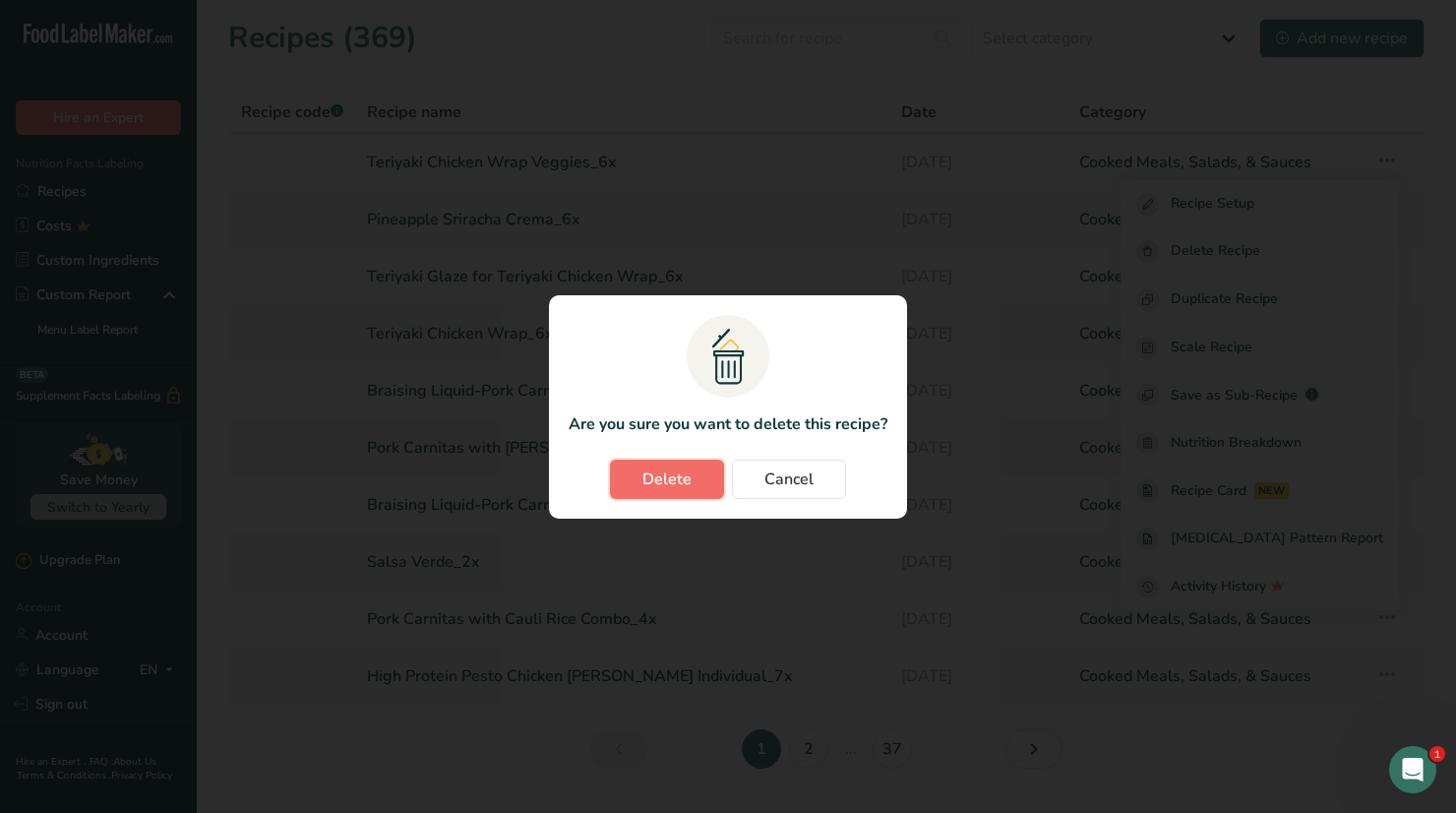 click on "Delete" at bounding box center (667, 479) 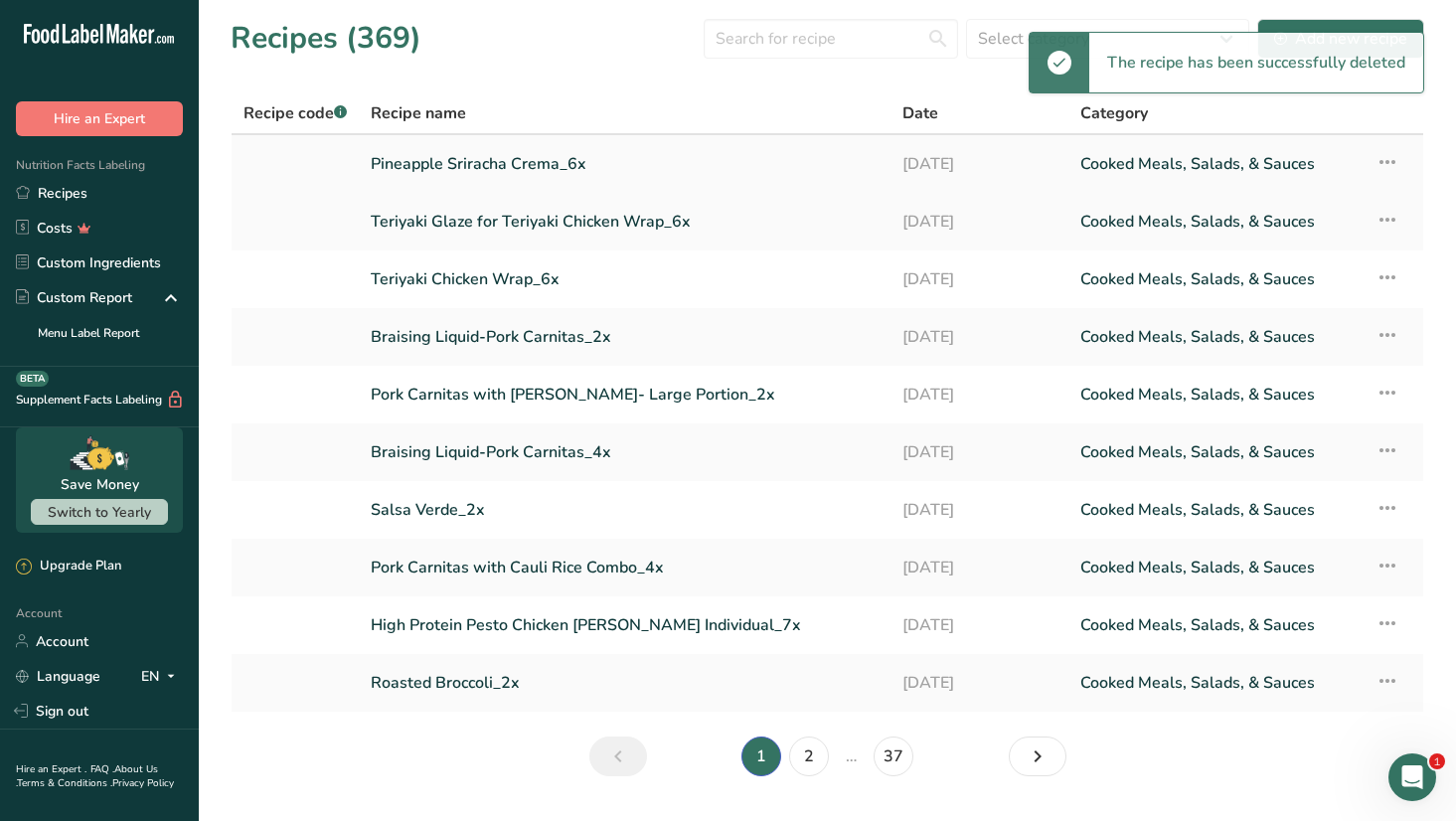 click at bounding box center (1387, 162) 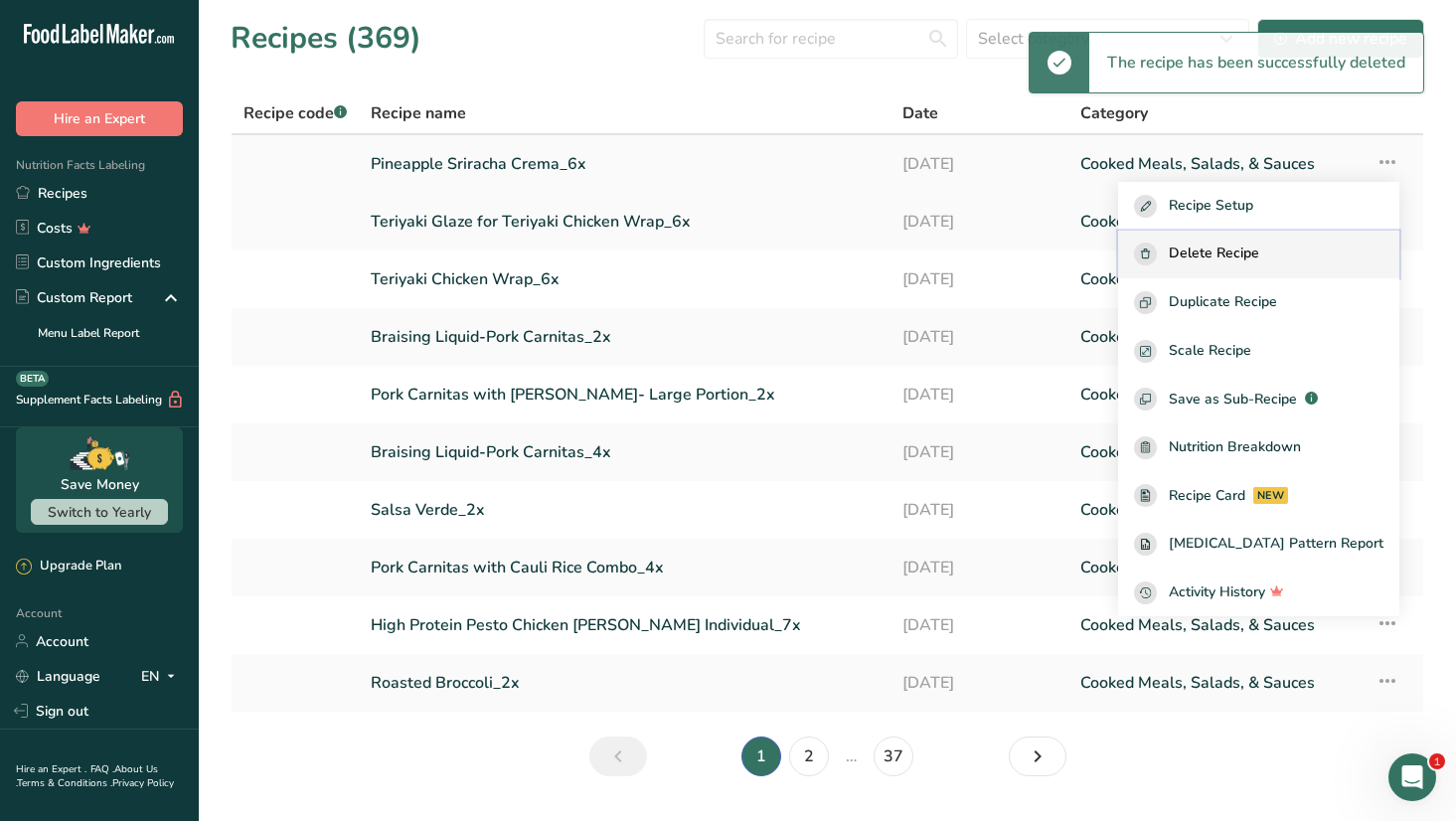click on "Delete Recipe" at bounding box center [1213, 253] 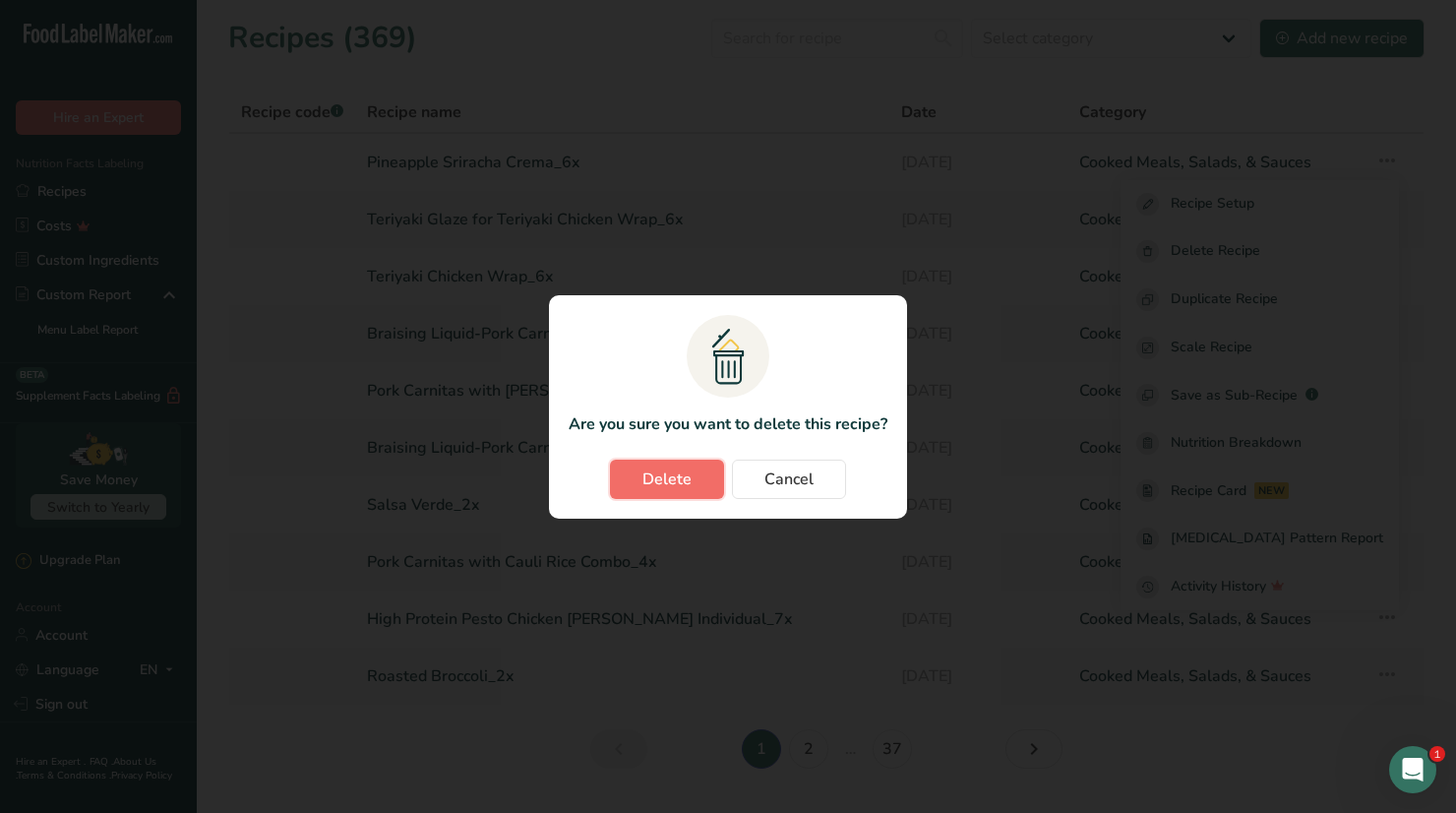 click on "Delete" at bounding box center [667, 479] 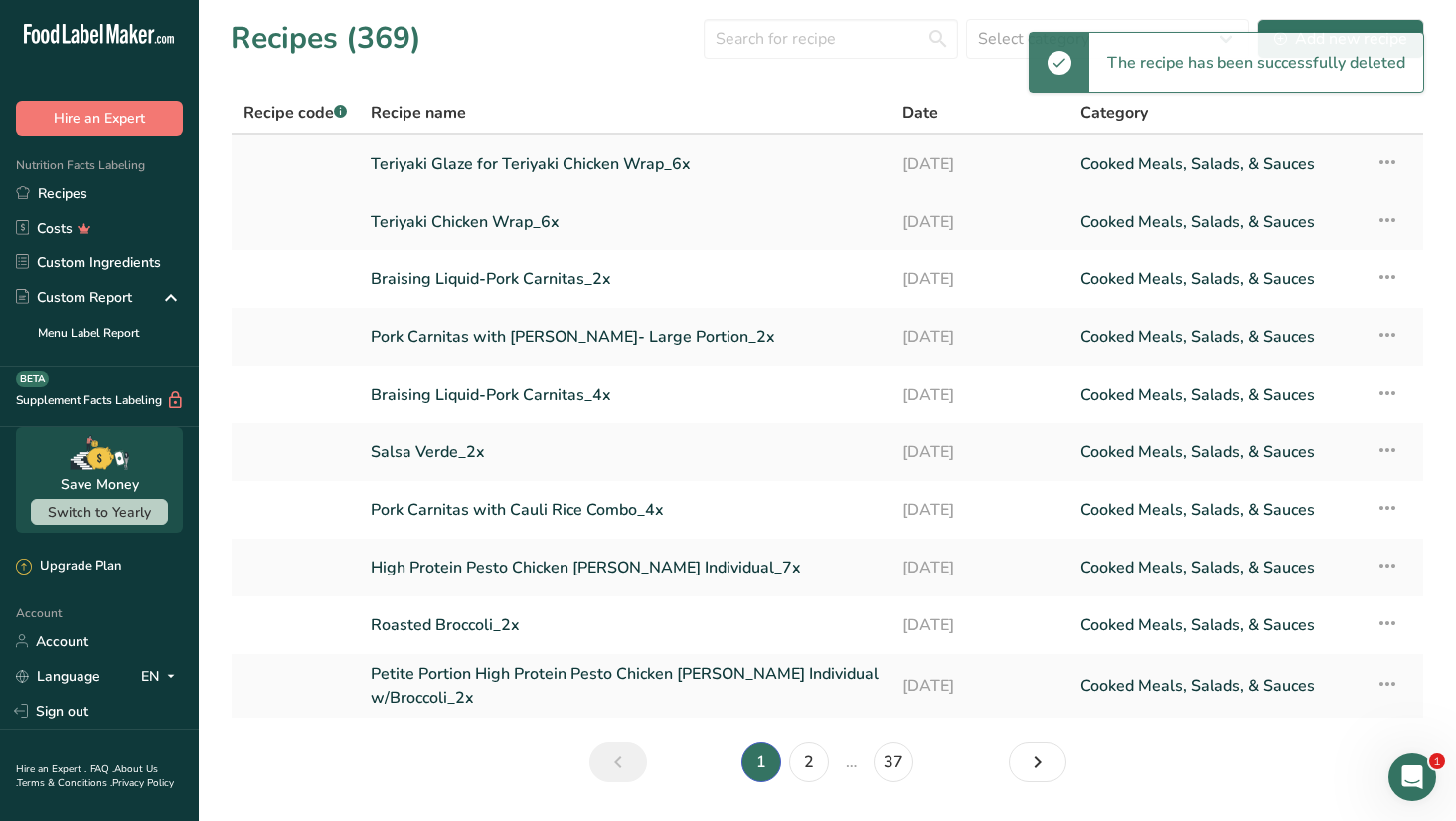 click at bounding box center (1387, 162) 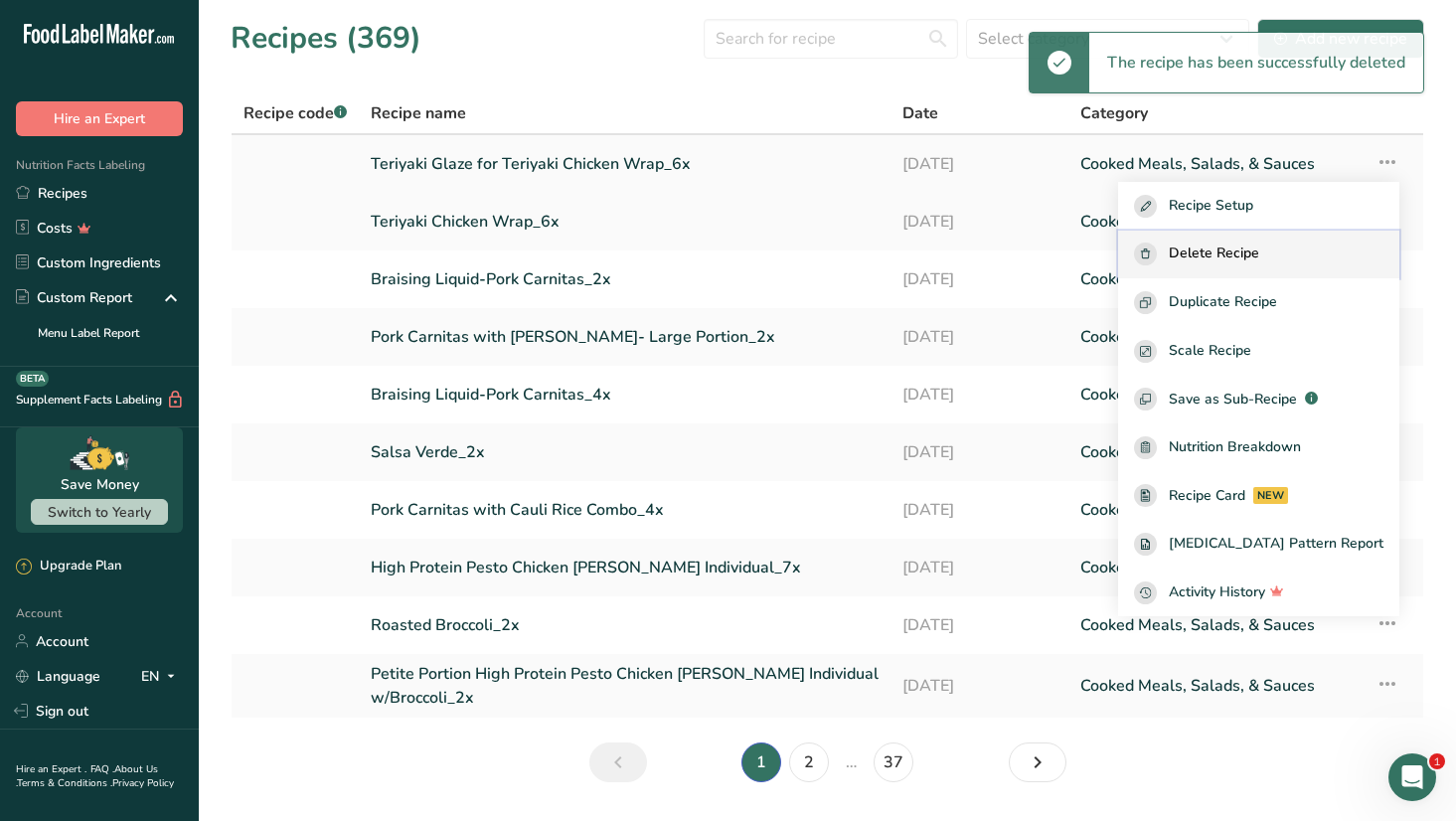 click on "Delete Recipe" at bounding box center [1213, 253] 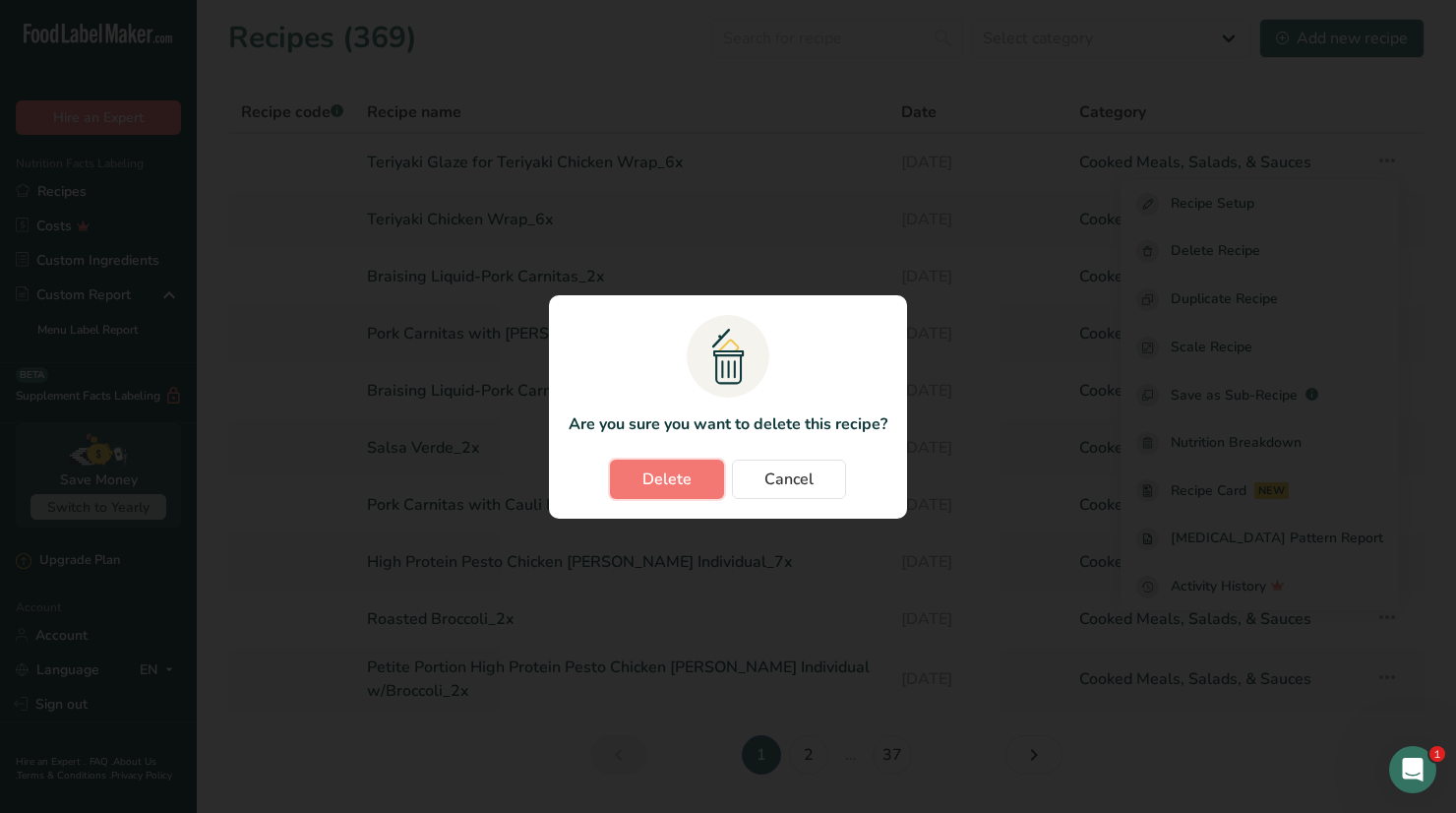 click on "Delete" at bounding box center [667, 479] 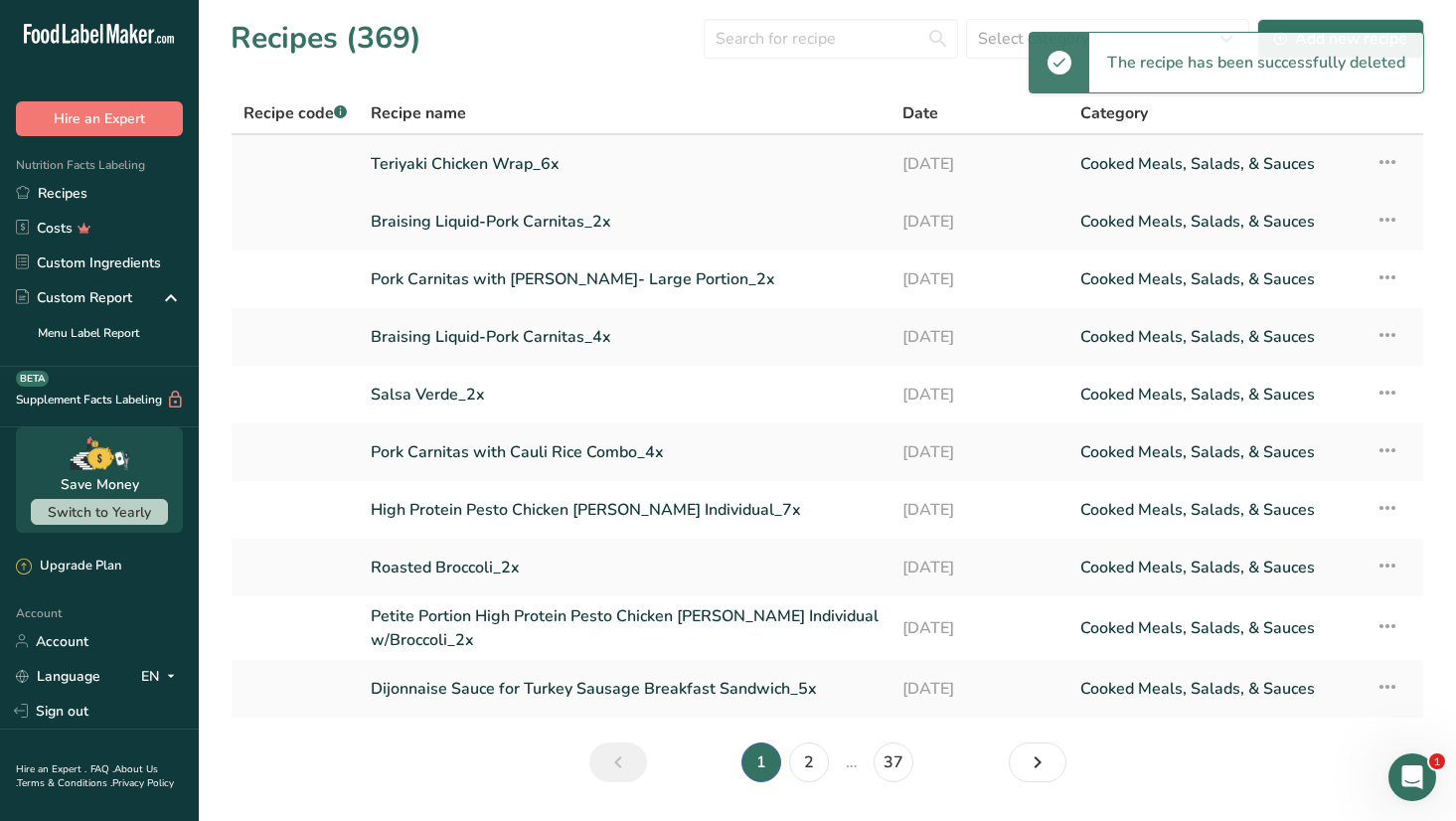 click at bounding box center [1387, 162] 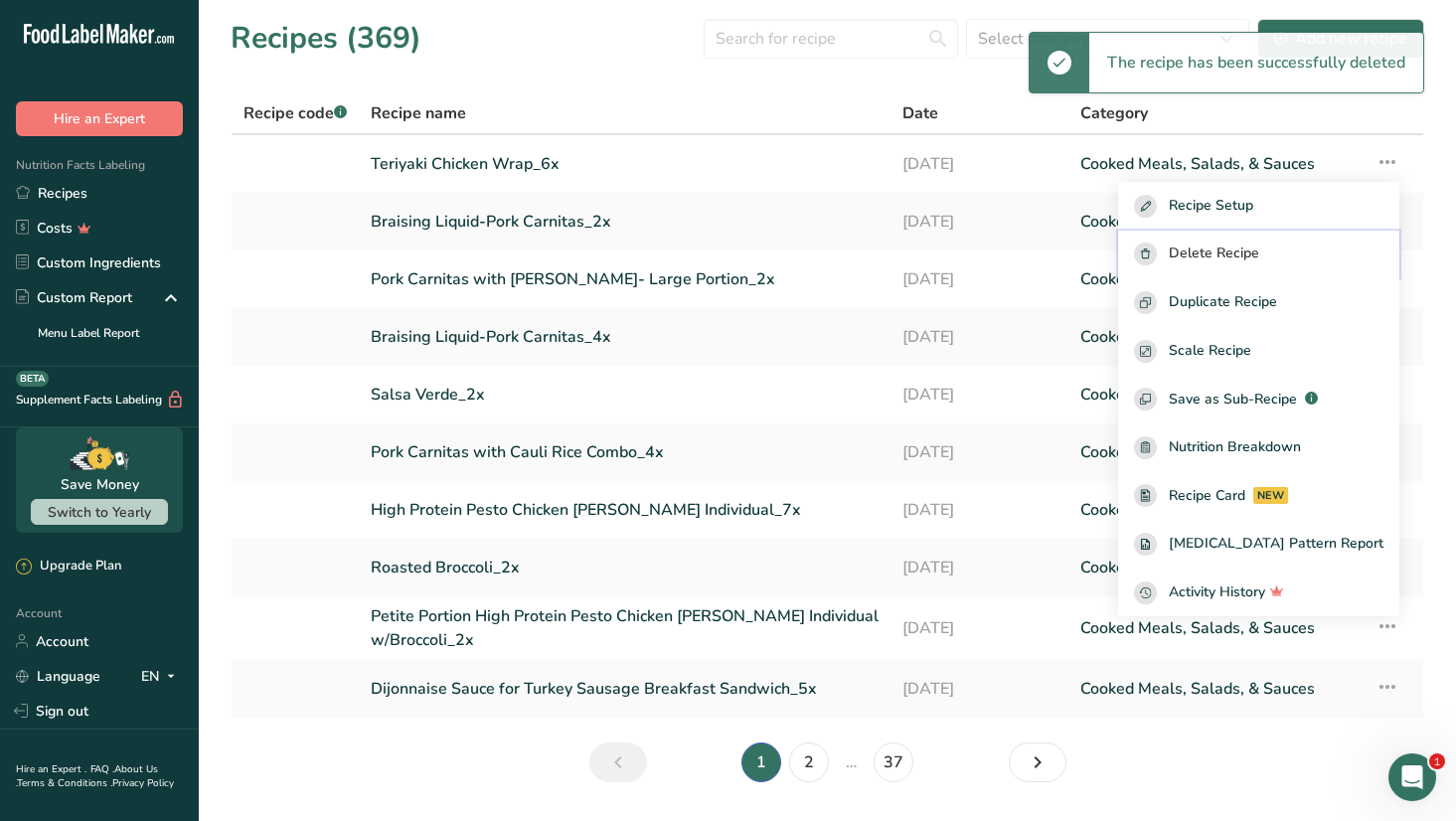 click on "Delete Recipe" at bounding box center [1213, 253] 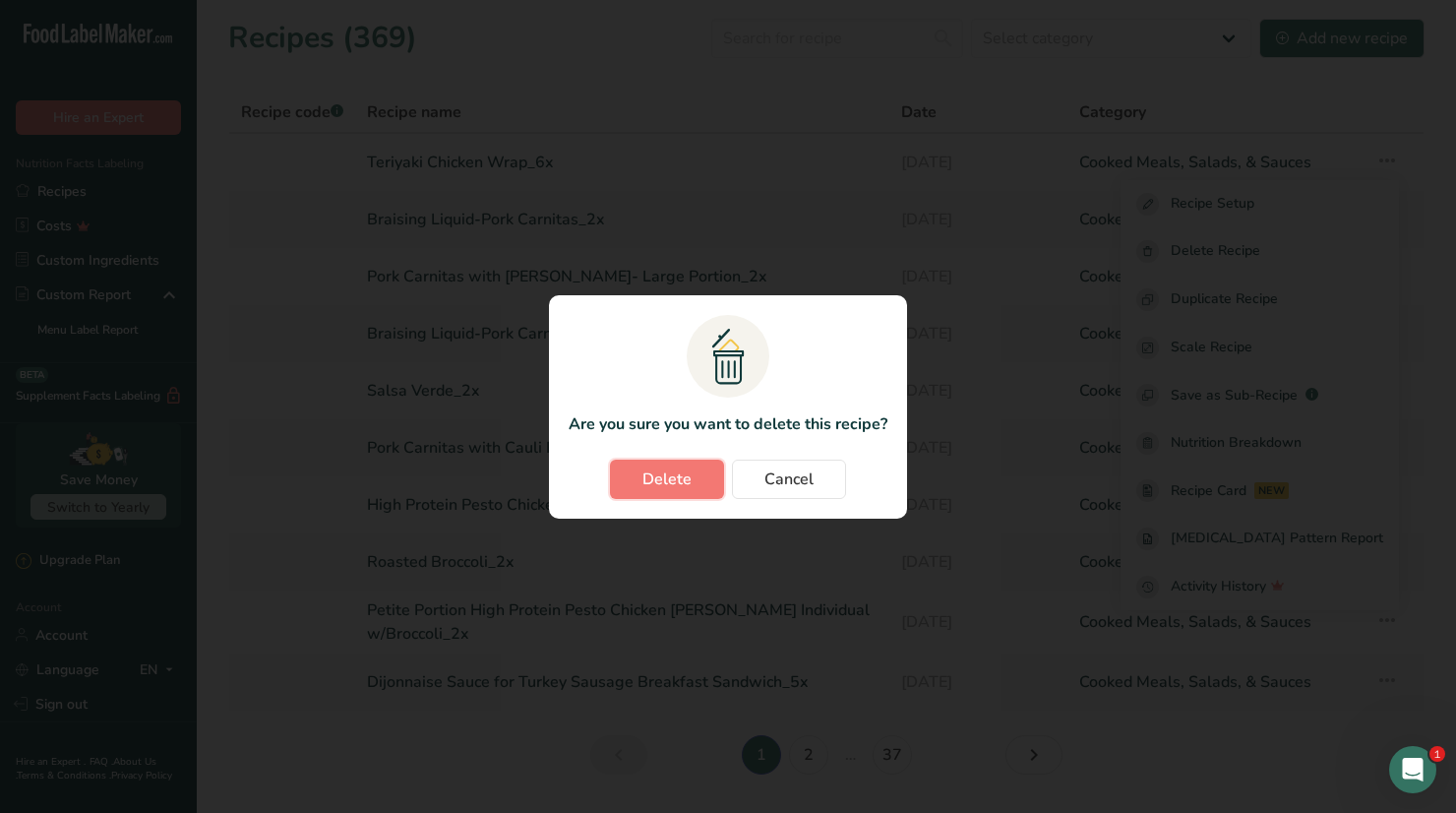 click on "Delete" at bounding box center (667, 479) 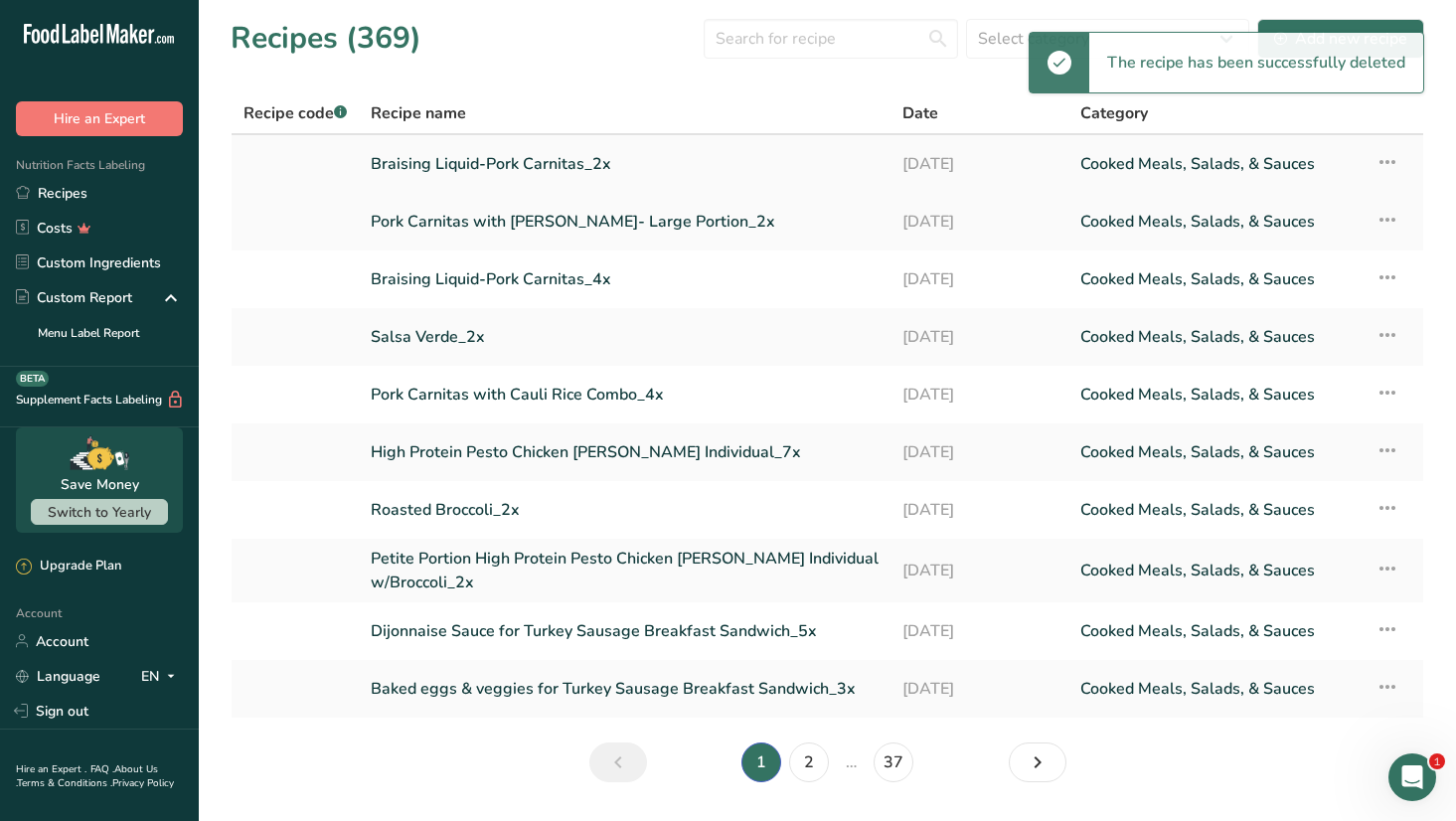 click at bounding box center (1387, 162) 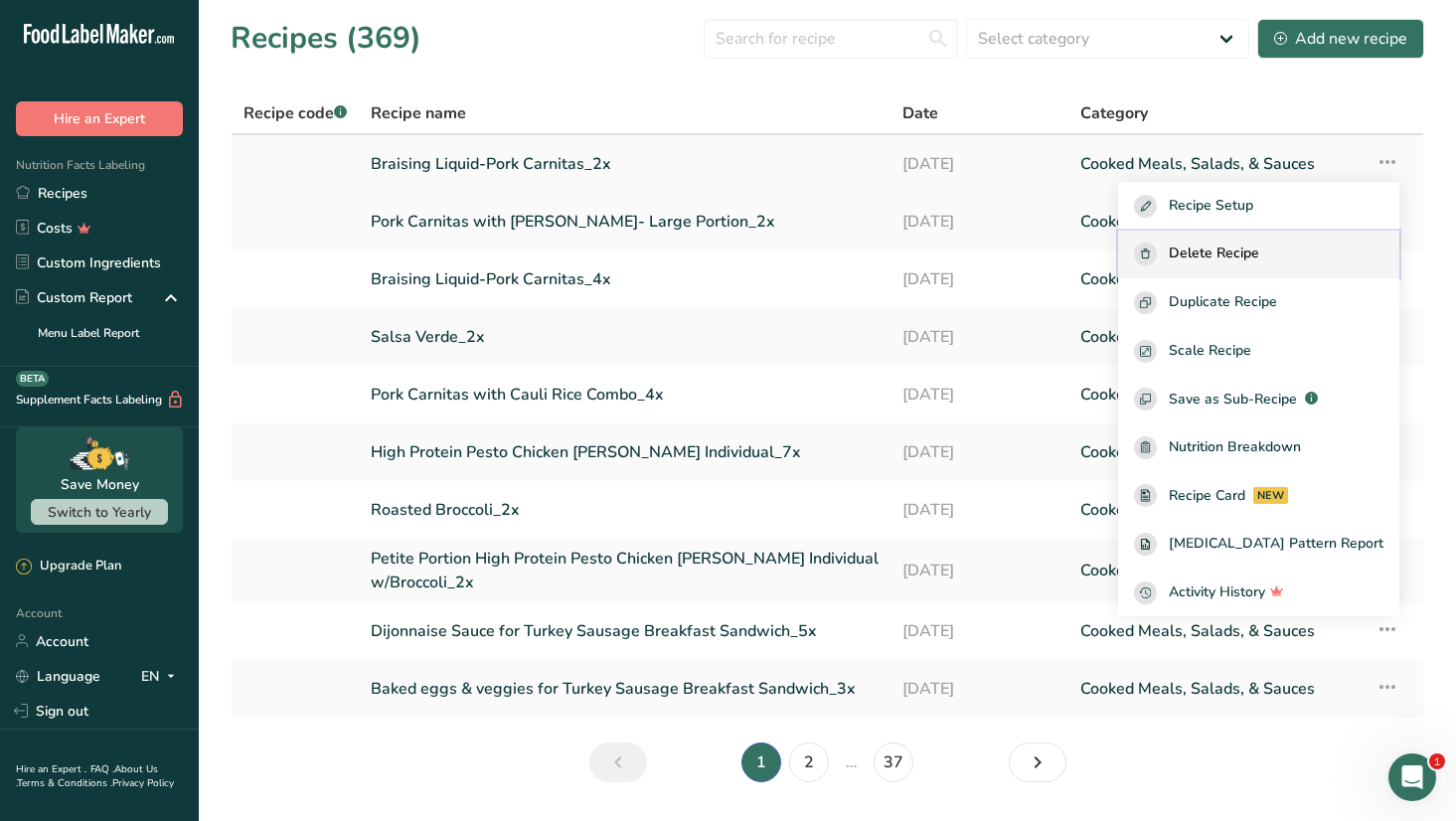 click on "Delete Recipe" at bounding box center (1213, 253) 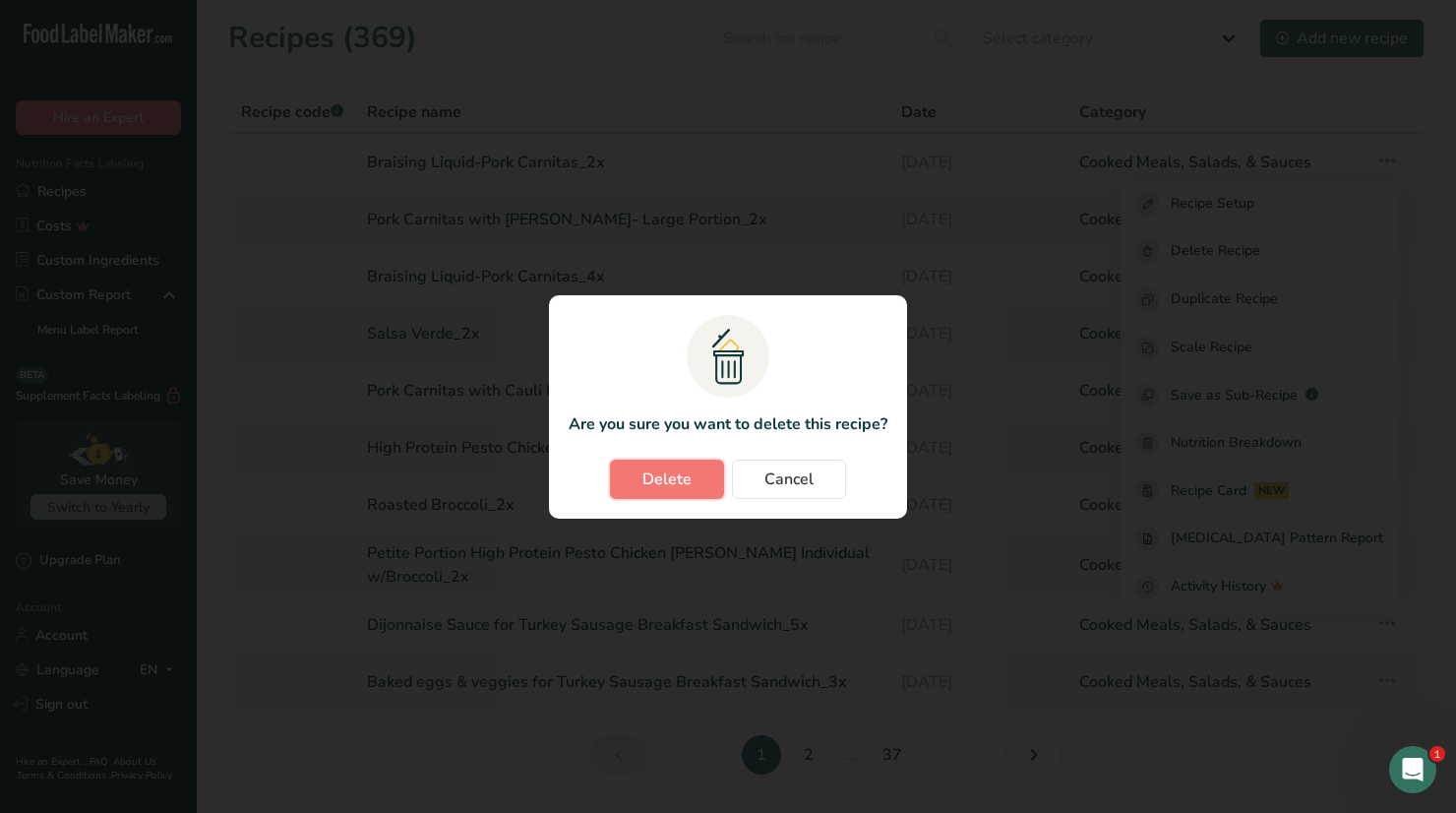 click on "Delete" at bounding box center (667, 479) 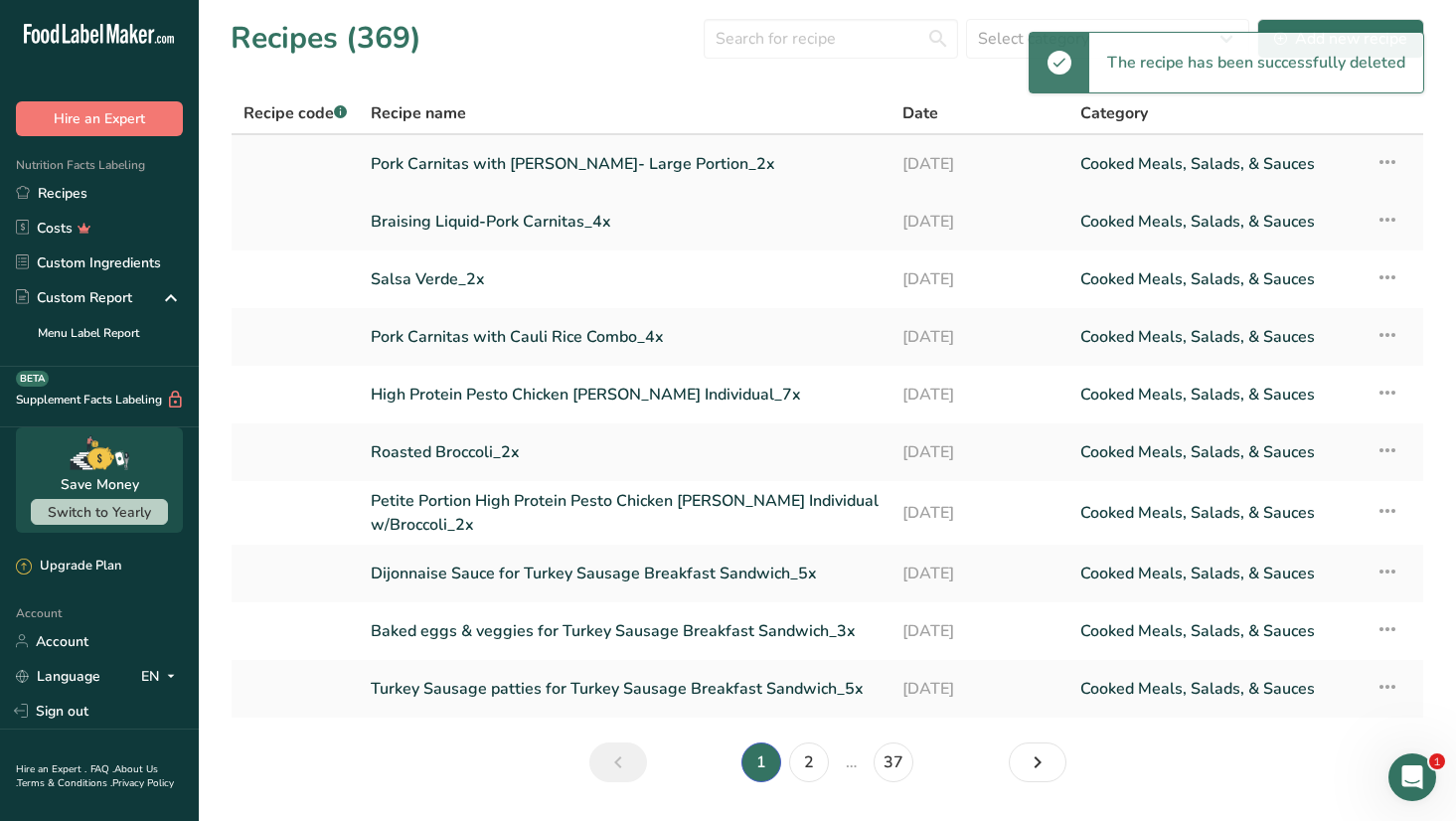 click at bounding box center [1387, 162] 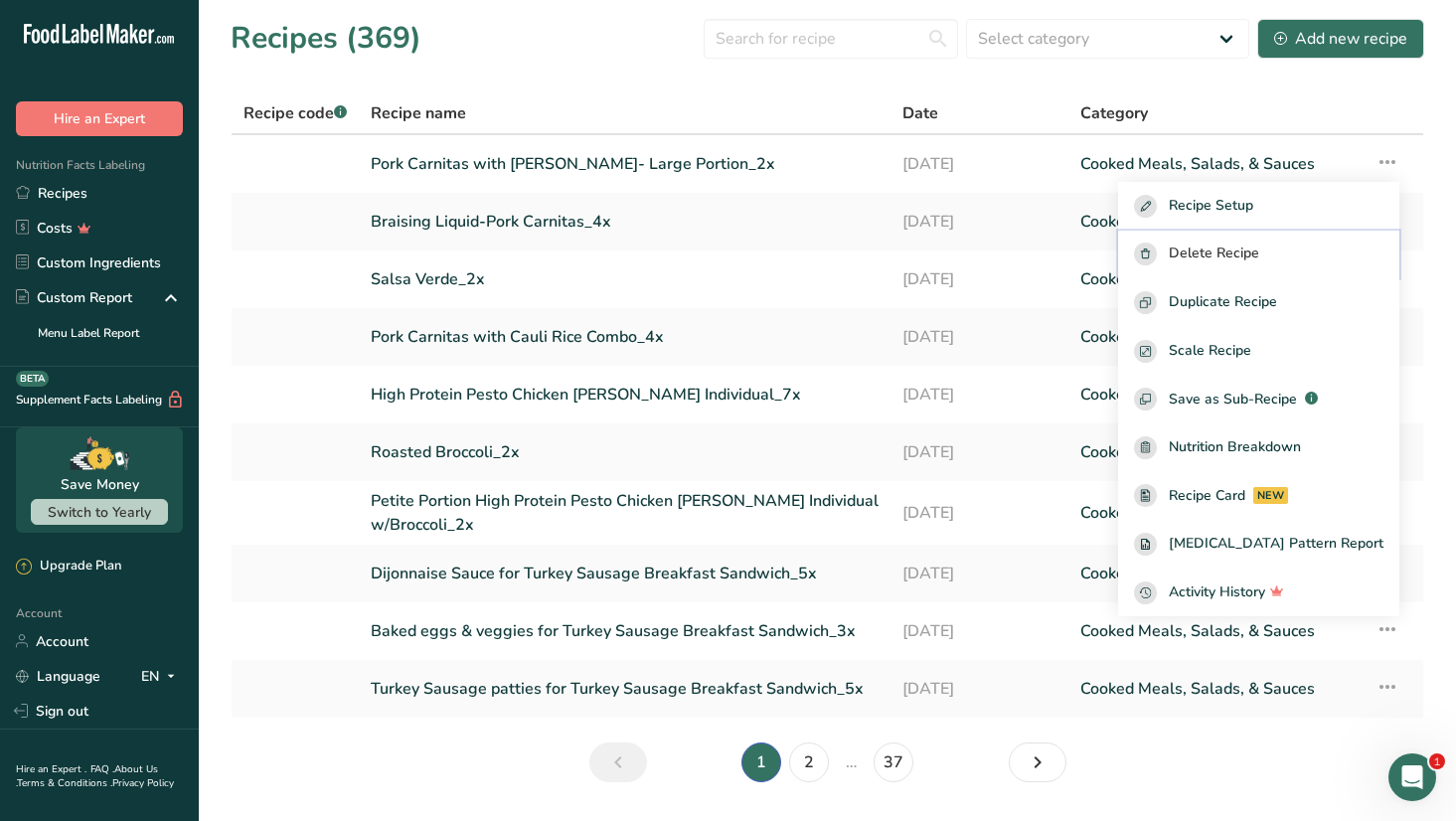 click on "Delete Recipe" at bounding box center (1213, 253) 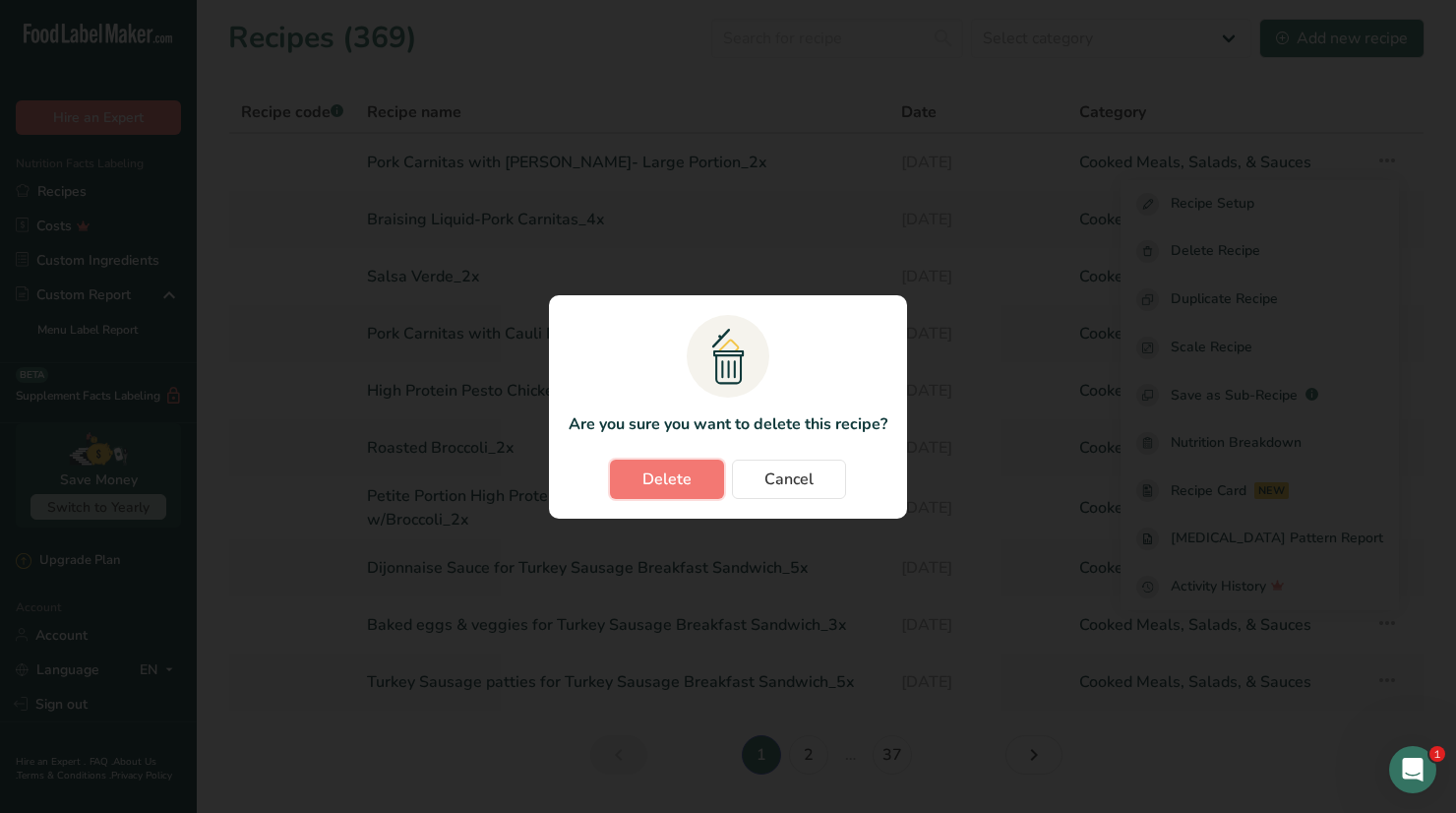 click on "Delete" at bounding box center [667, 479] 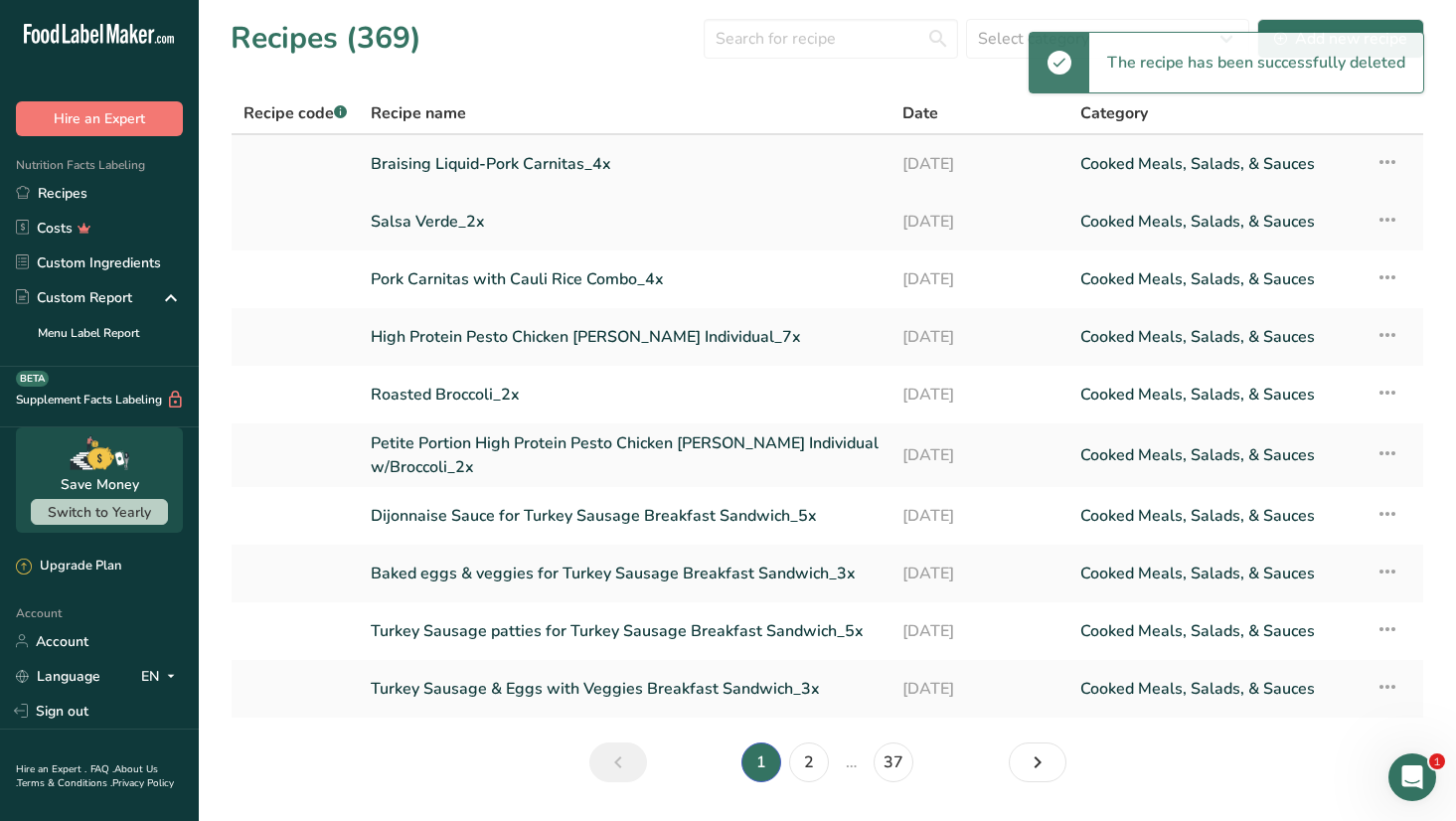 click at bounding box center (1387, 162) 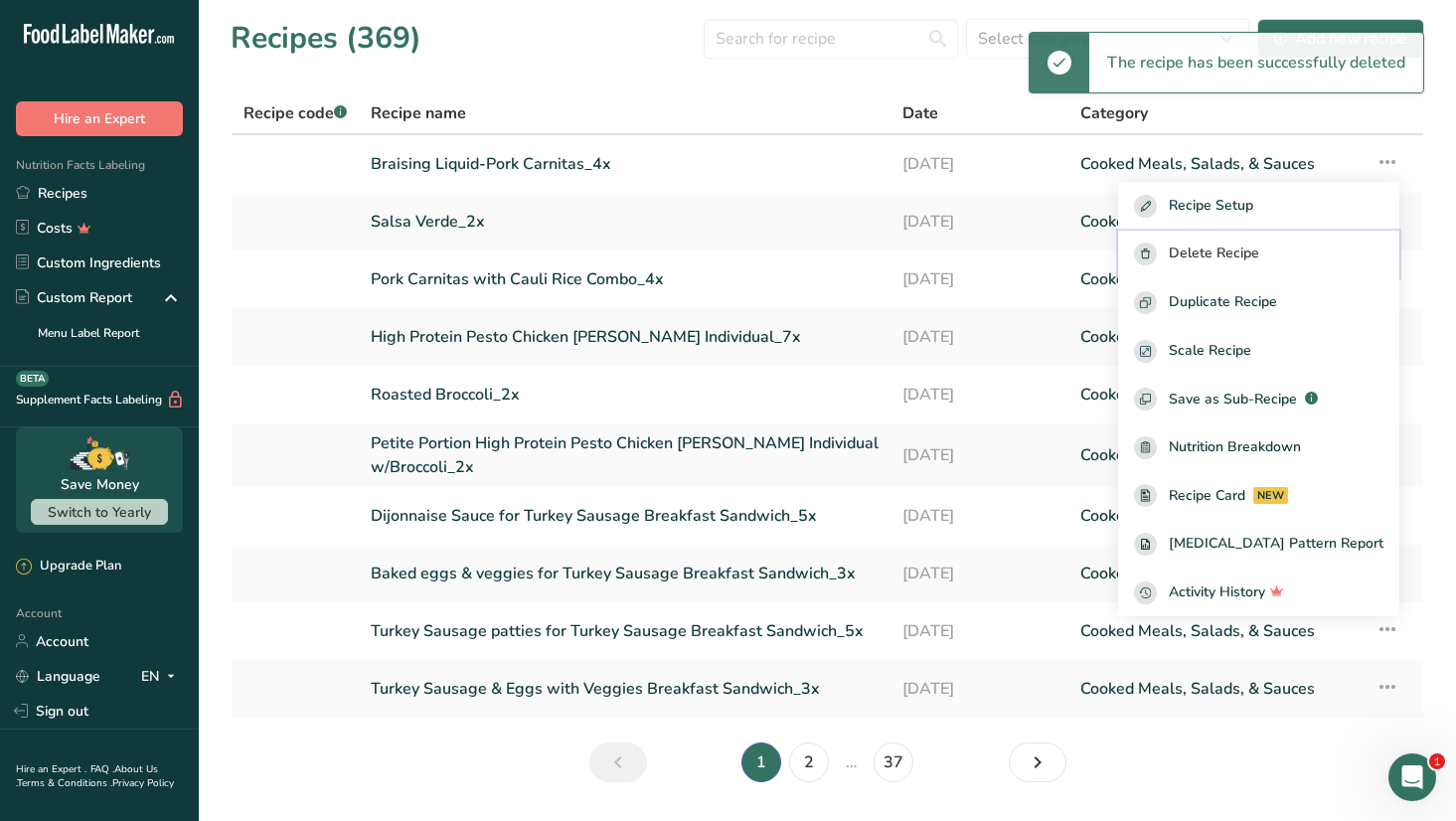click on "Delete Recipe" at bounding box center (1258, 254) 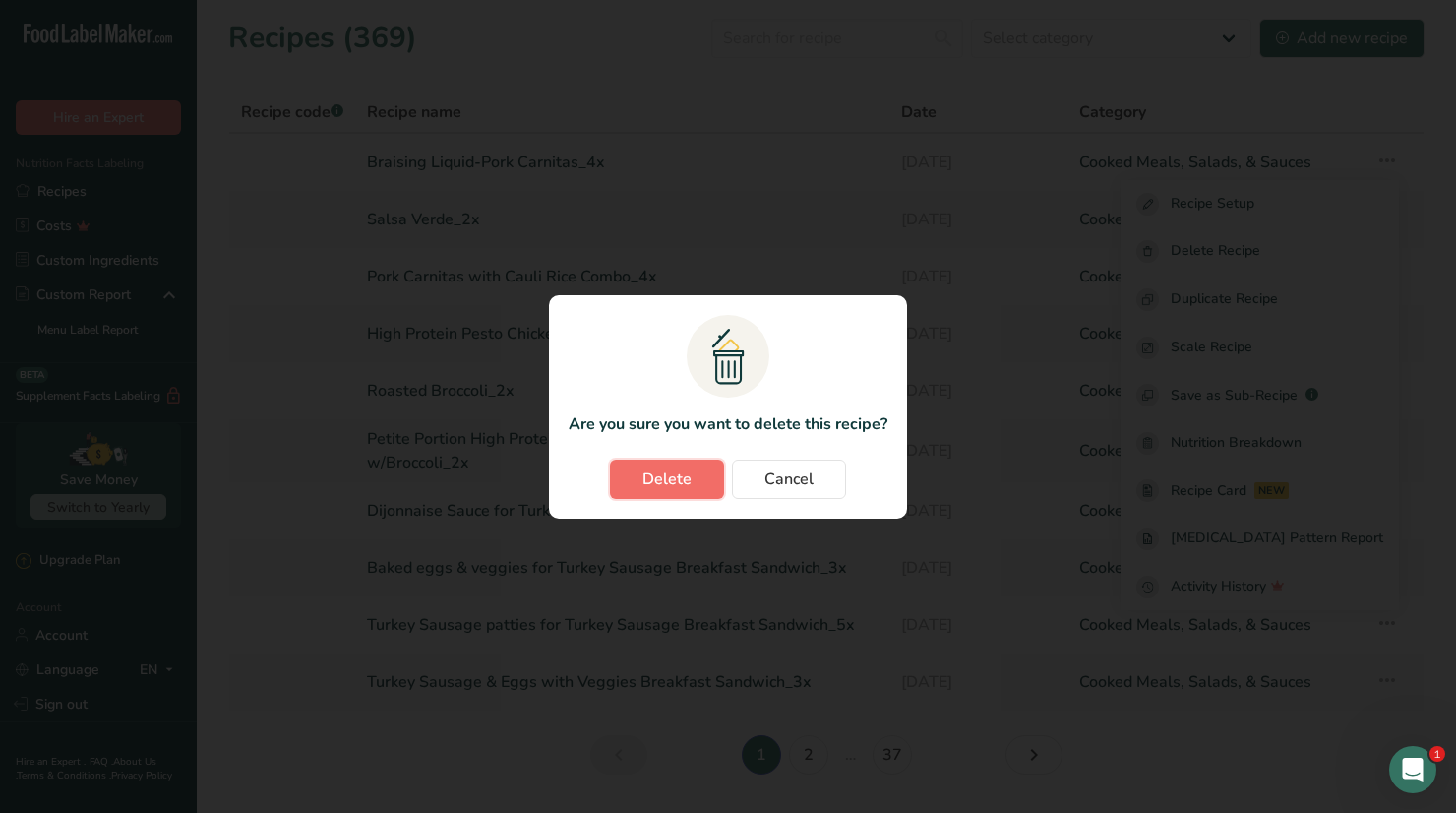 click on "Delete" at bounding box center [667, 479] 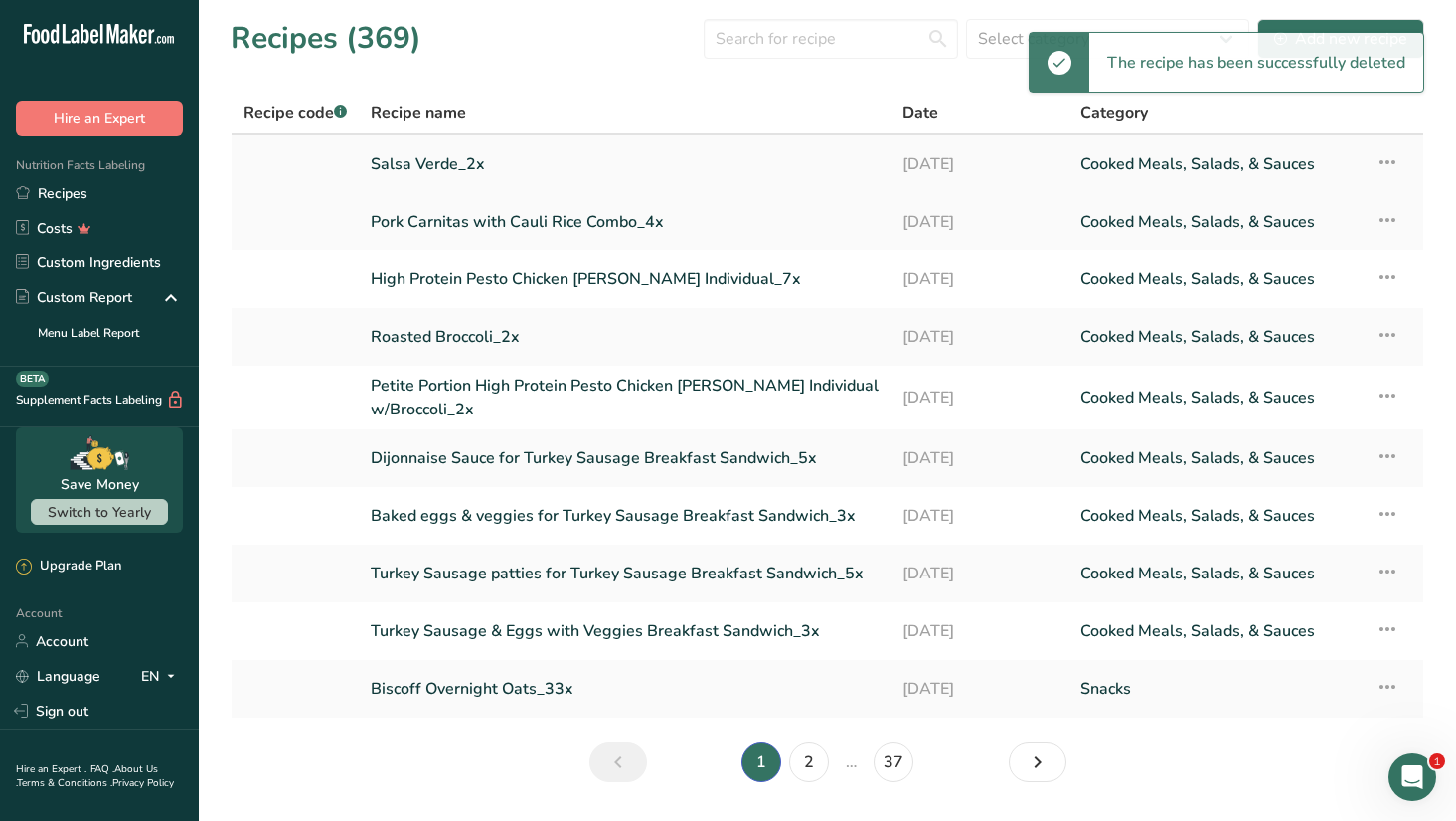 click at bounding box center [1387, 162] 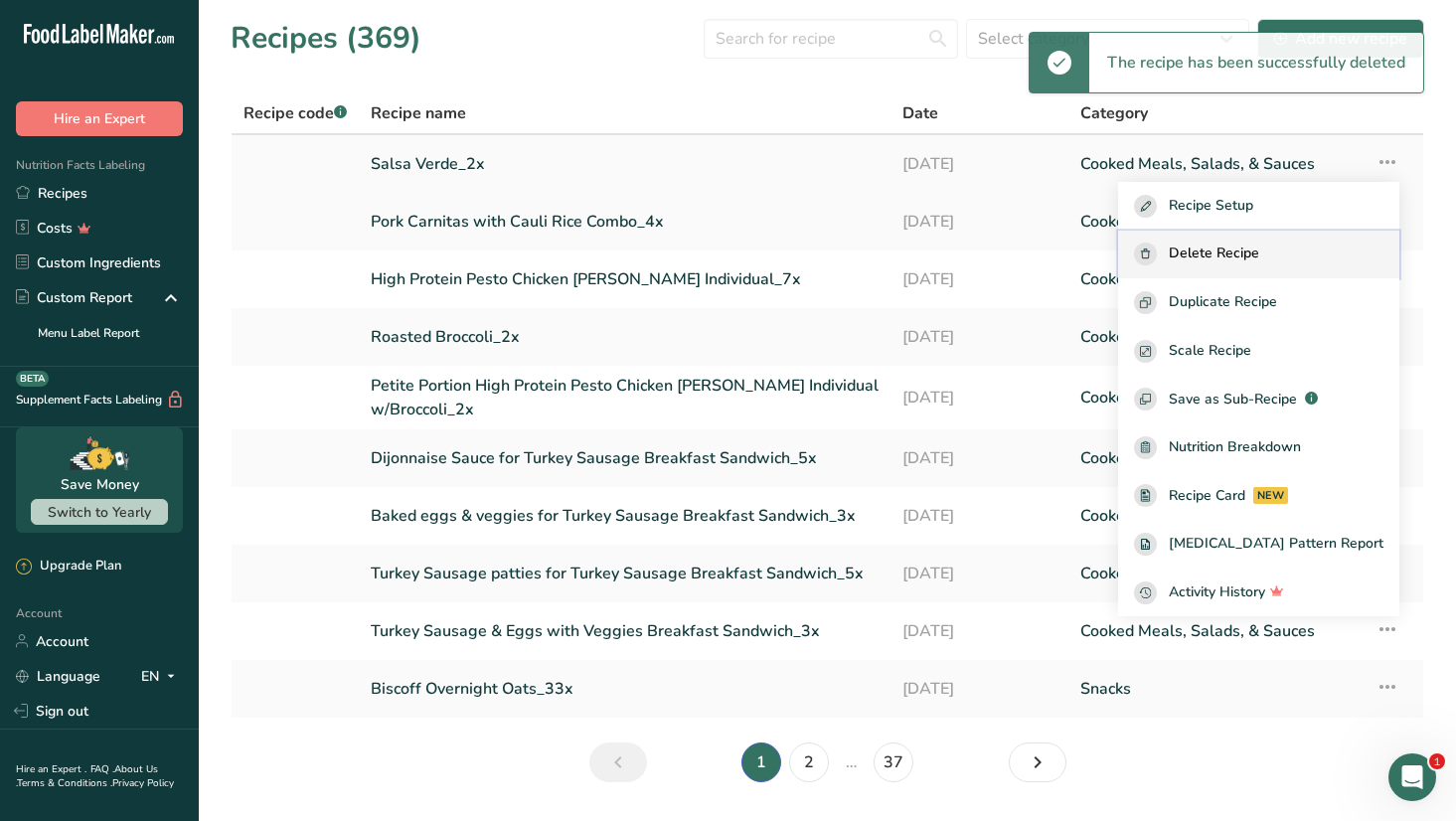 click on "Delete Recipe" at bounding box center [1213, 253] 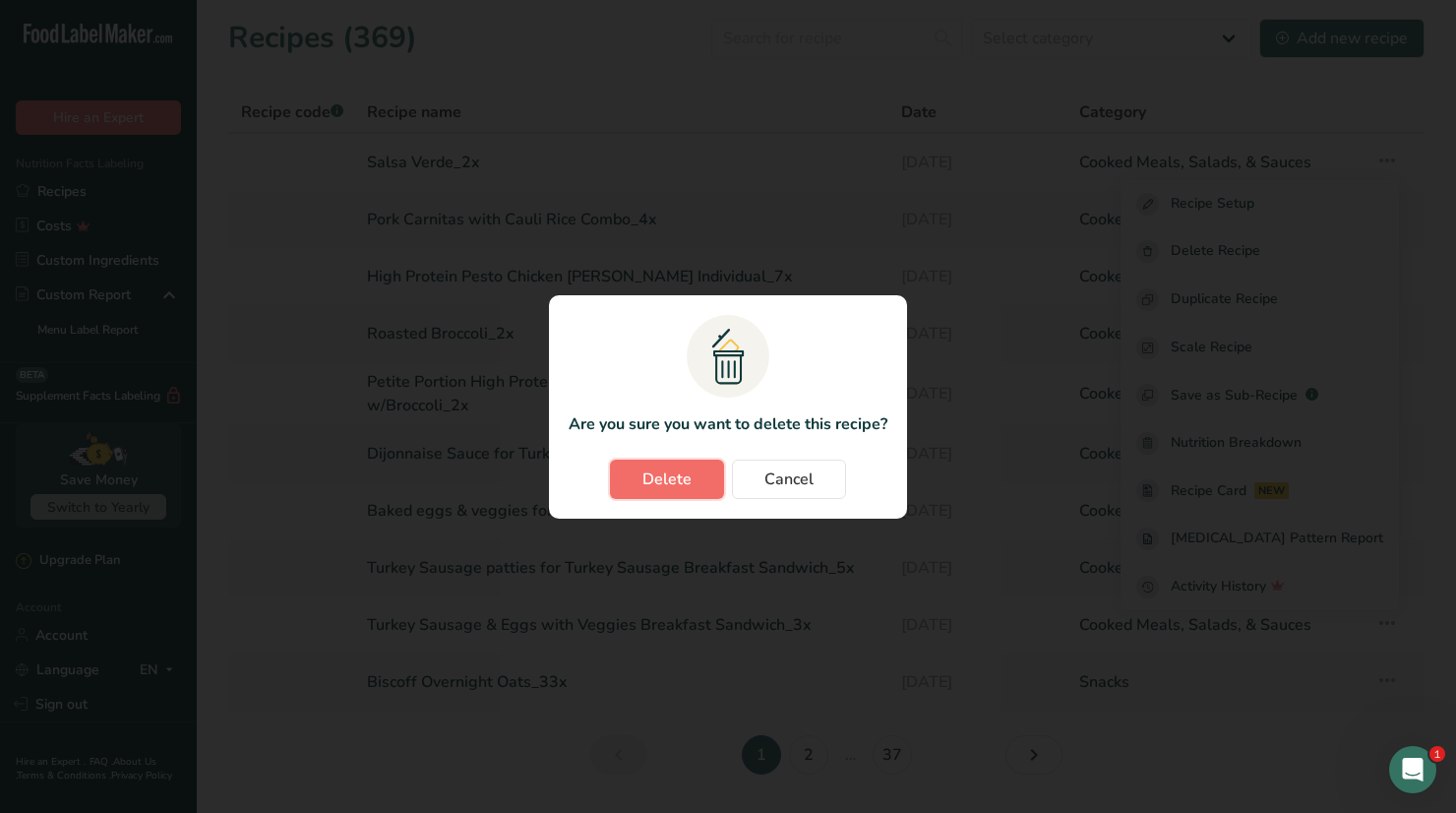 click on "Delete" at bounding box center [667, 479] 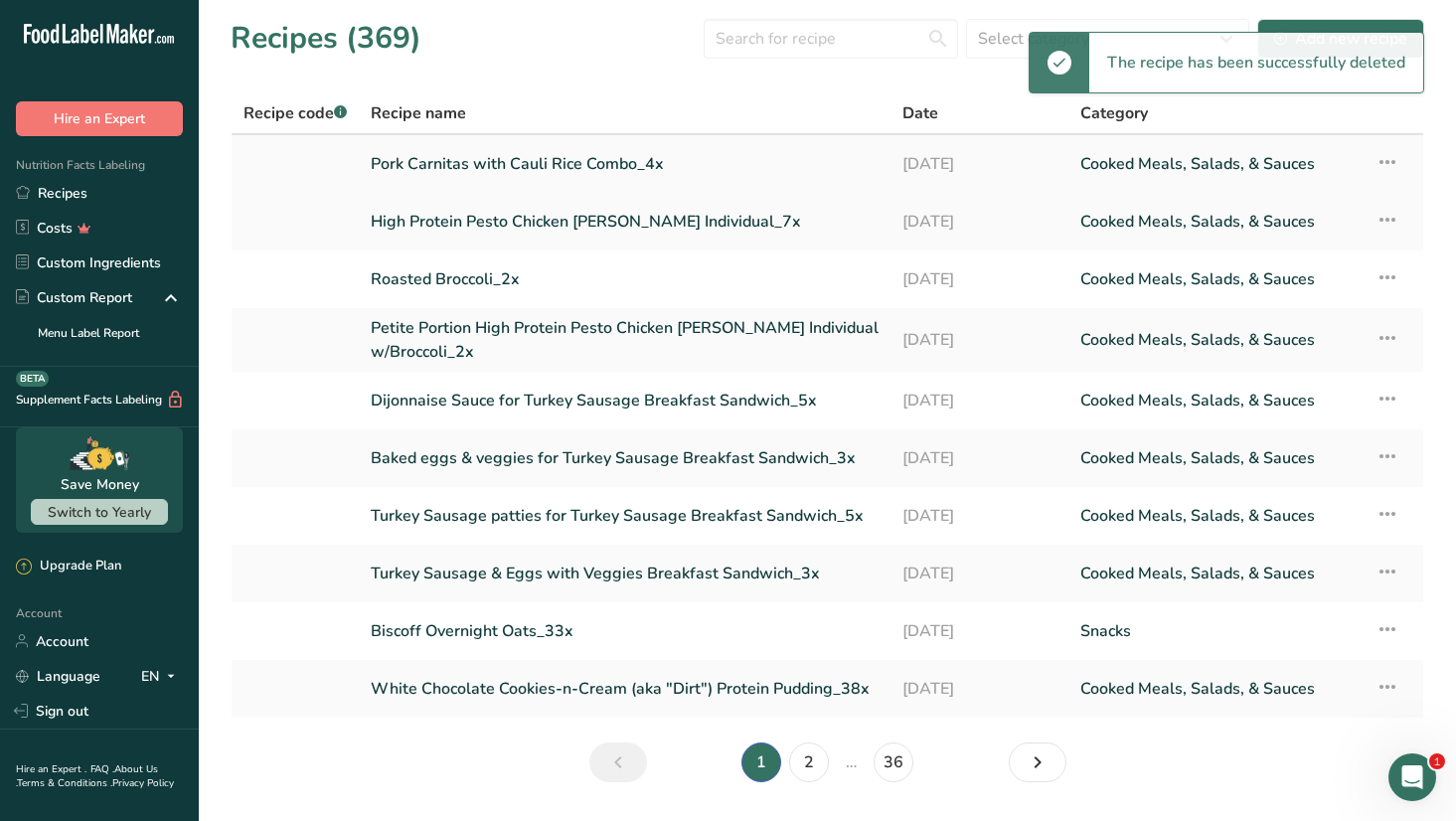 click at bounding box center (1387, 162) 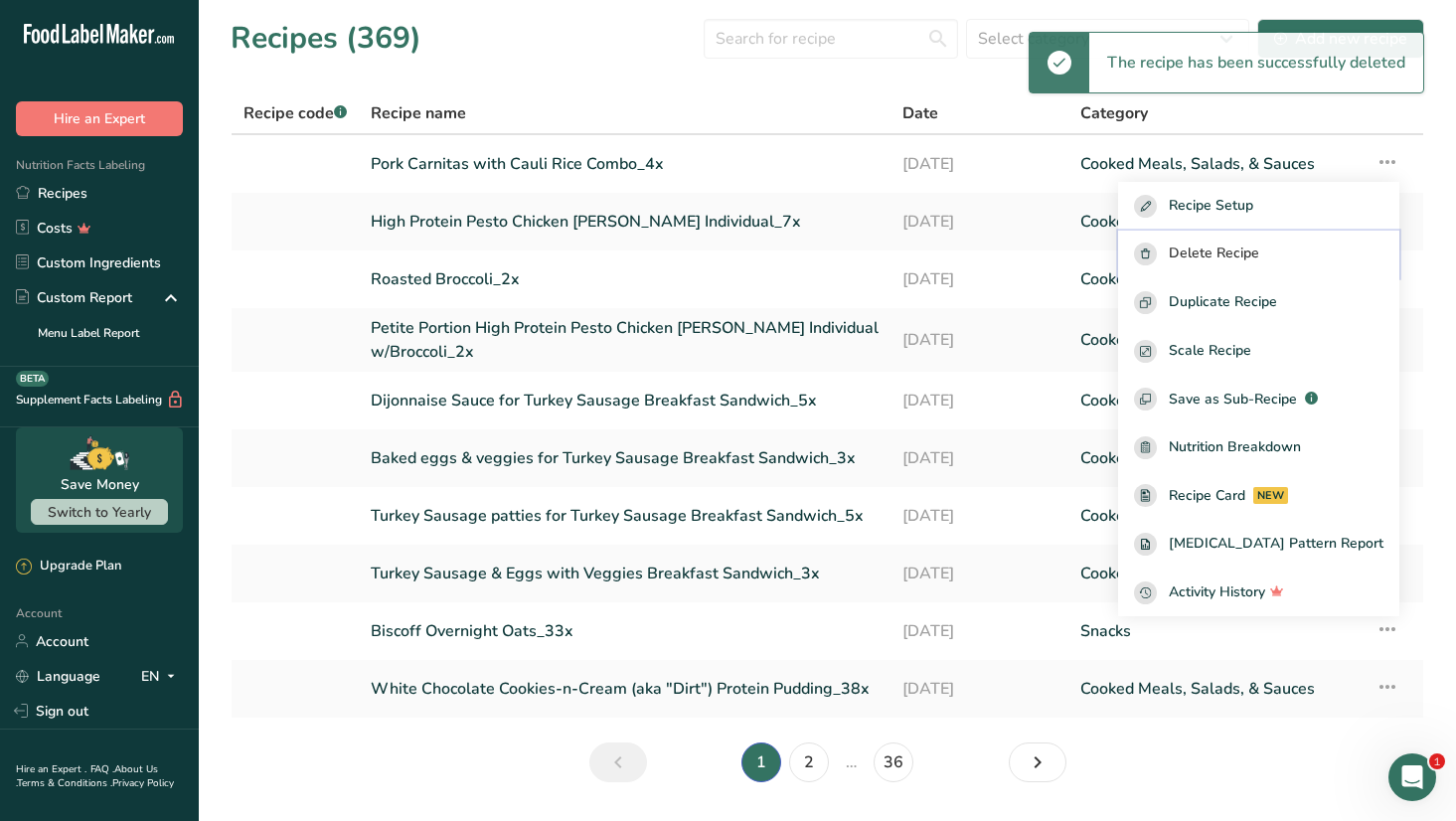click on "Delete Recipe" at bounding box center (1213, 253) 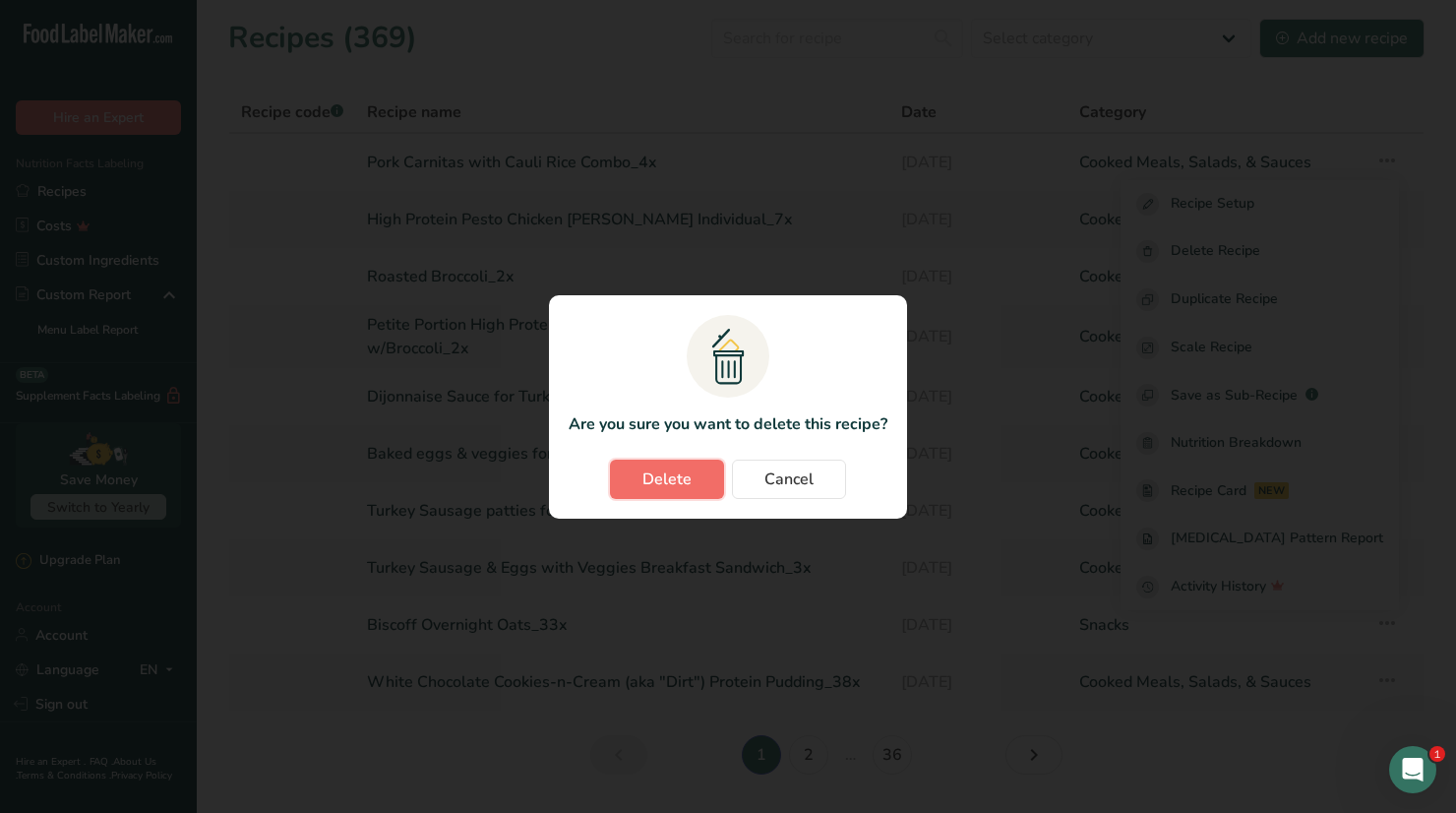 click on "Delete" at bounding box center [667, 479] 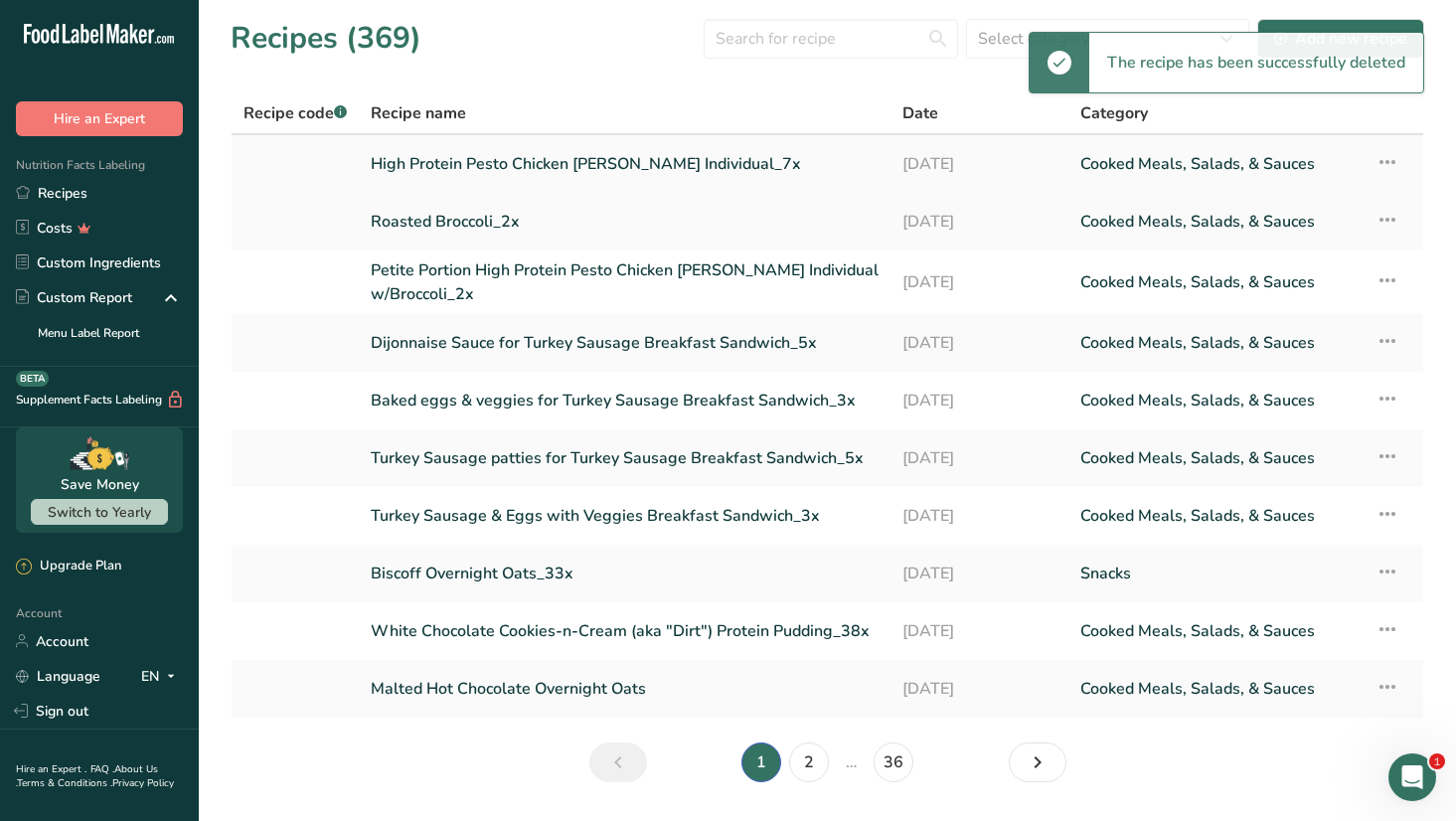 click at bounding box center (1387, 162) 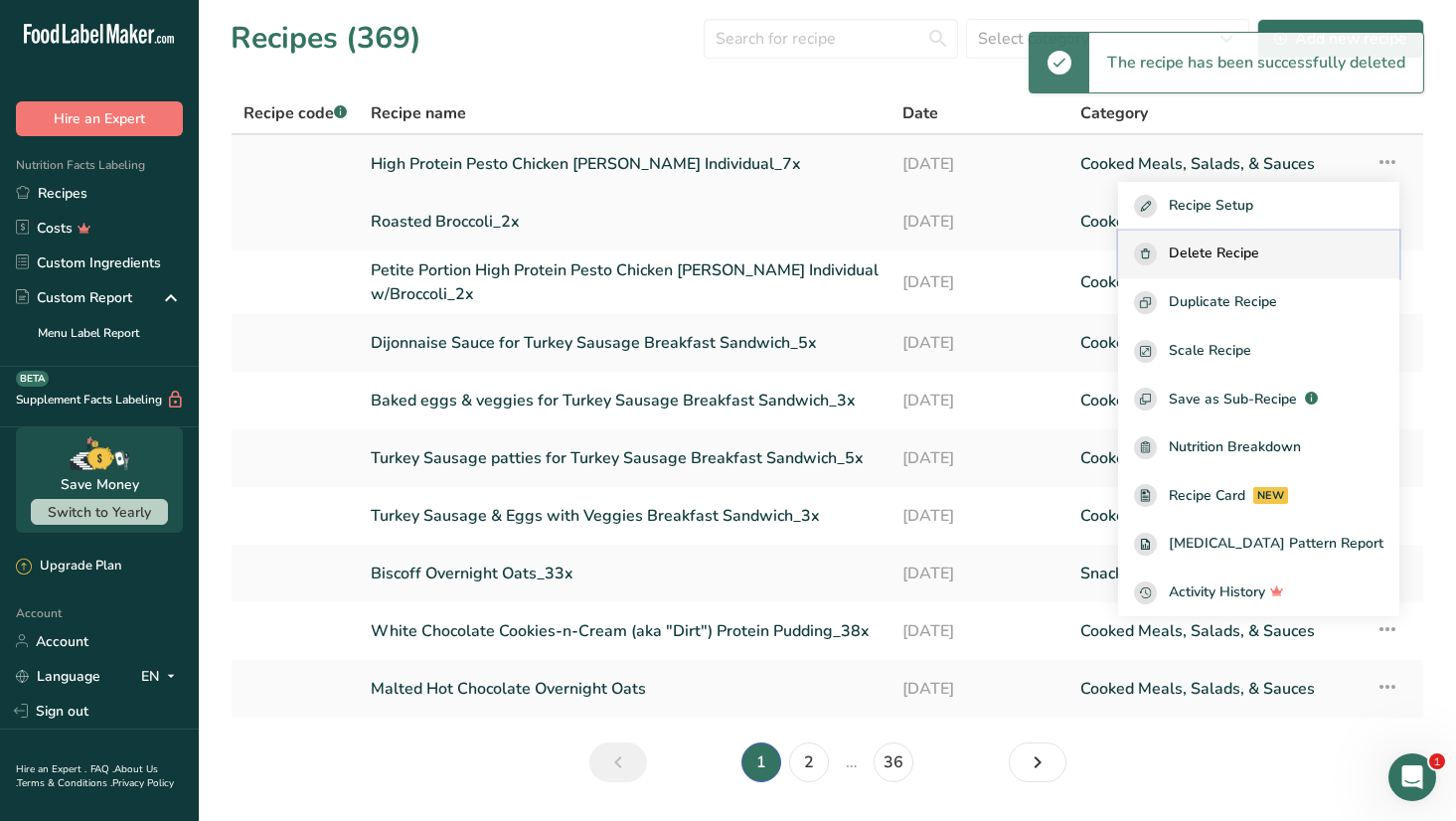 click on "Delete Recipe" at bounding box center (1213, 253) 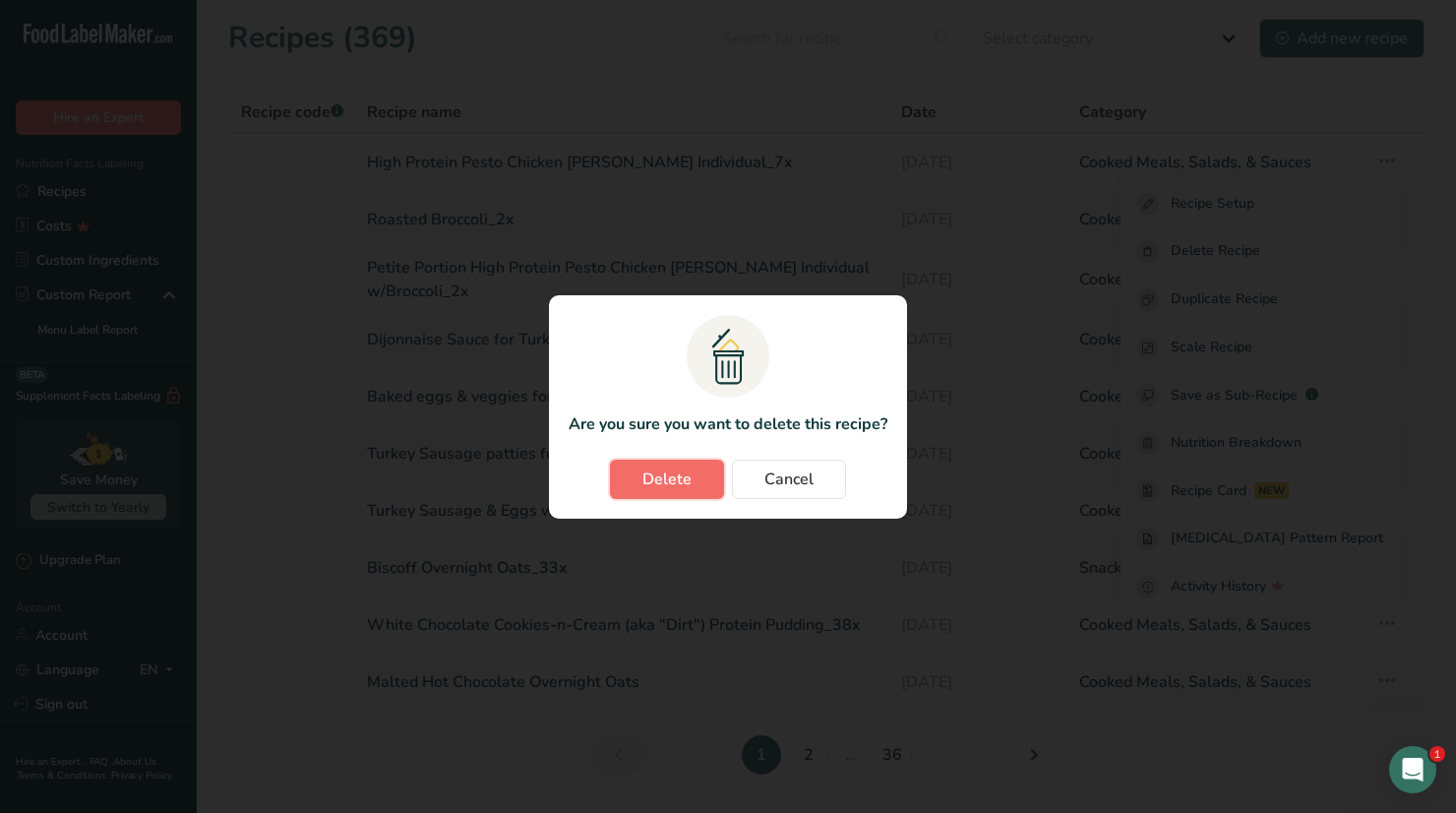 click on "Delete" at bounding box center (667, 479) 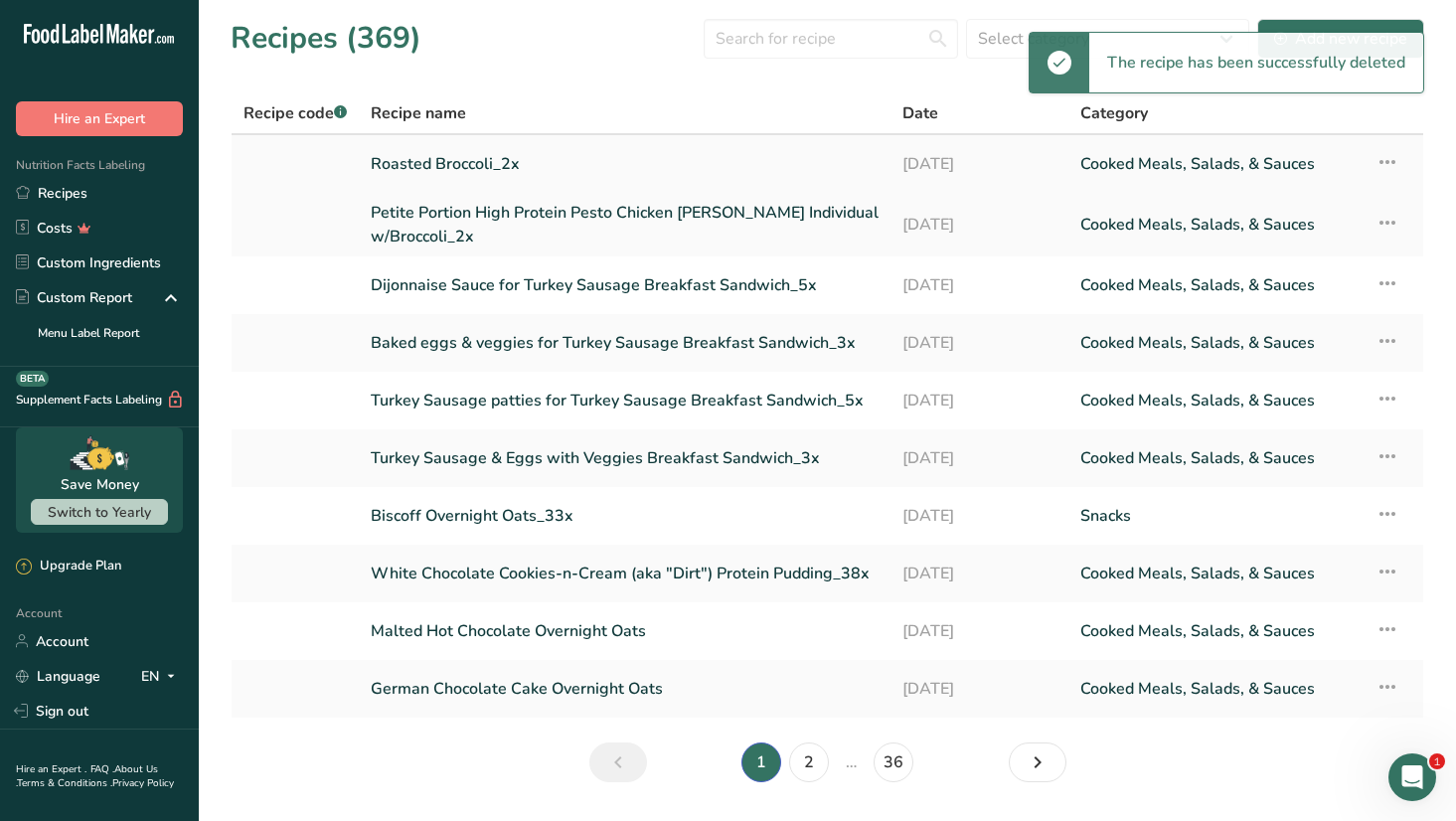 click at bounding box center [1387, 162] 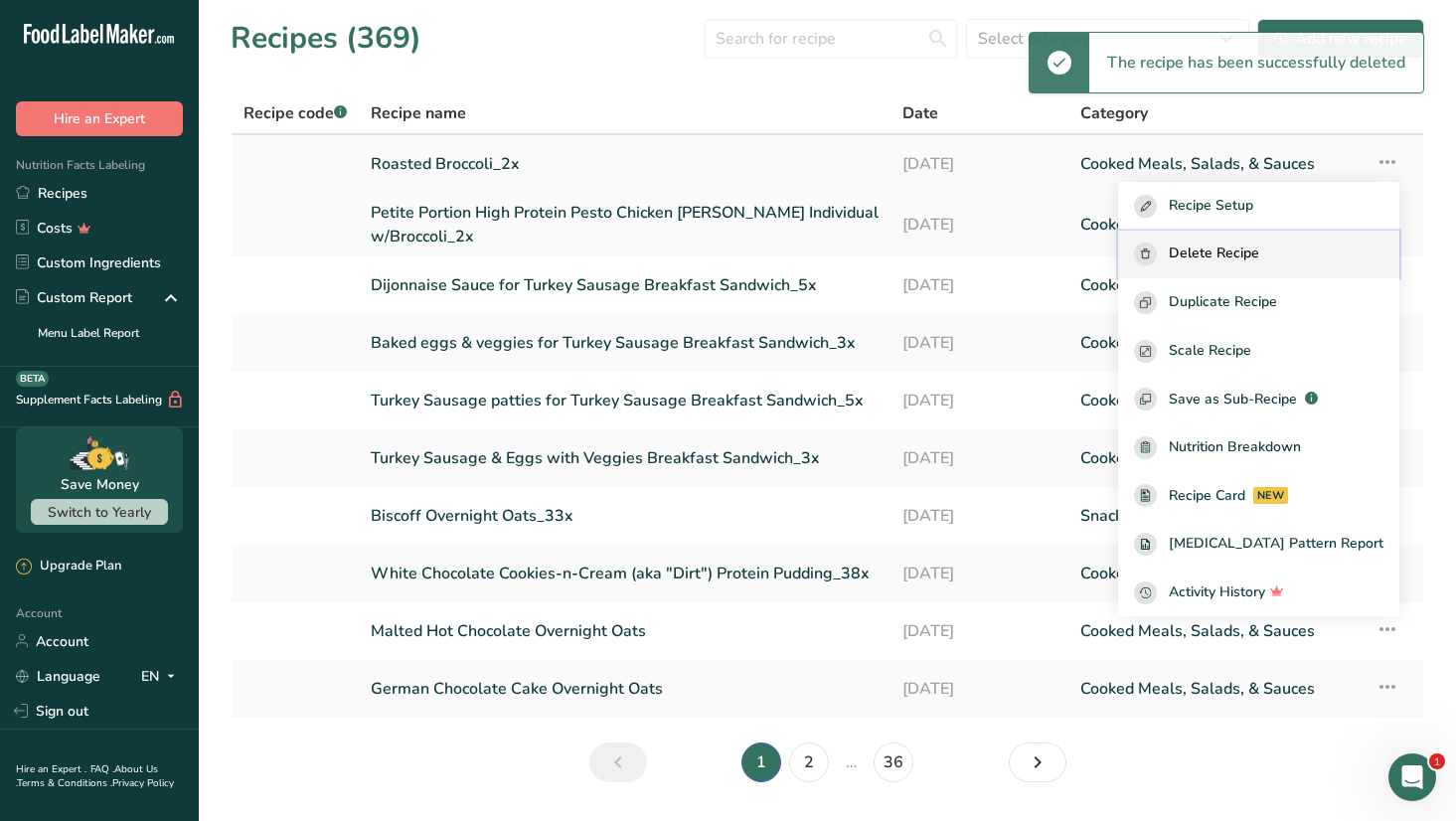 click on "Delete Recipe" at bounding box center (1213, 253) 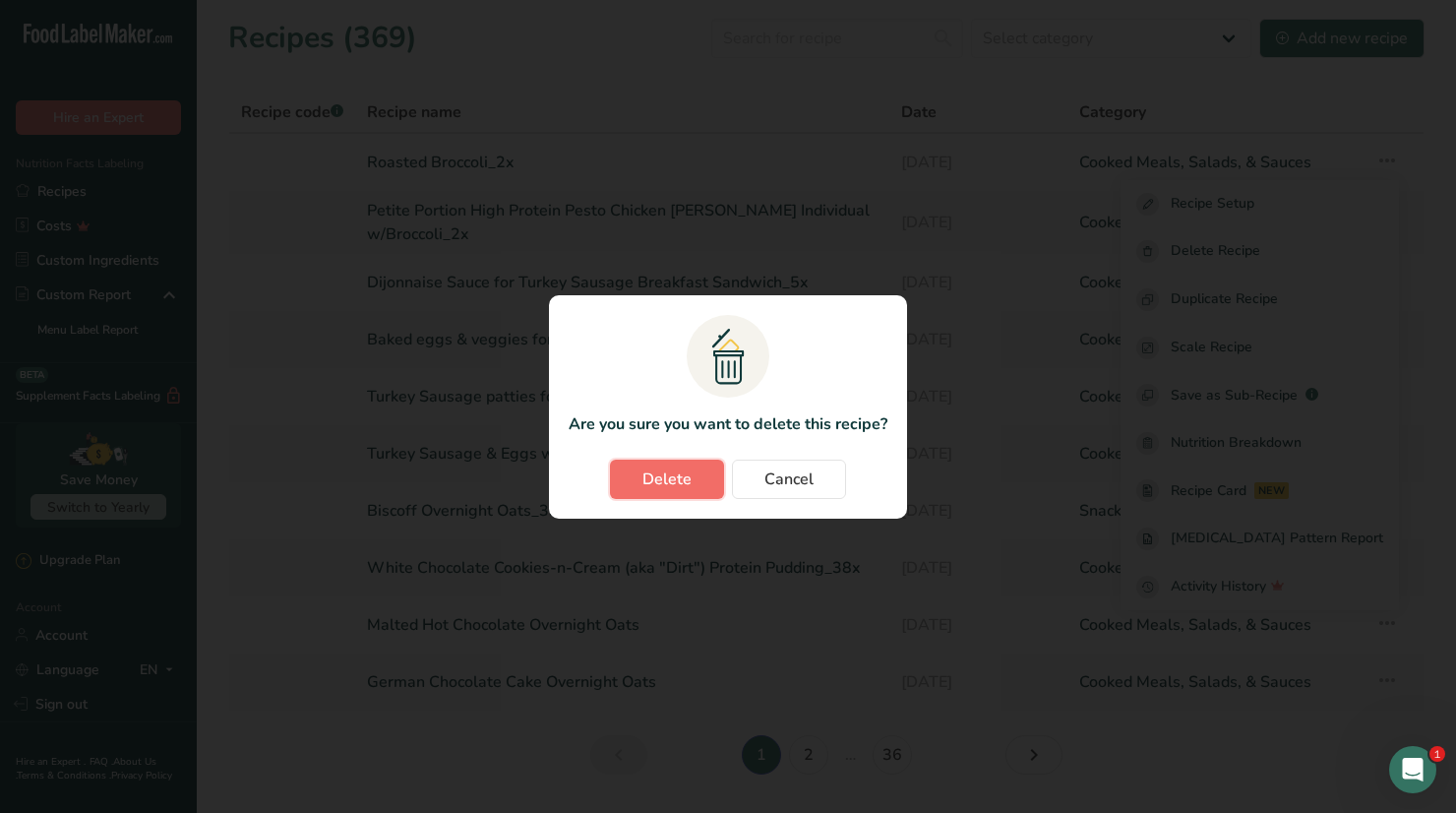 click on "Delete" at bounding box center (667, 479) 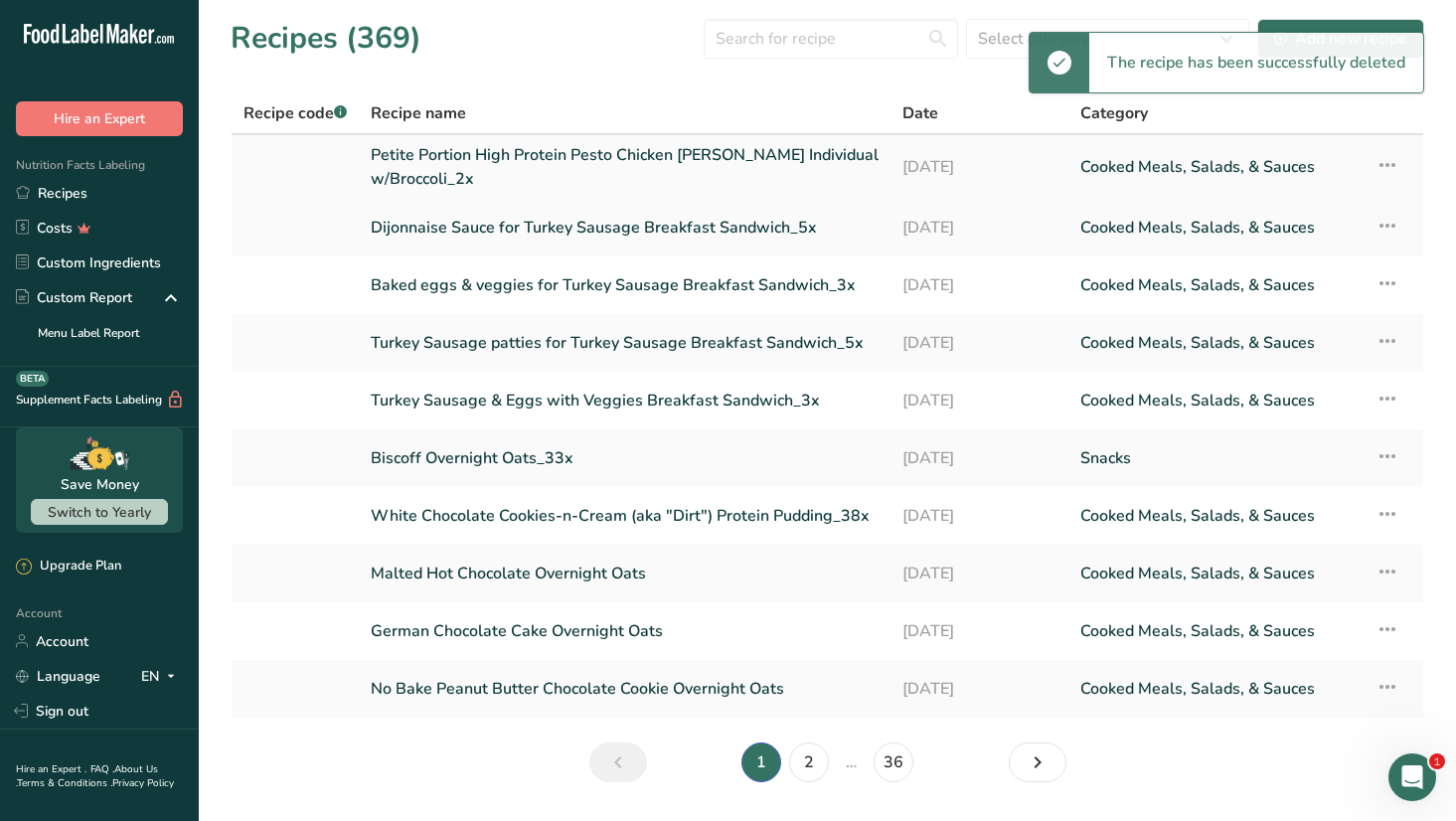 click at bounding box center [1387, 165] 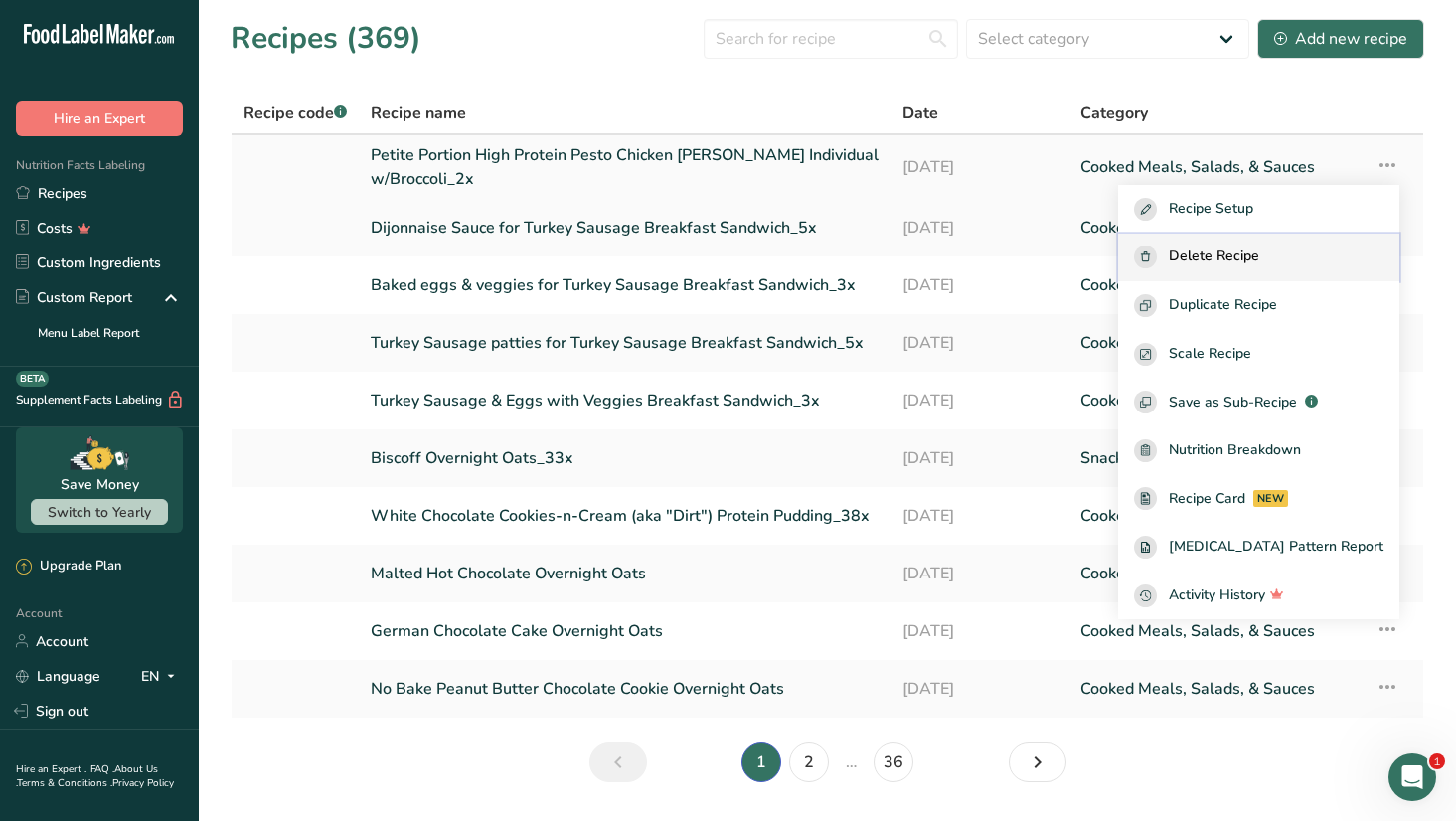 click on "Delete Recipe" at bounding box center (1213, 256) 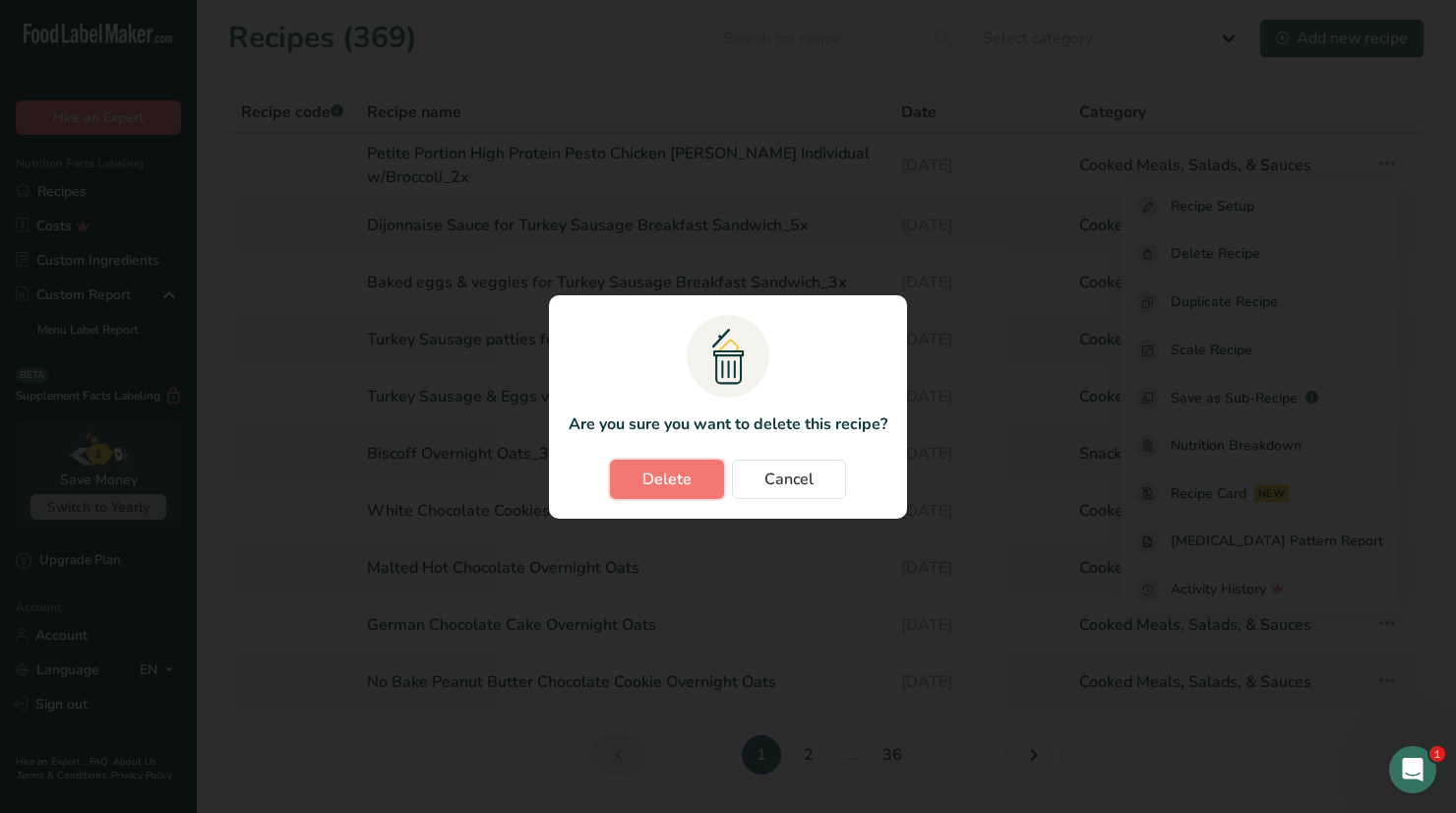 click on "Delete" at bounding box center [667, 479] 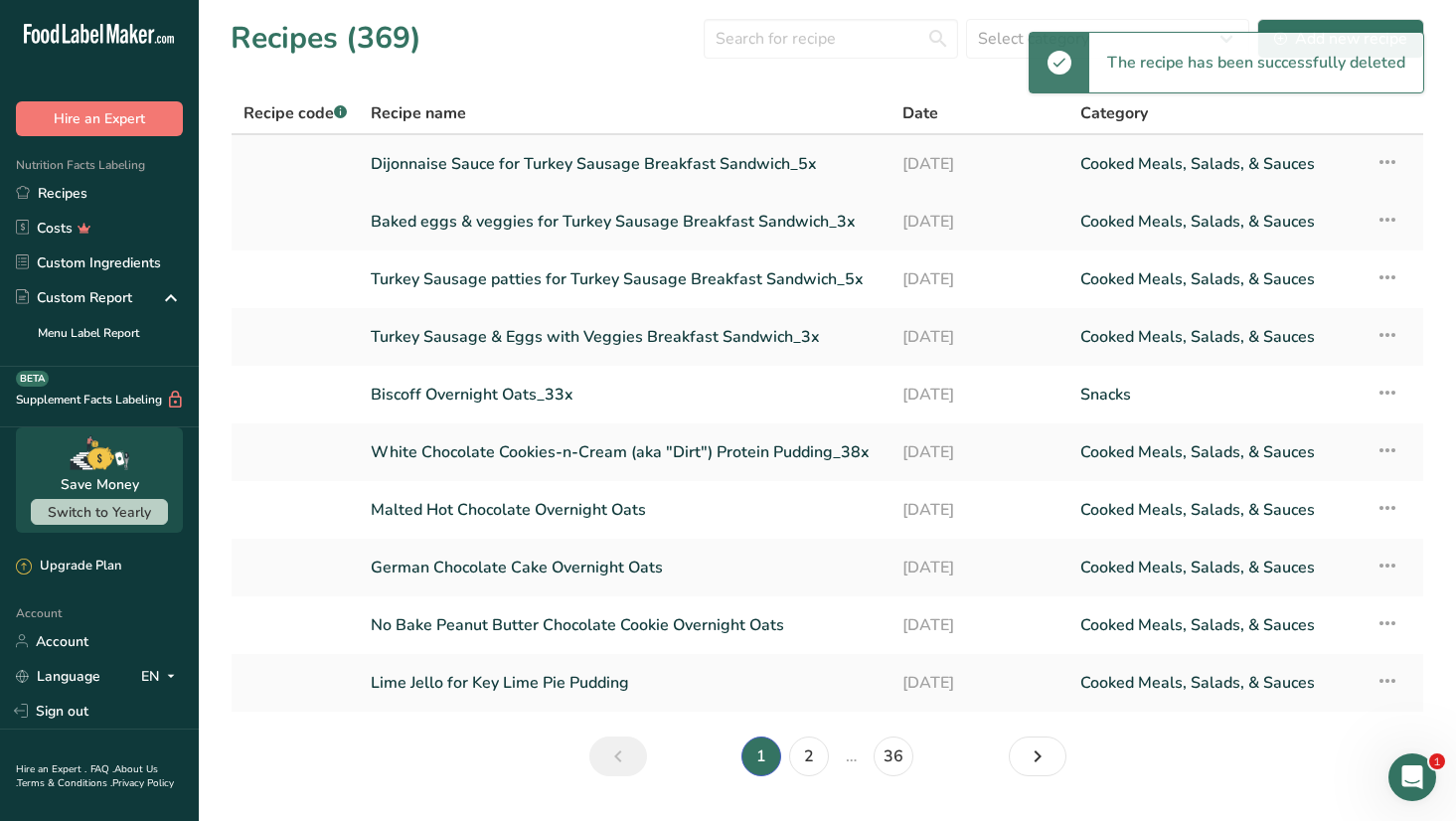 click at bounding box center (1387, 162) 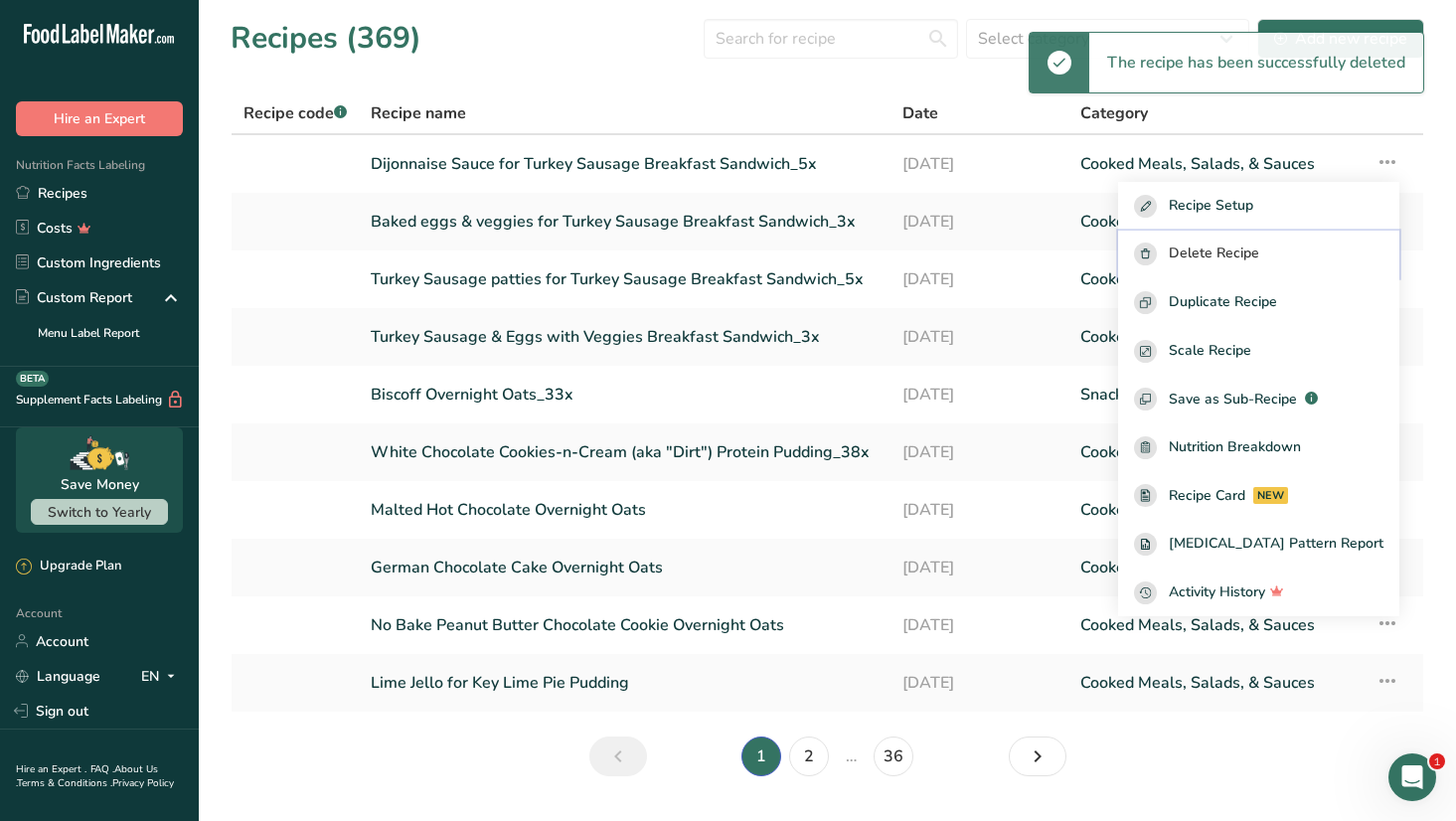 drag, startPoint x: 1270, startPoint y: 252, endPoint x: 1256, endPoint y: 258, distance: 15.231546 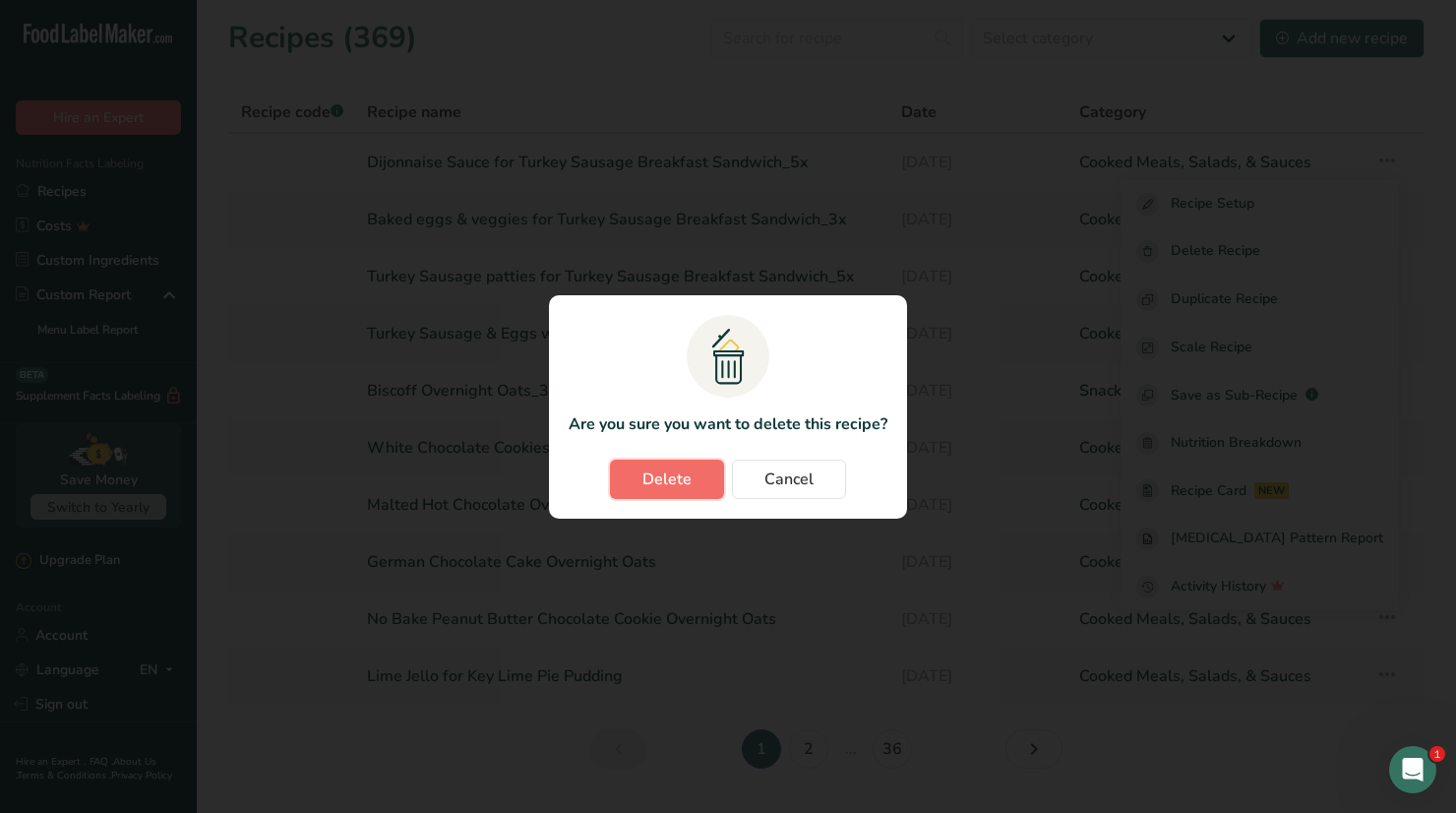 click on "Delete" at bounding box center [667, 479] 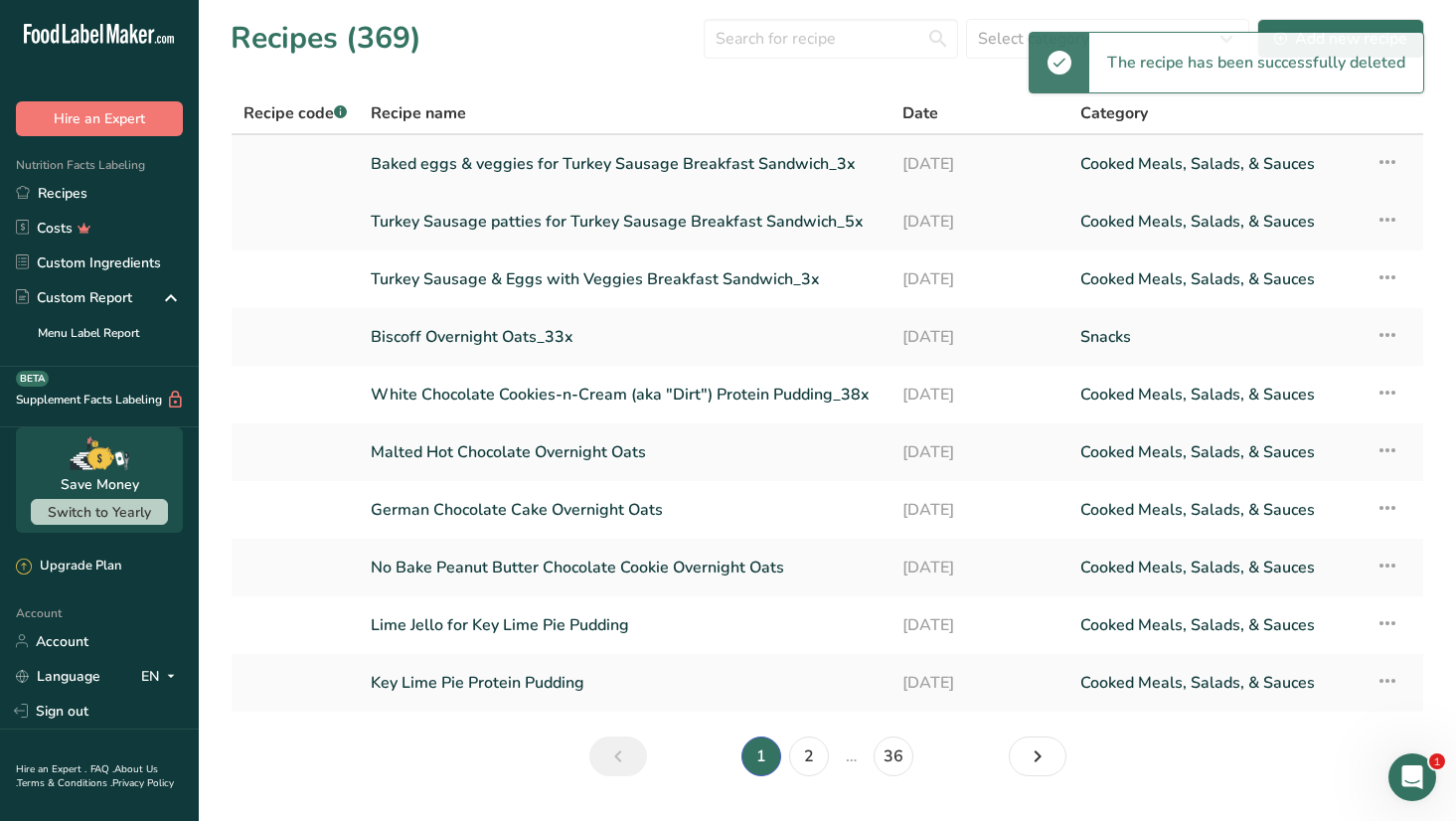 click at bounding box center [1387, 162] 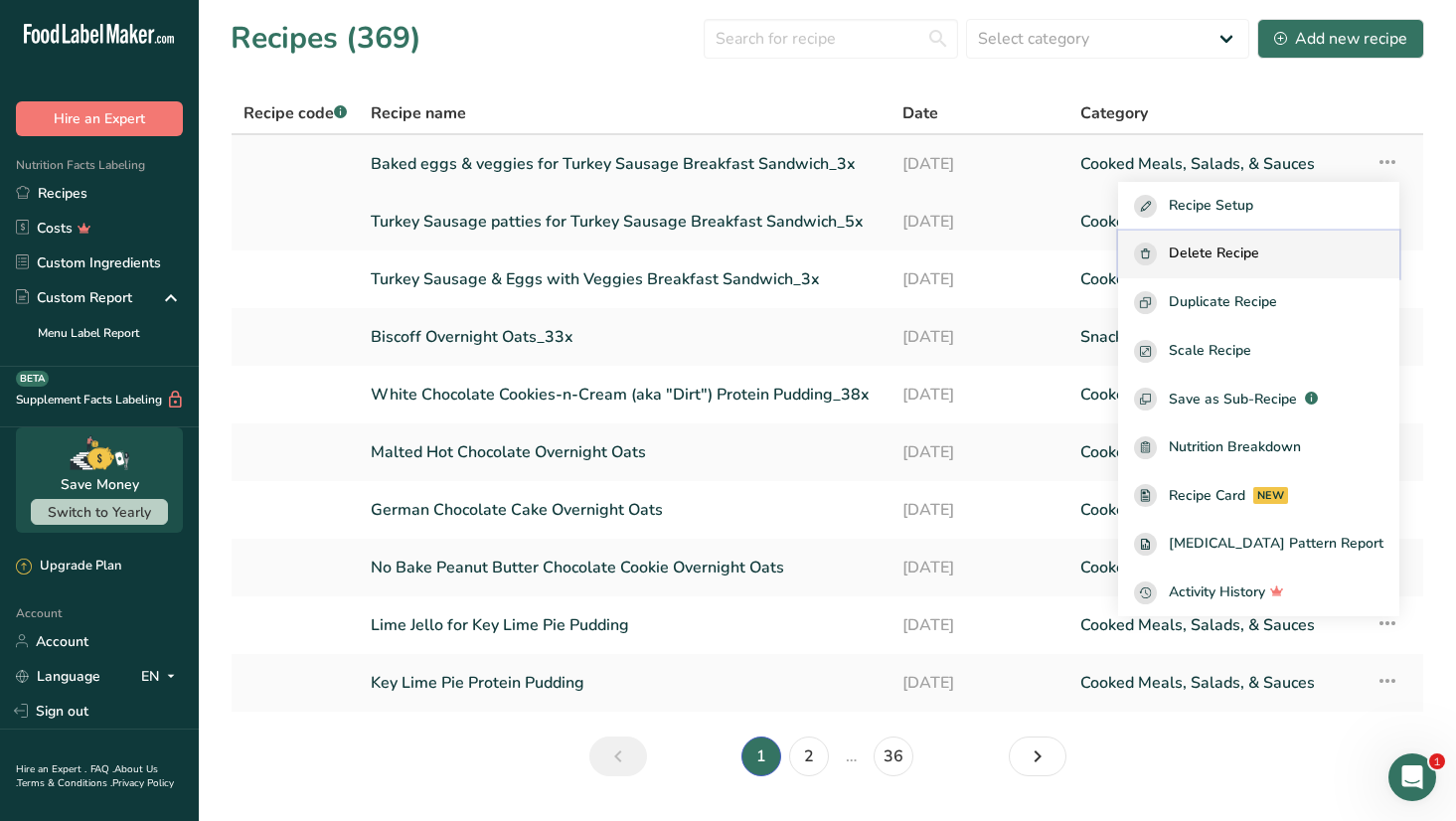 click on "Delete Recipe" at bounding box center [1213, 253] 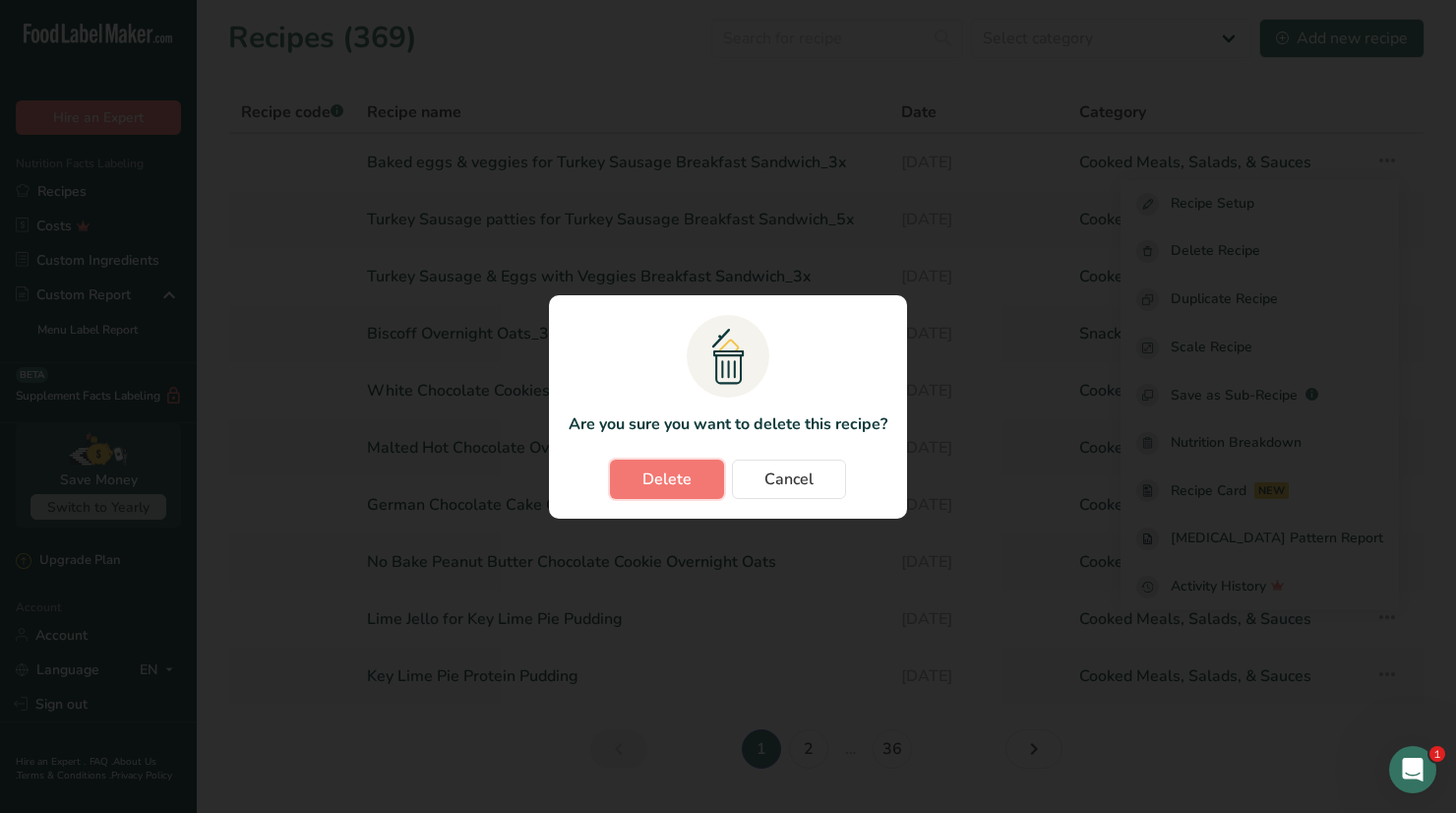click on "Delete" at bounding box center [667, 479] 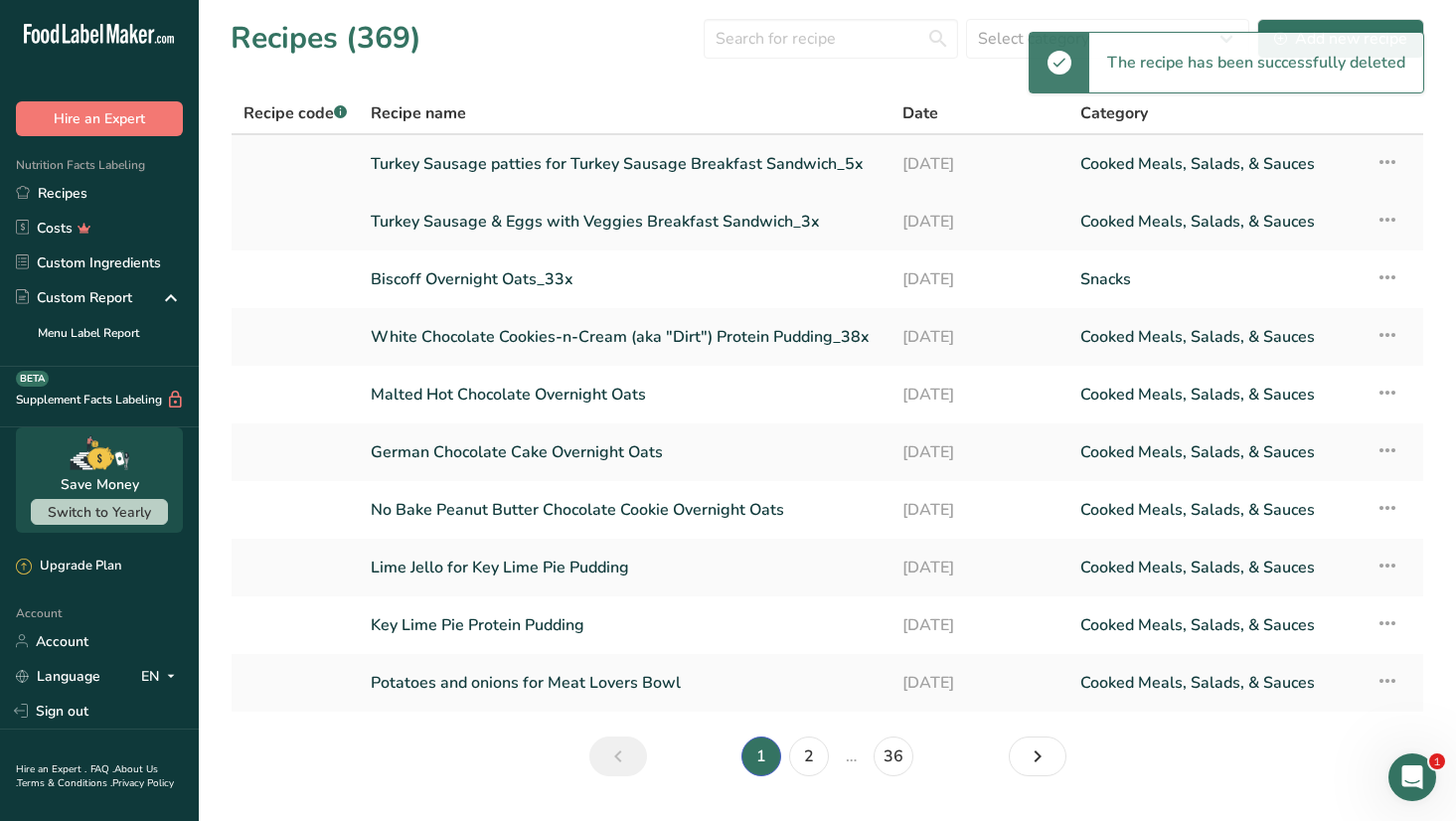 click at bounding box center (1387, 162) 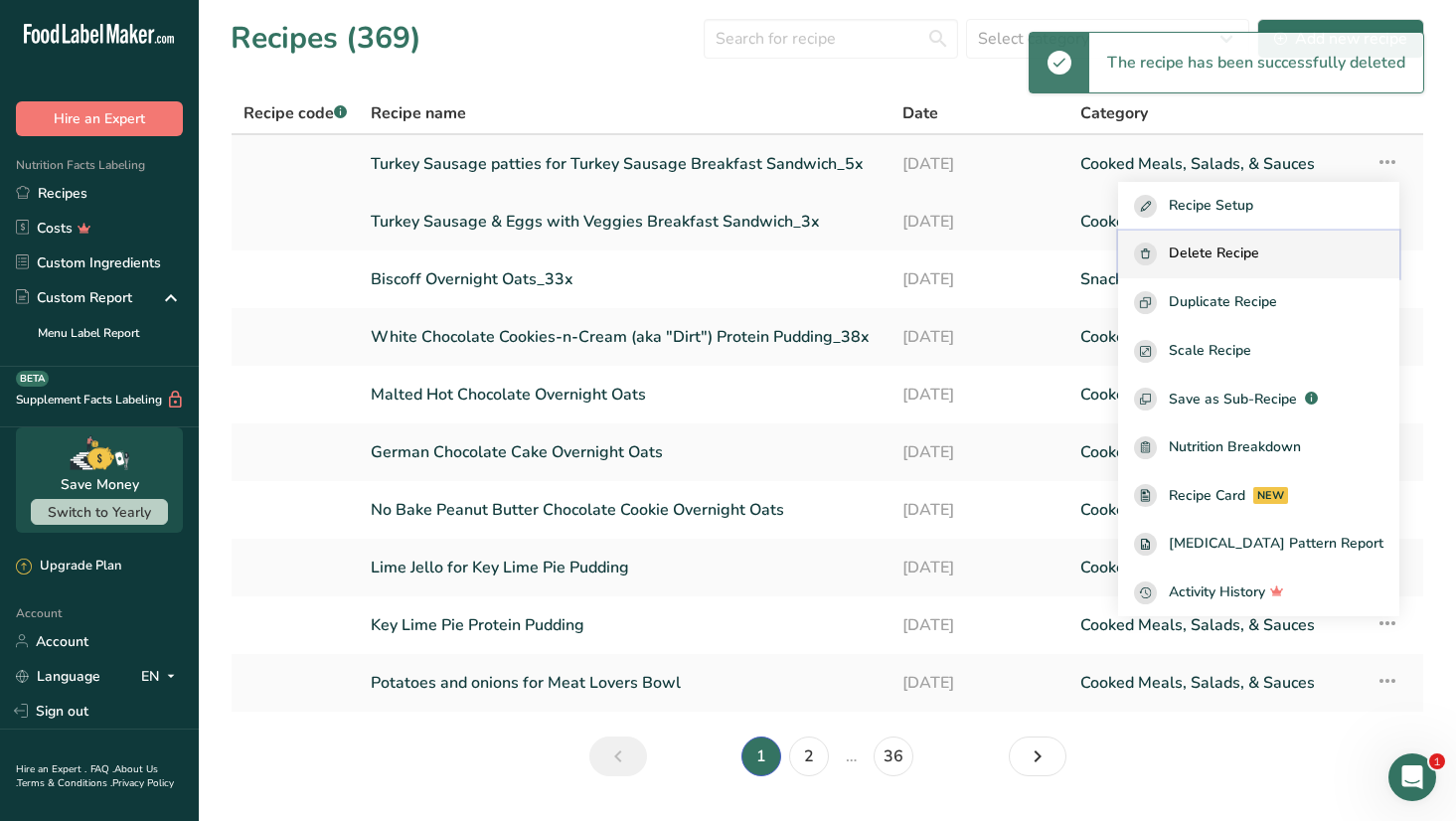 click on "Delete Recipe" at bounding box center (1213, 253) 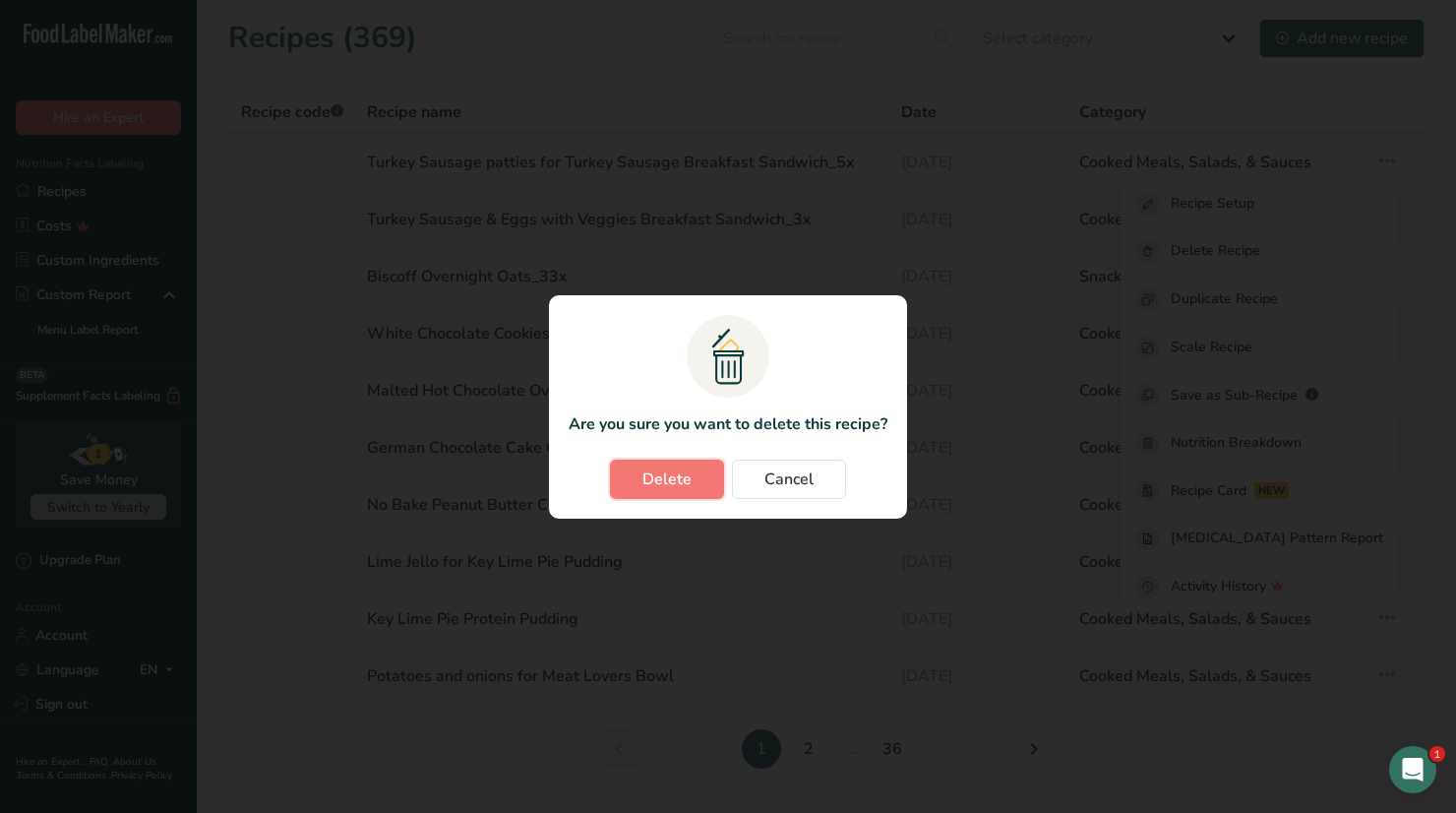 click on "Delete" at bounding box center [667, 479] 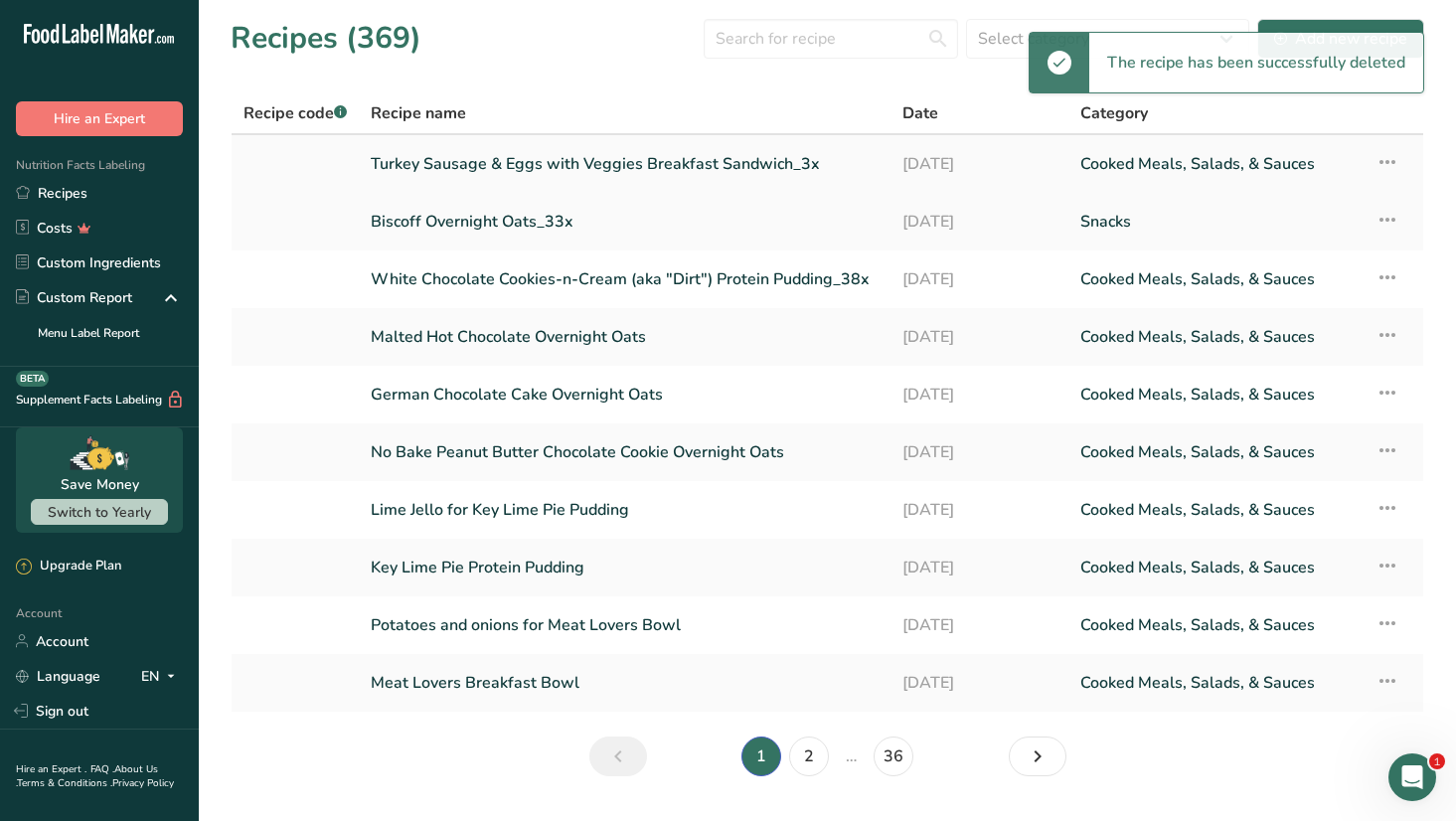 click at bounding box center (1387, 162) 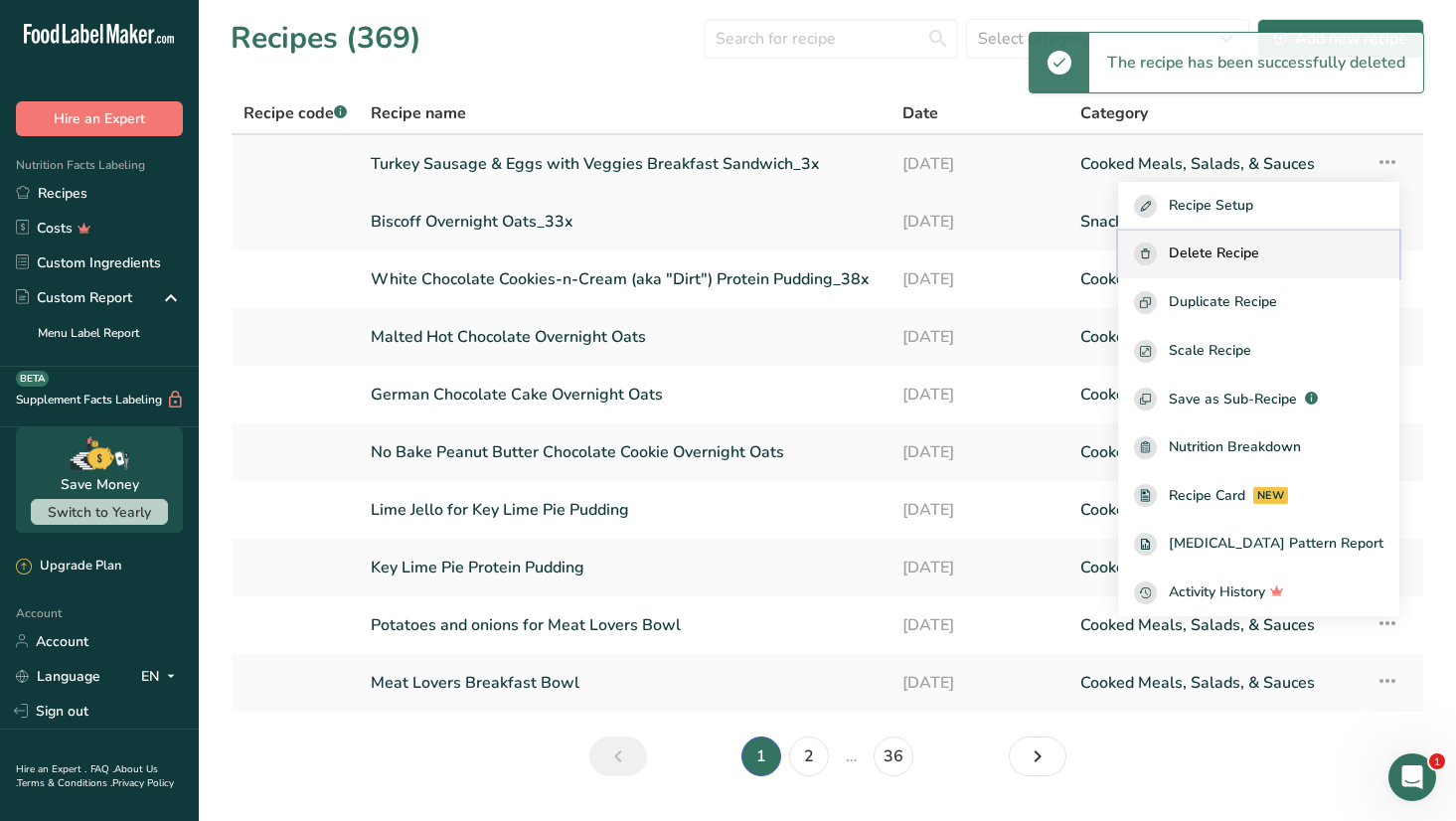 click on "Delete Recipe" at bounding box center [1213, 253] 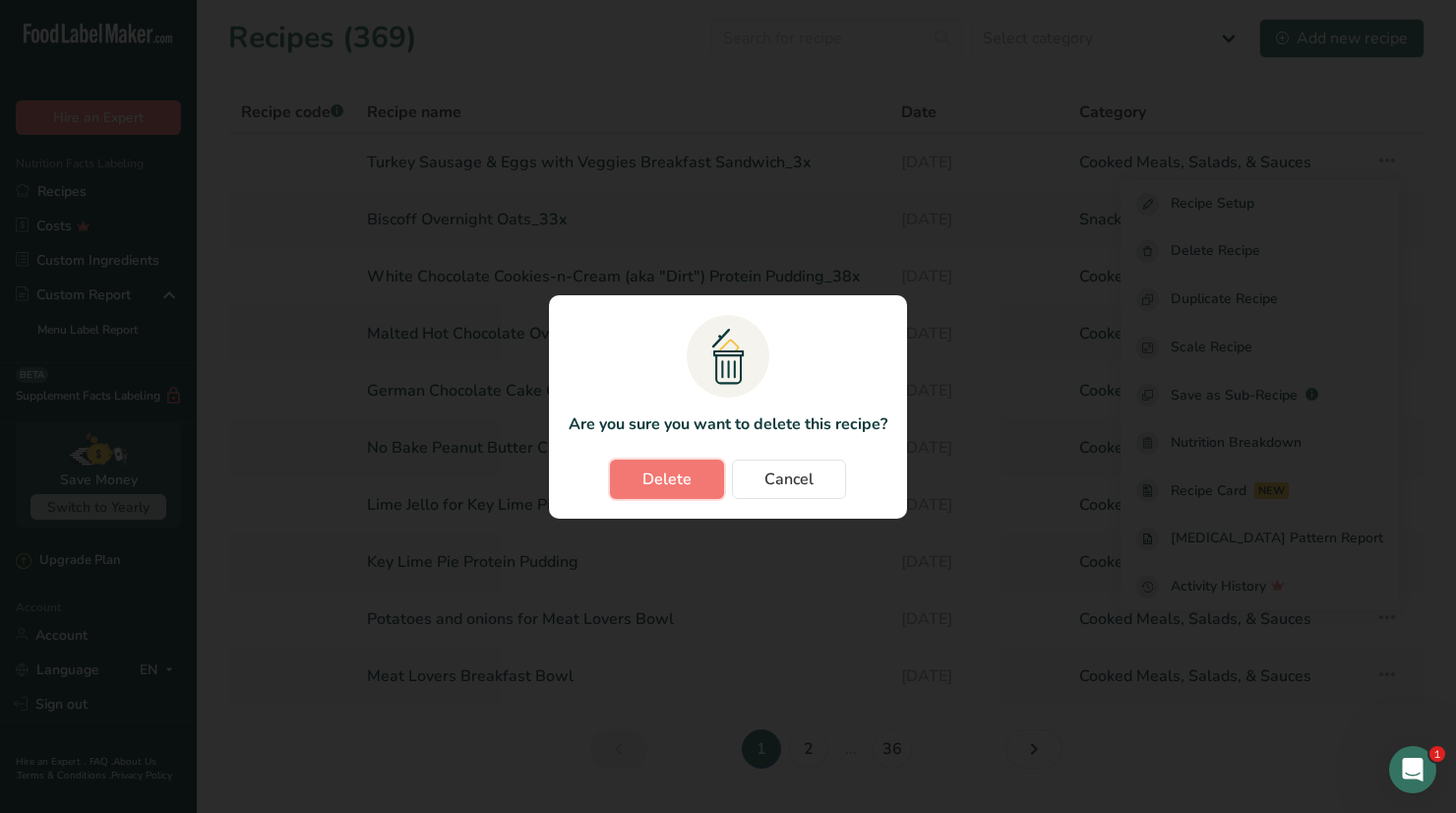 click on "Delete" at bounding box center [667, 479] 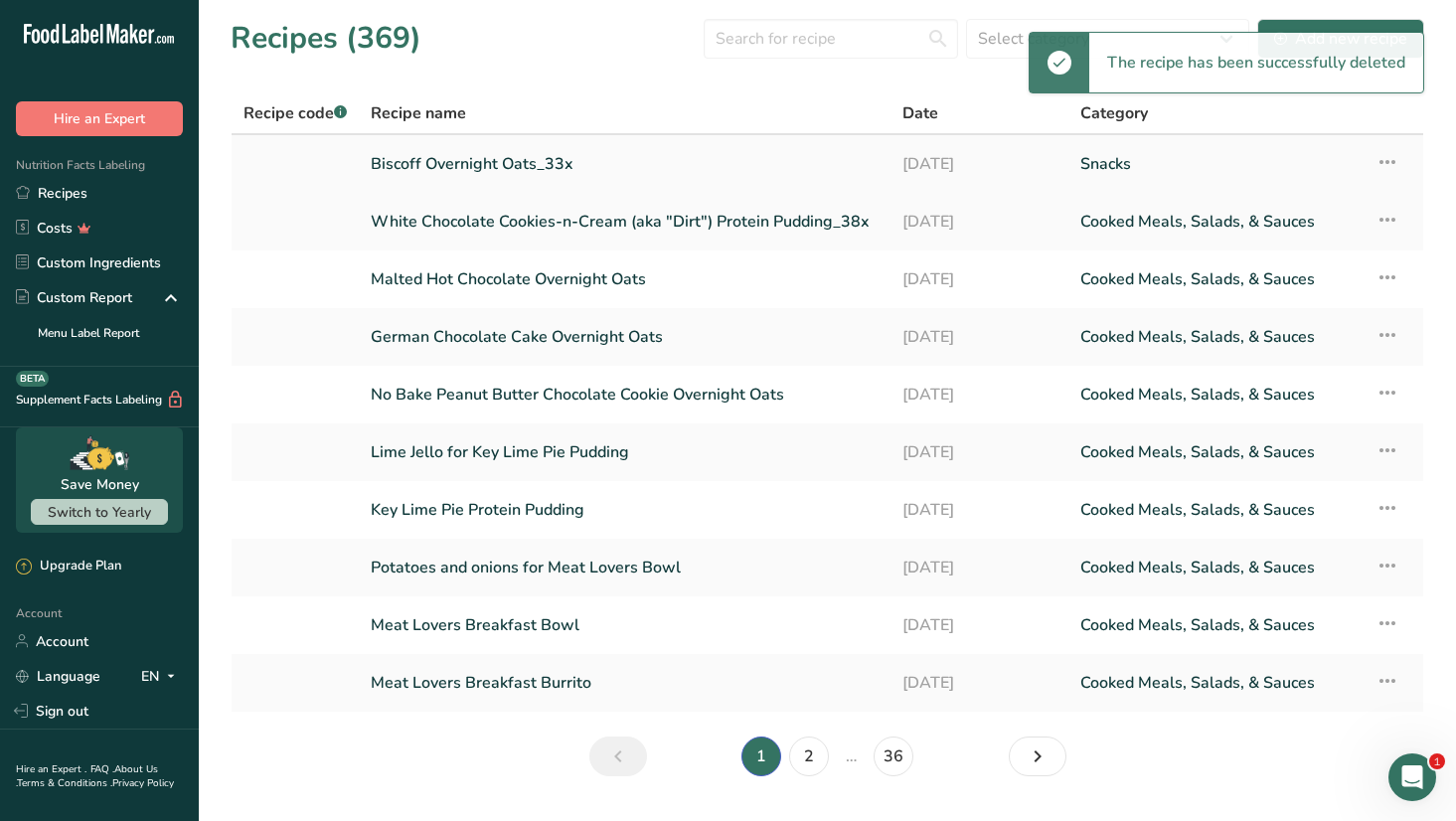 click at bounding box center (1387, 162) 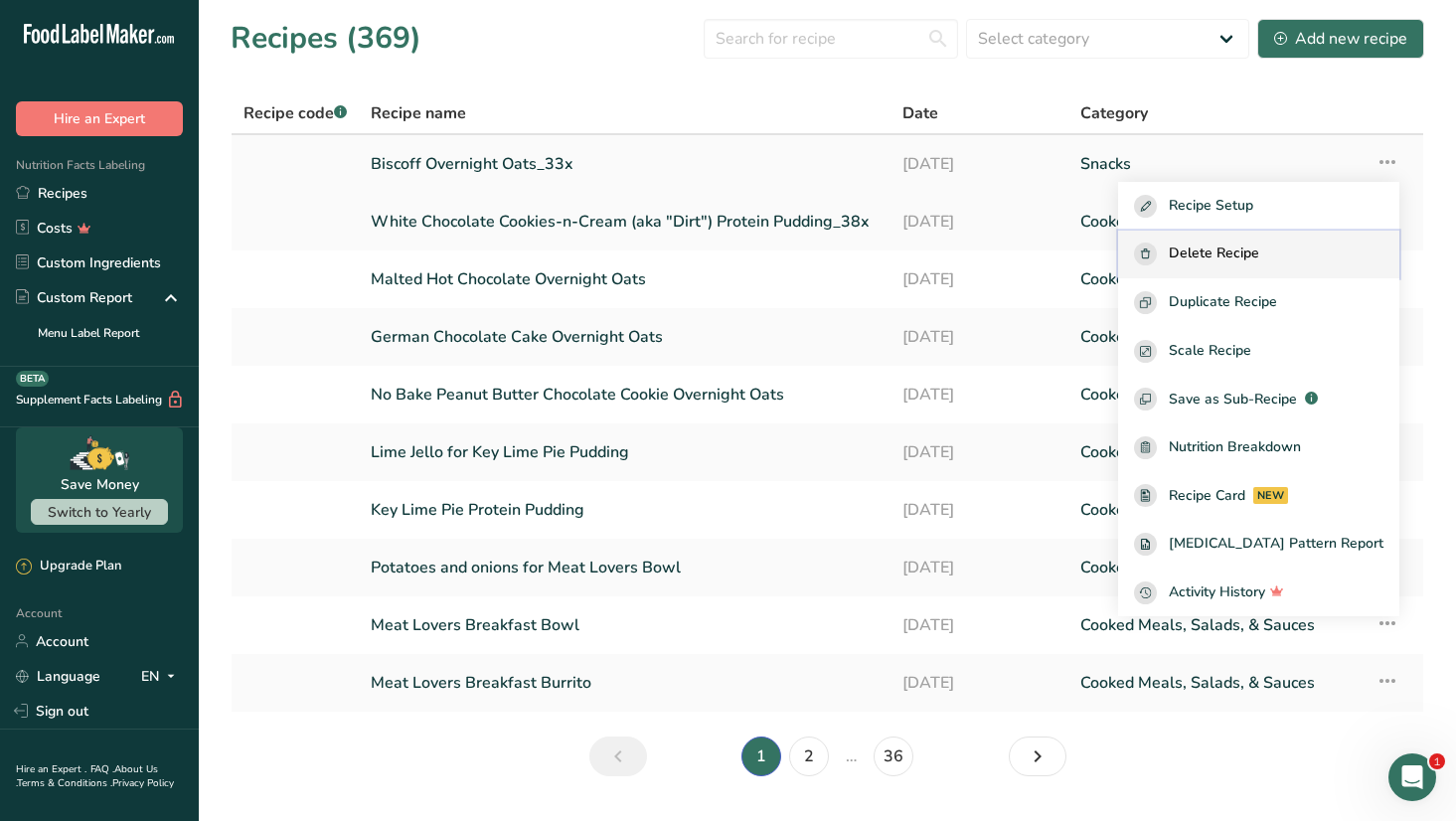 click on "Delete Recipe" at bounding box center (1213, 253) 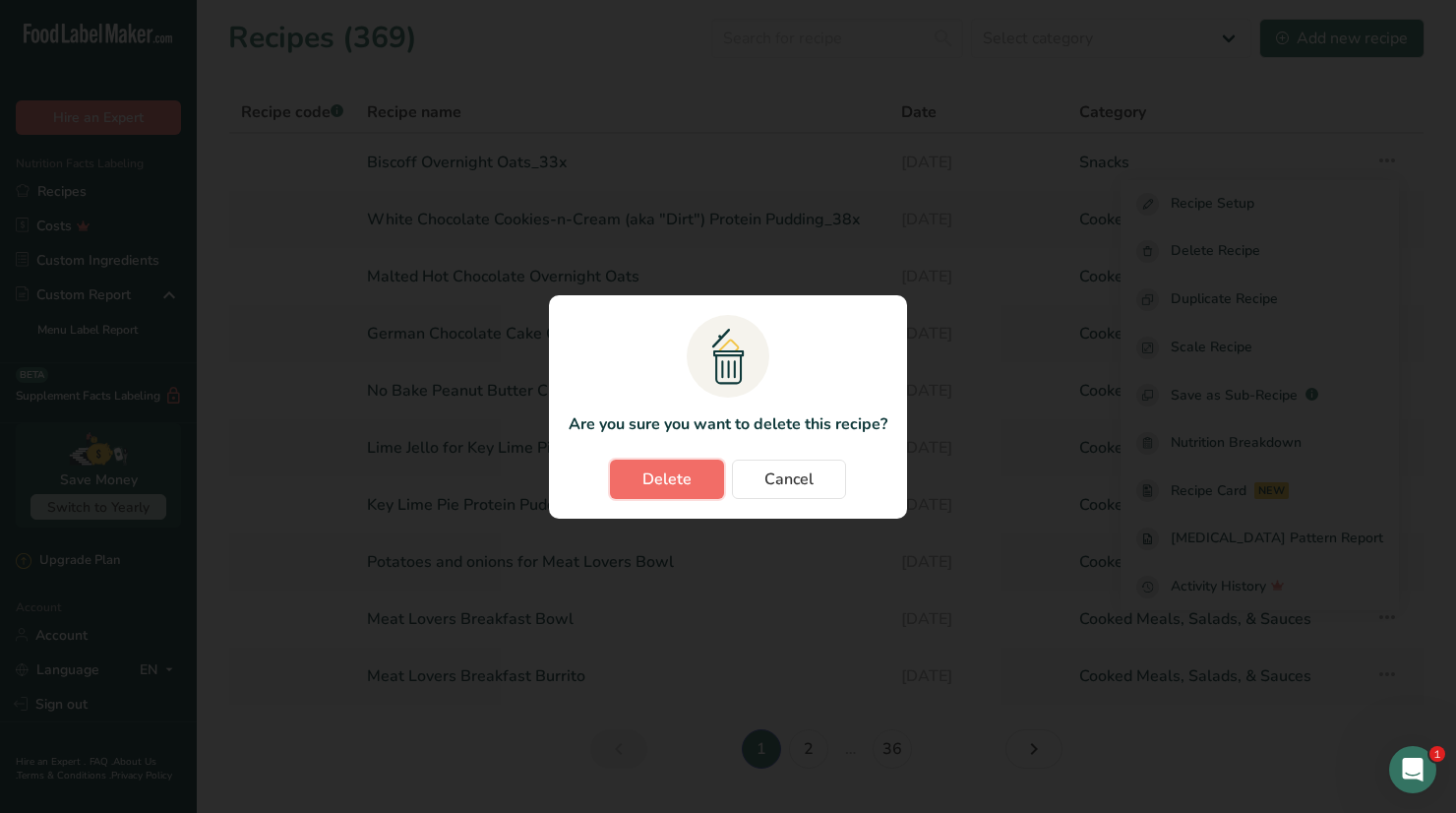 click on "Delete" at bounding box center [667, 479] 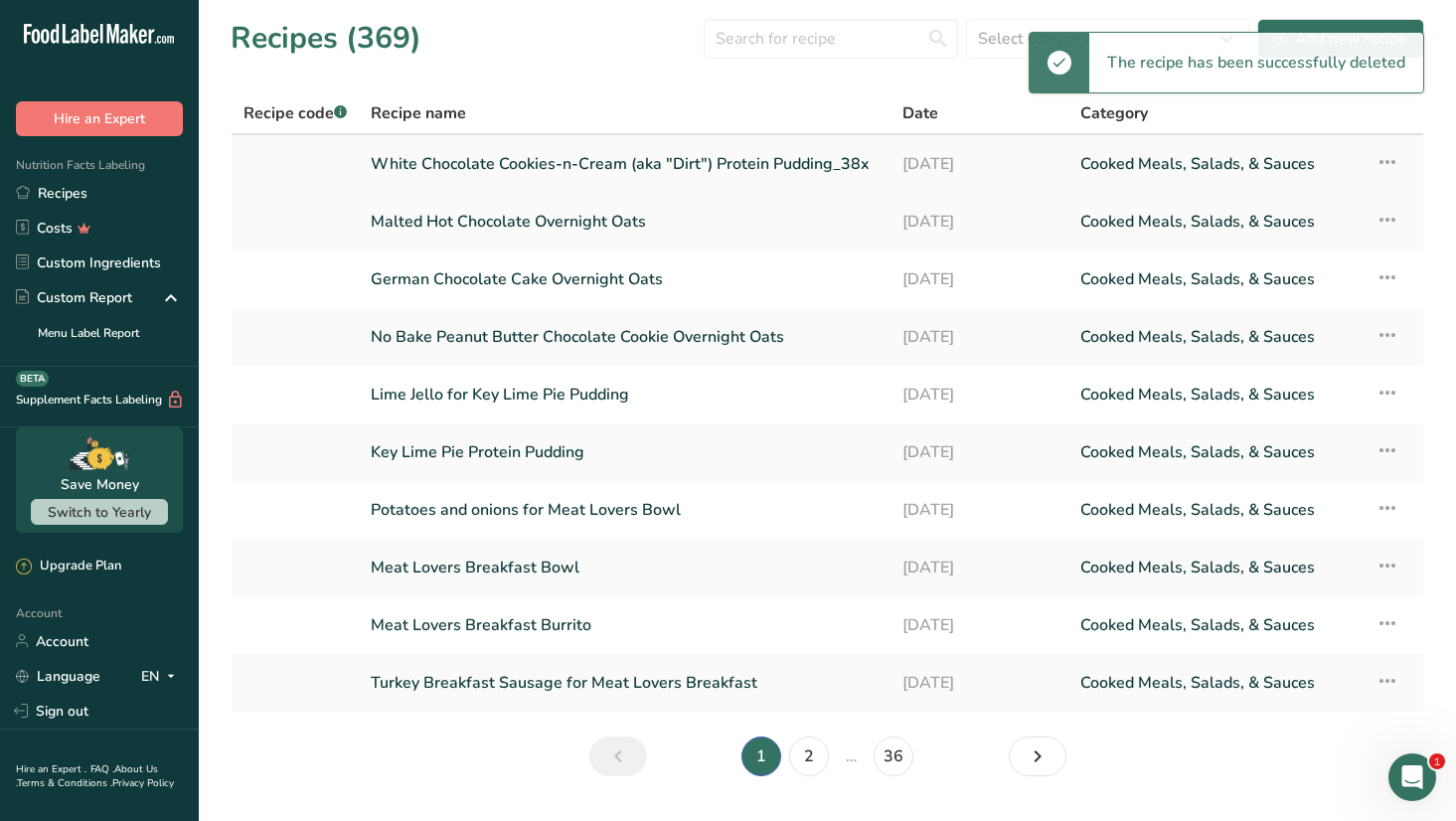 click at bounding box center [1387, 162] 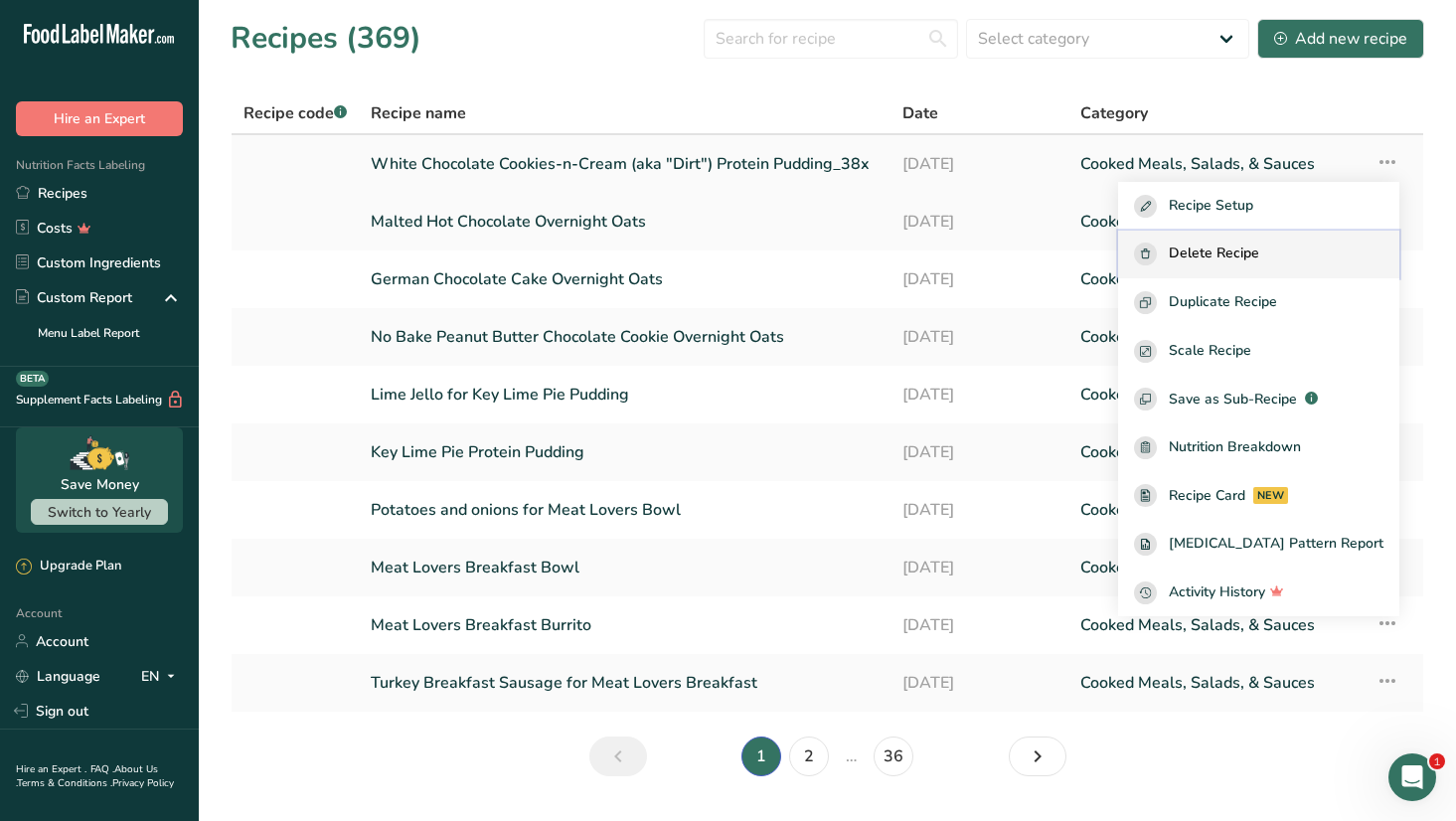 click on "Delete Recipe" at bounding box center (1213, 253) 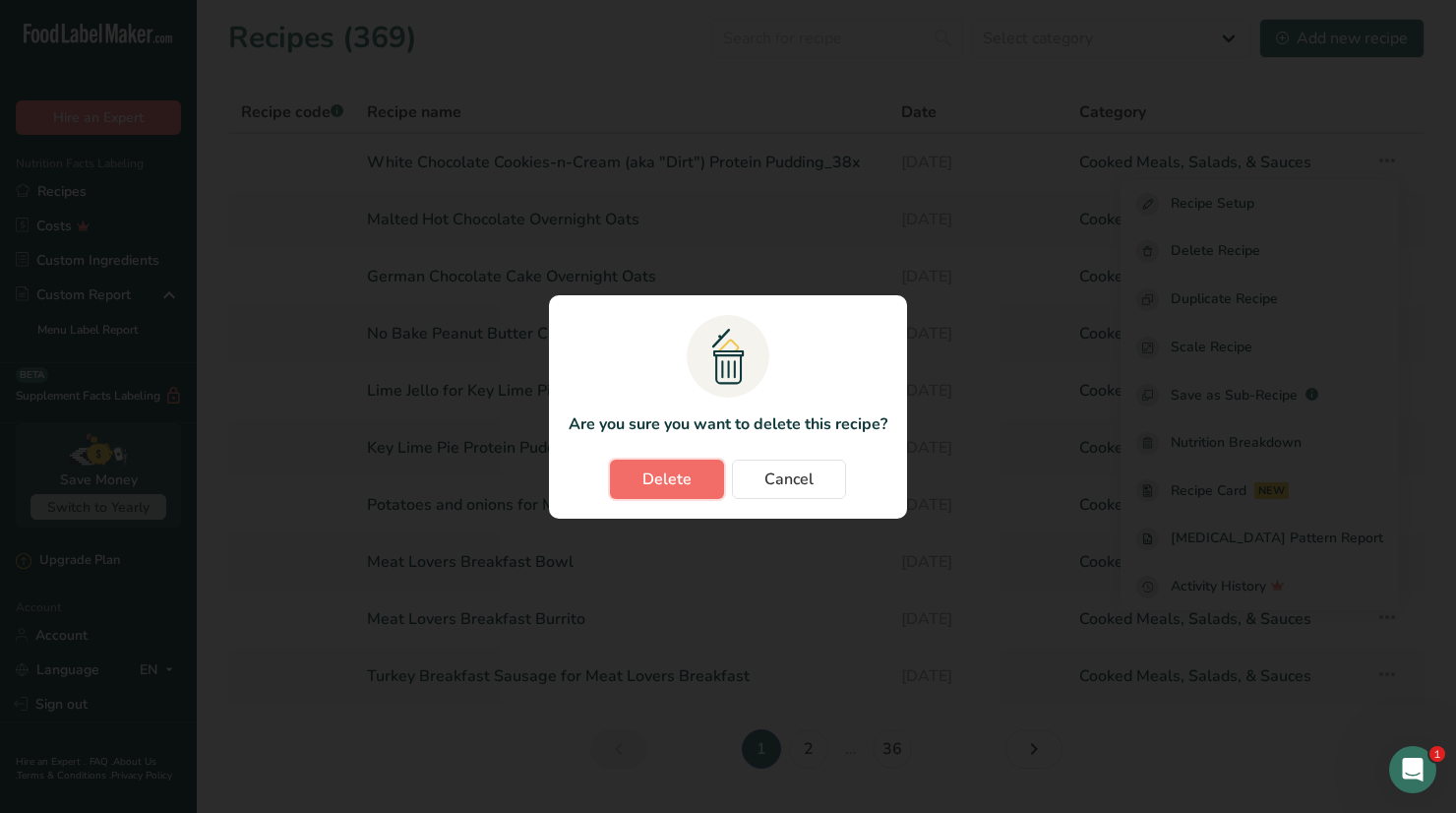 click on "Delete" at bounding box center [667, 479] 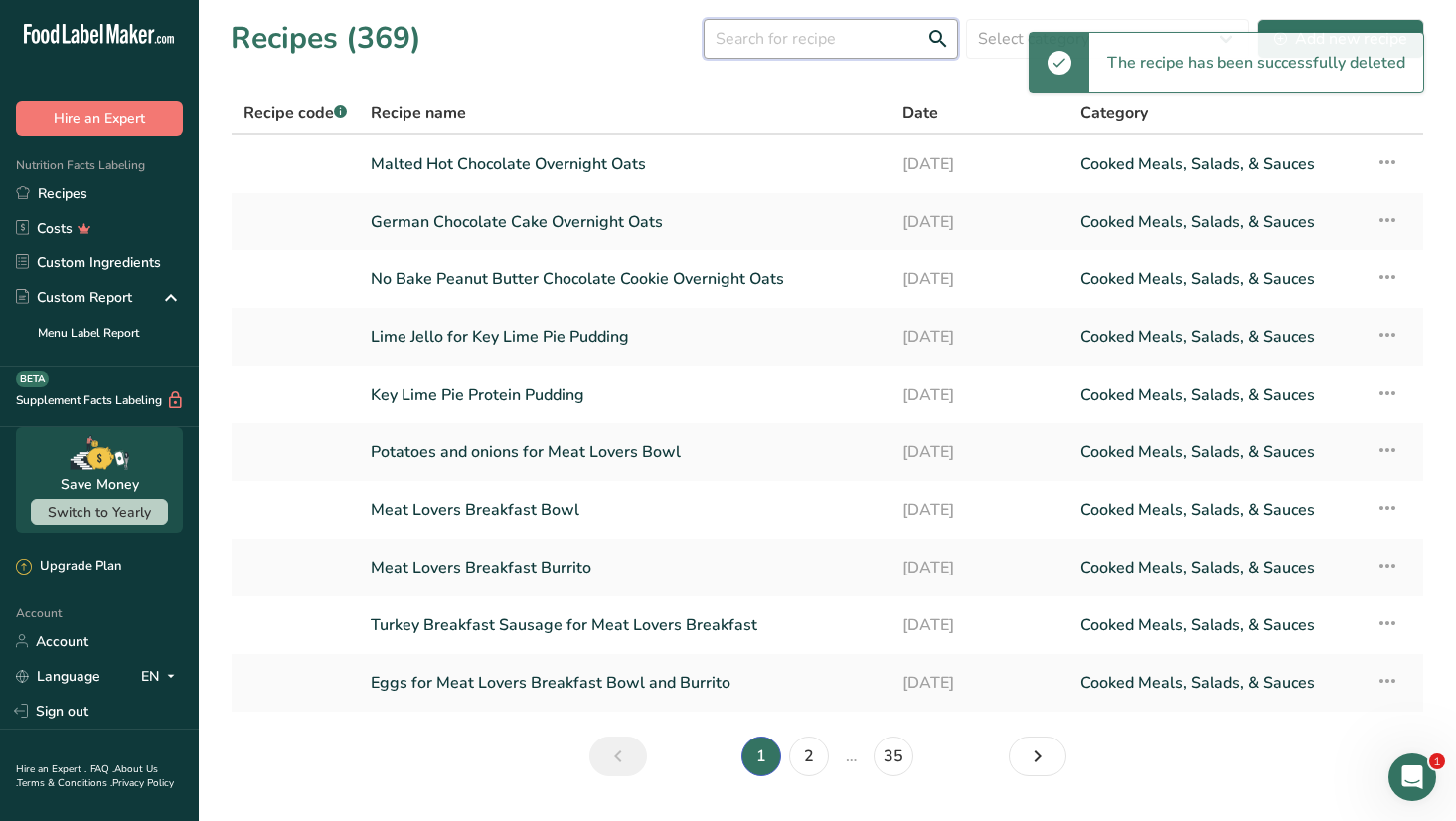 click at bounding box center [831, 39] 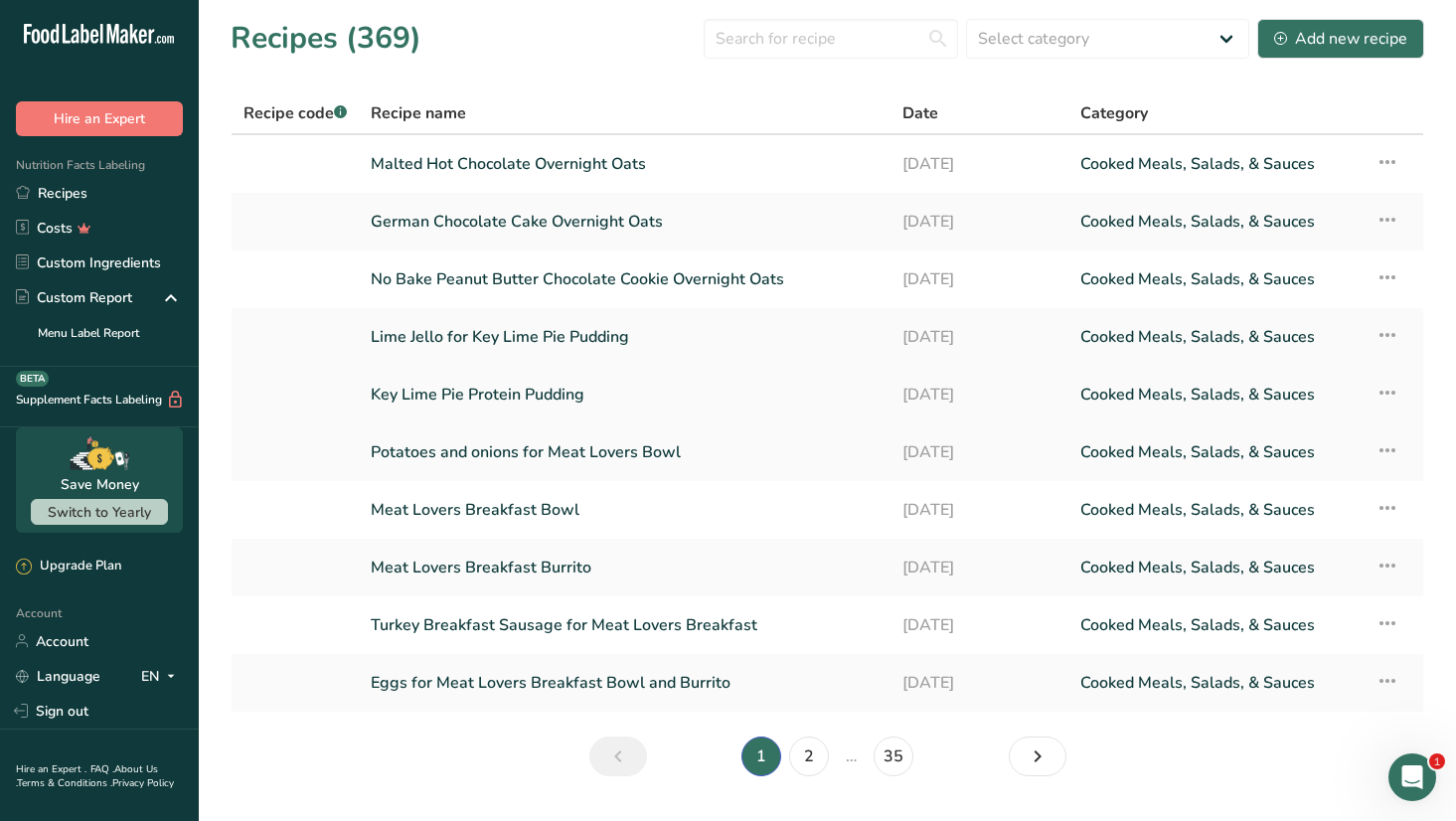 click on "Key Lime Pie Protein Pudding" at bounding box center [624, 395] 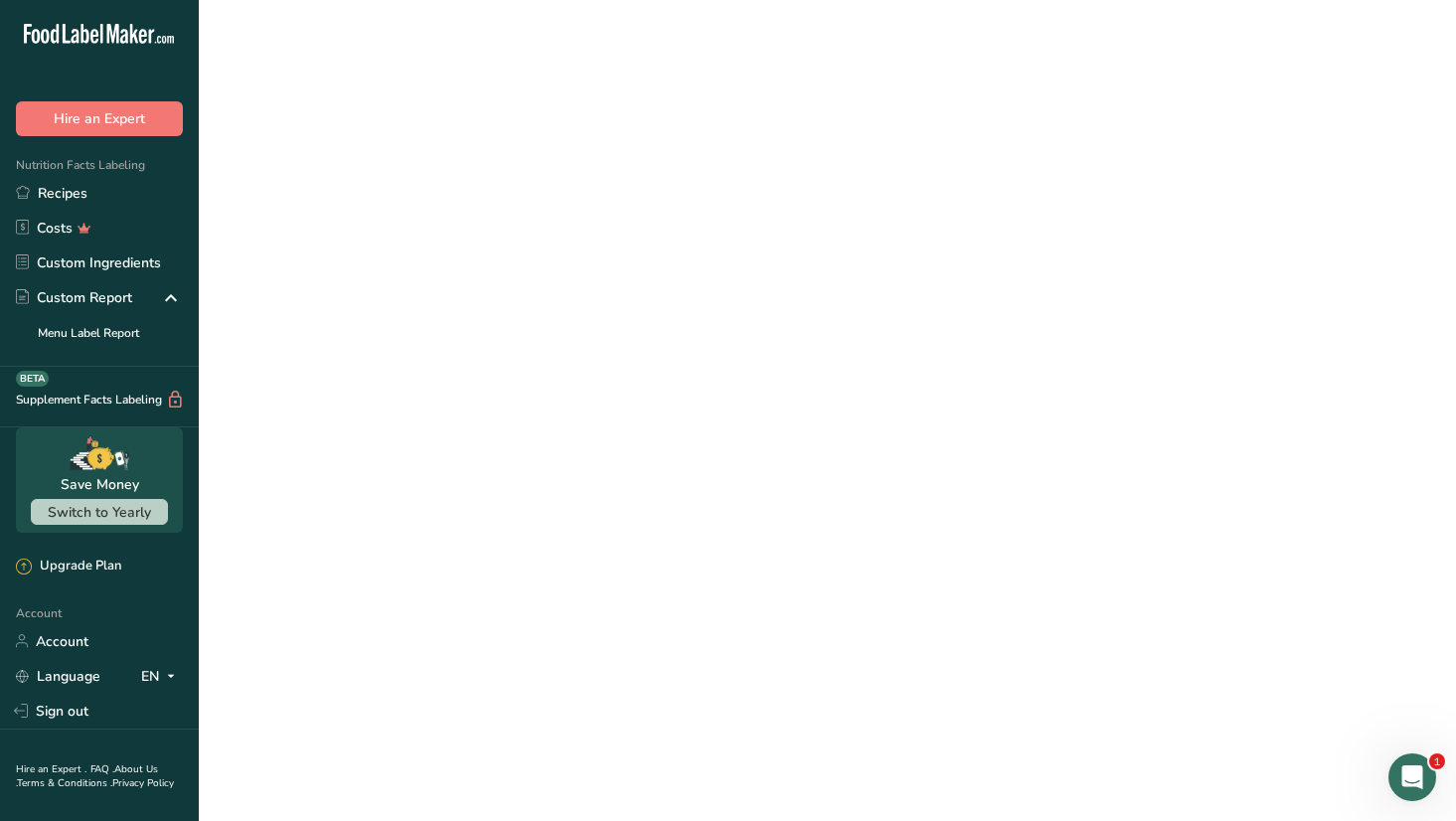 click on "Key Lime Pie Protein Pudding" at bounding box center (624, 395) 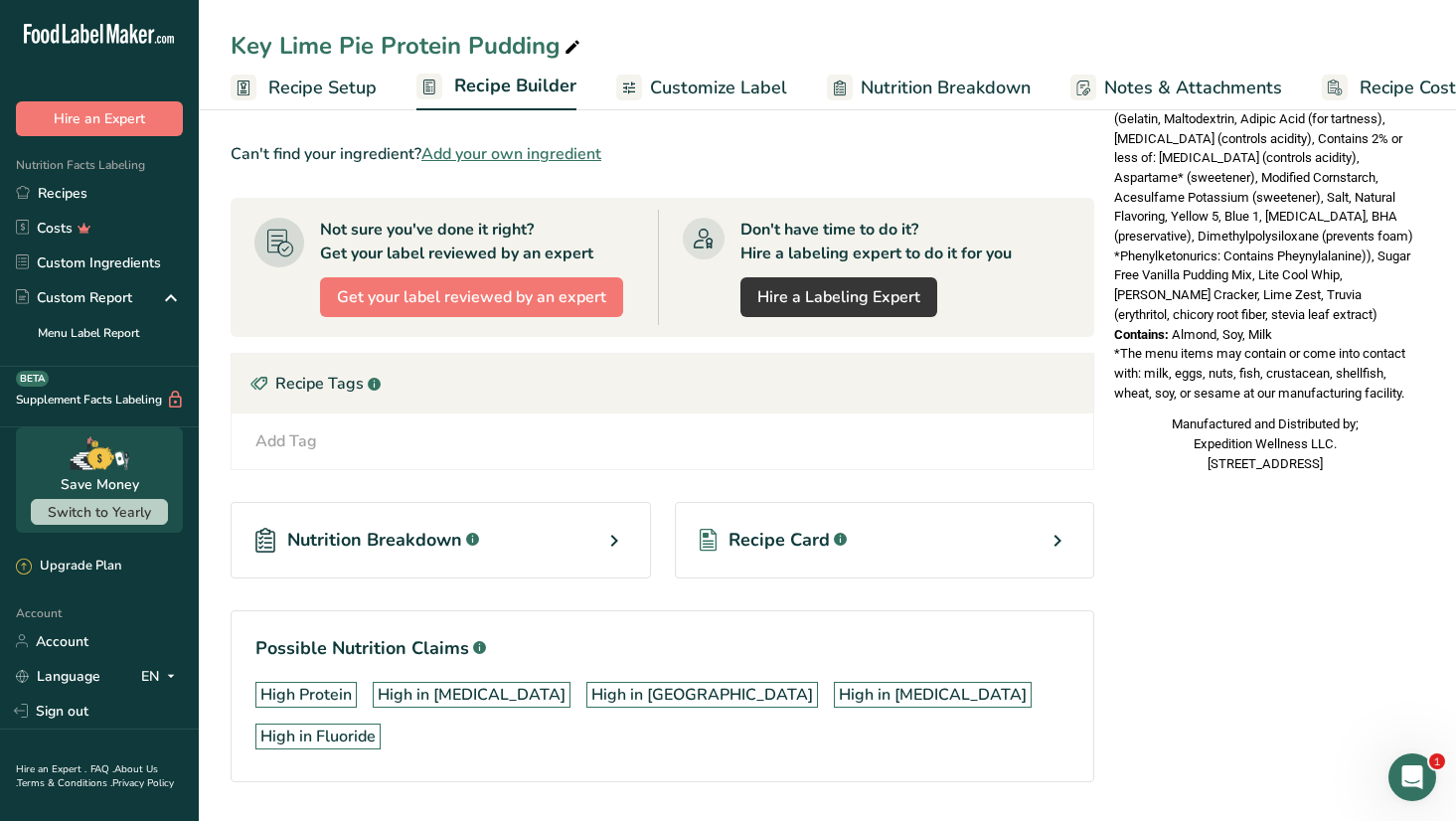 scroll, scrollTop: 788, scrollLeft: 0, axis: vertical 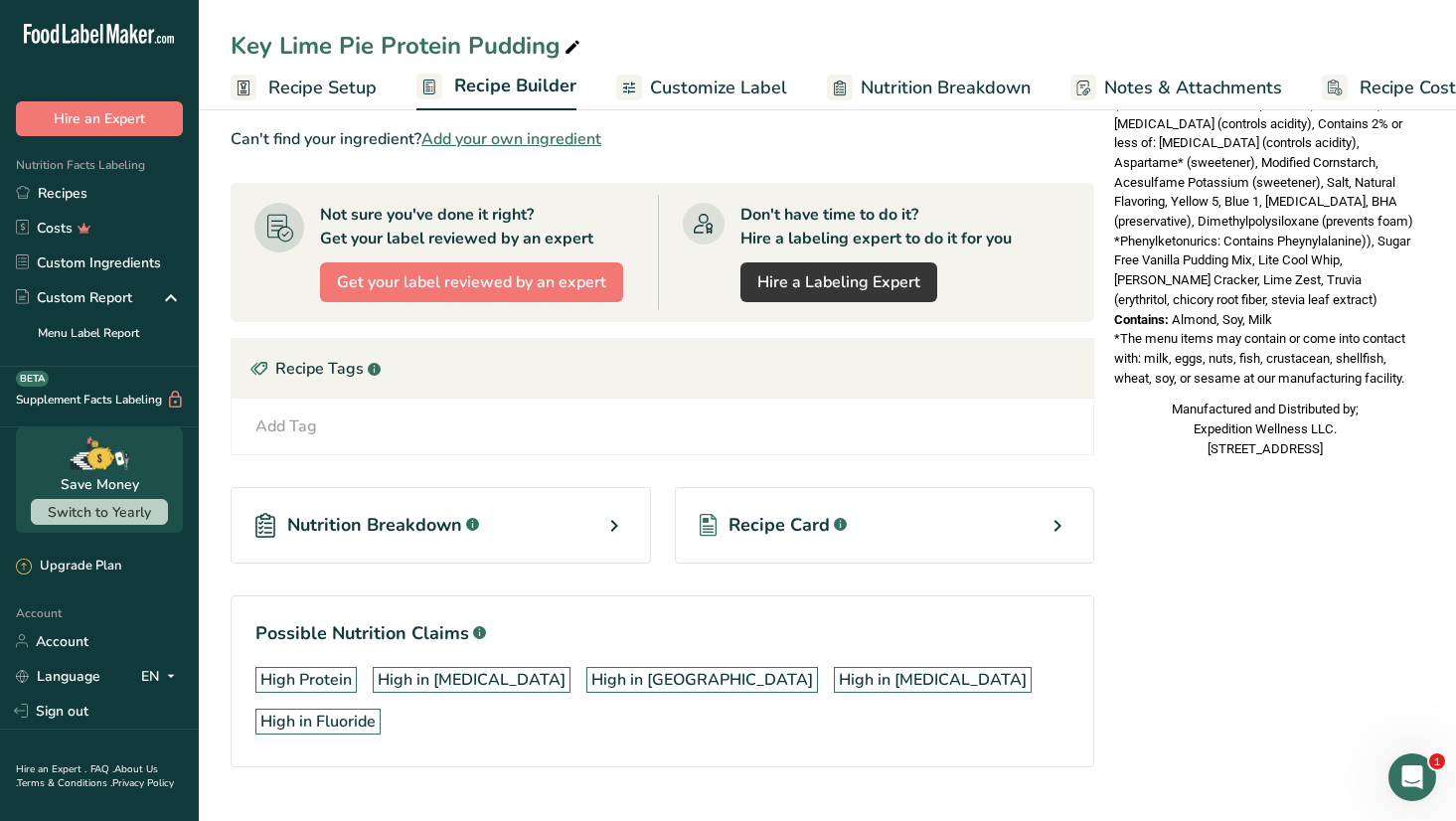 click at bounding box center [1057, 526] 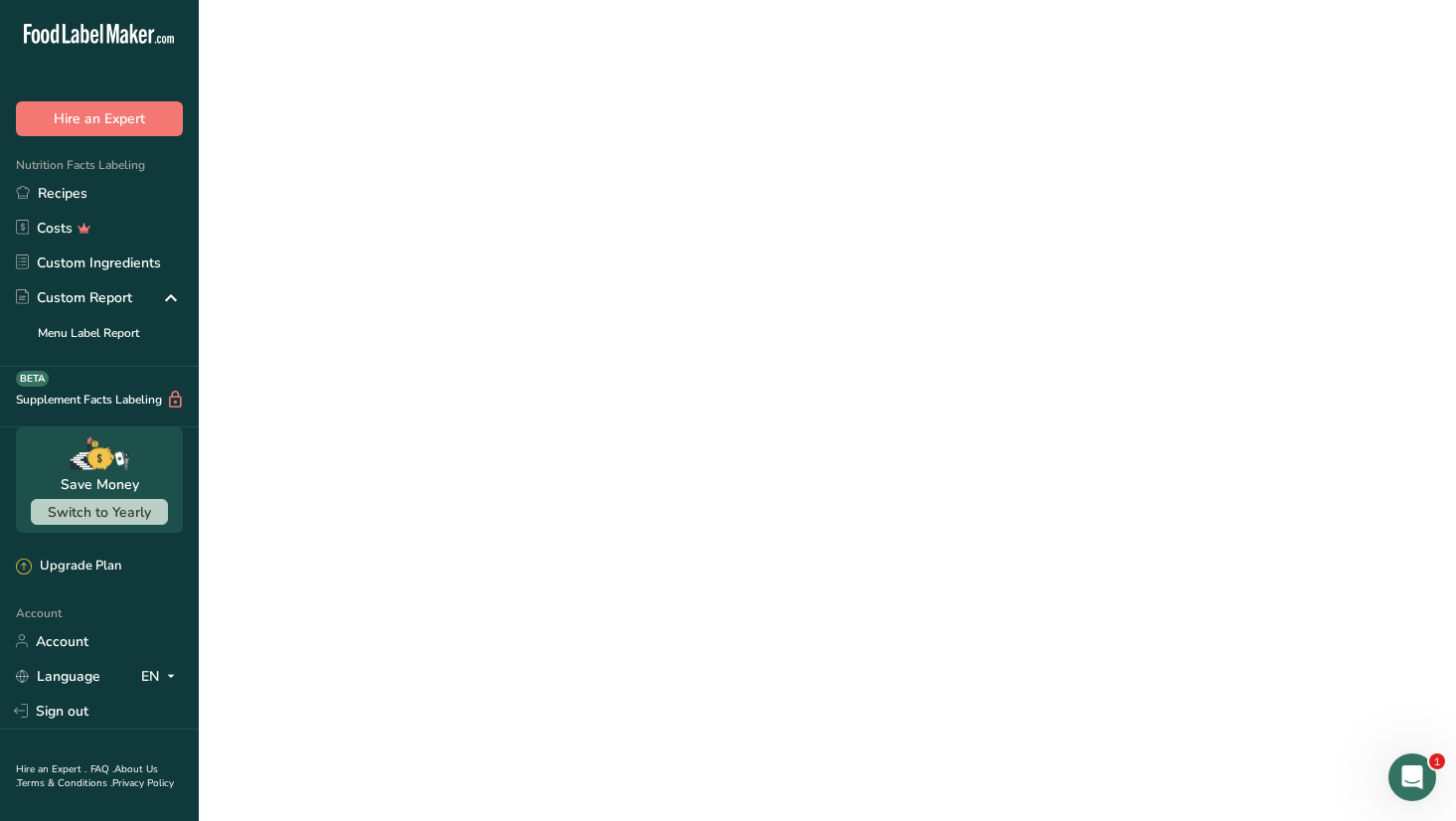 scroll, scrollTop: 0, scrollLeft: 0, axis: both 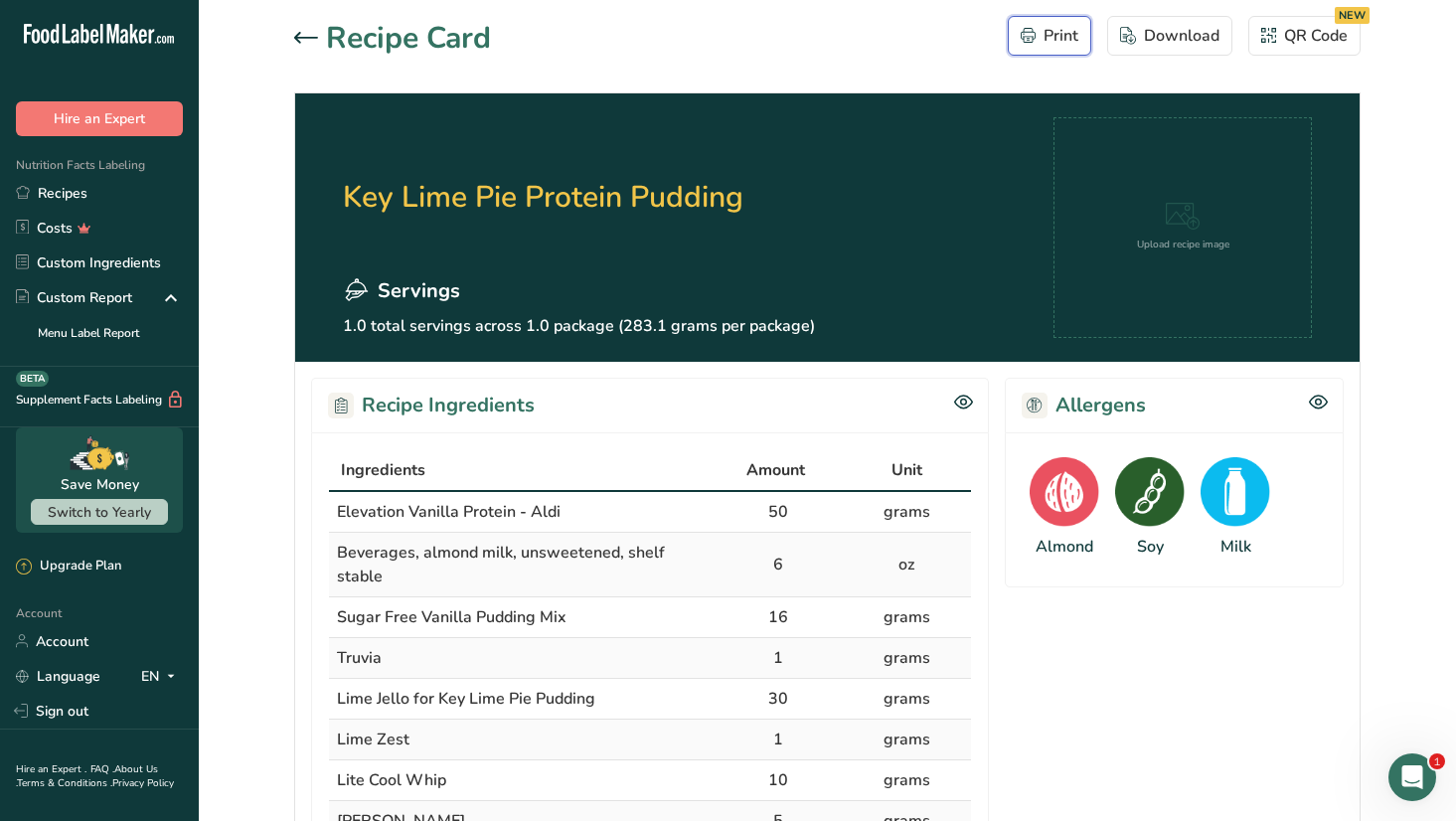 click on "Print" at bounding box center [1050, 36] 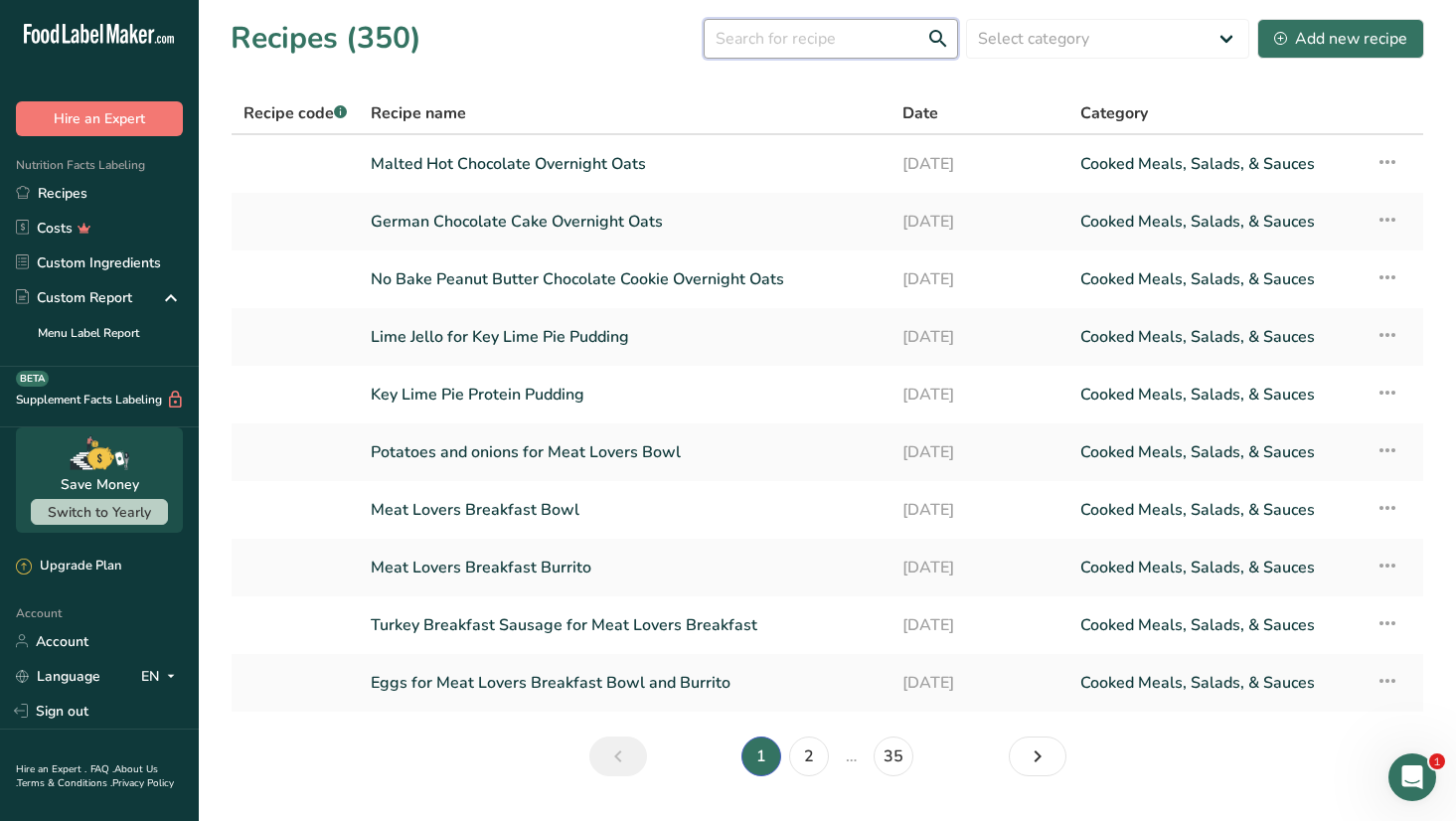 click at bounding box center [831, 39] 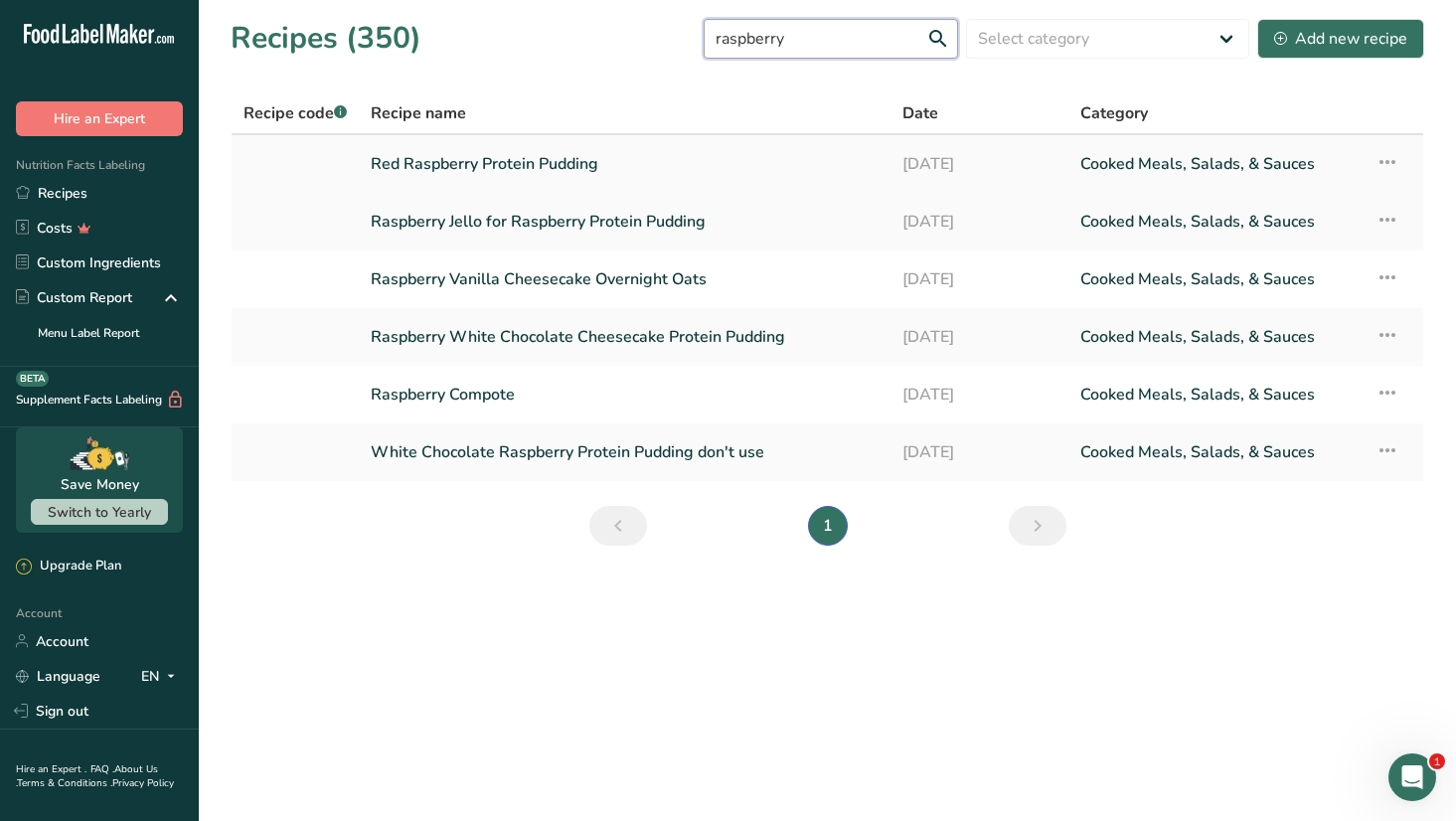 type on "raspberry" 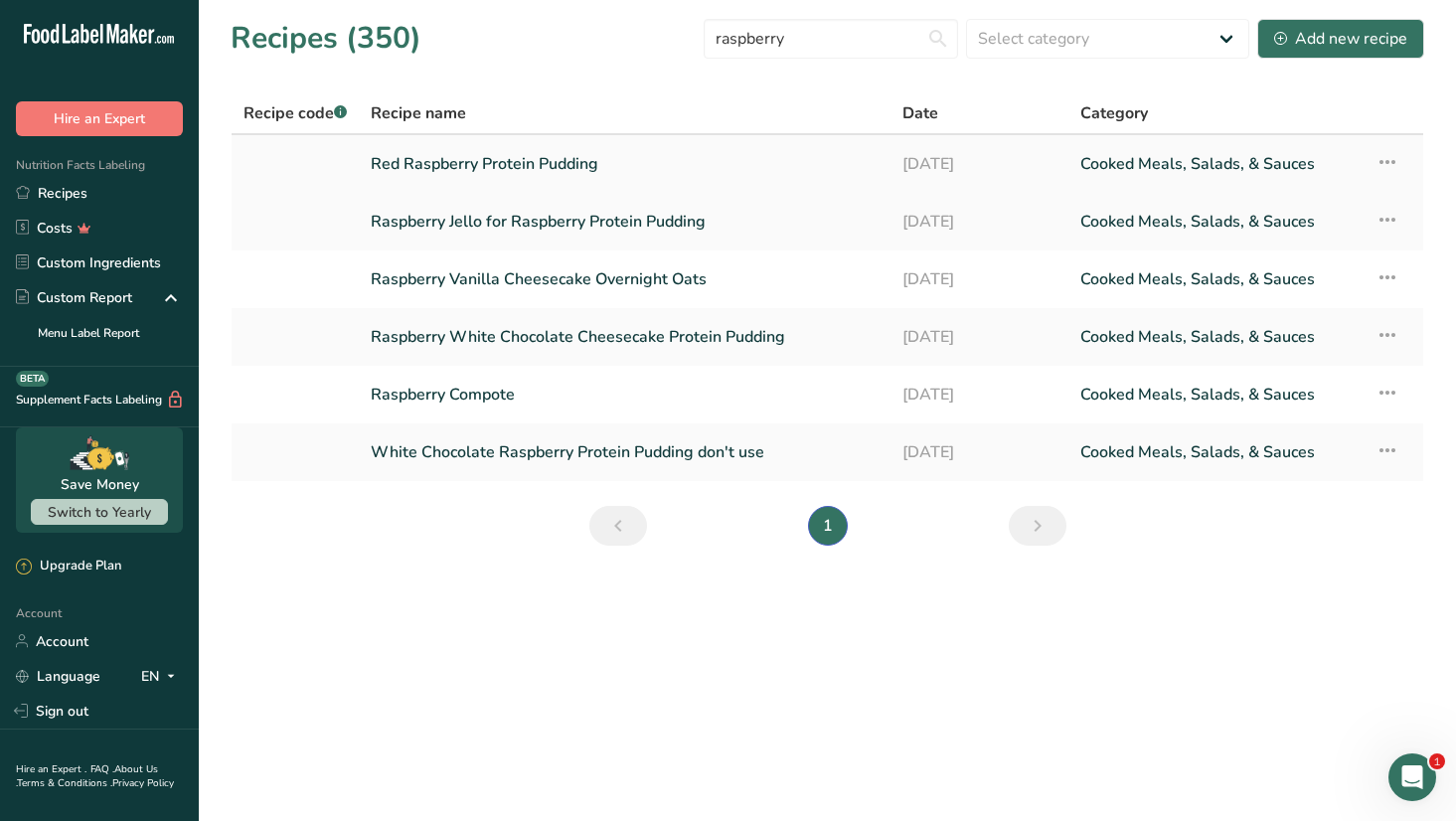 click at bounding box center (1387, 162) 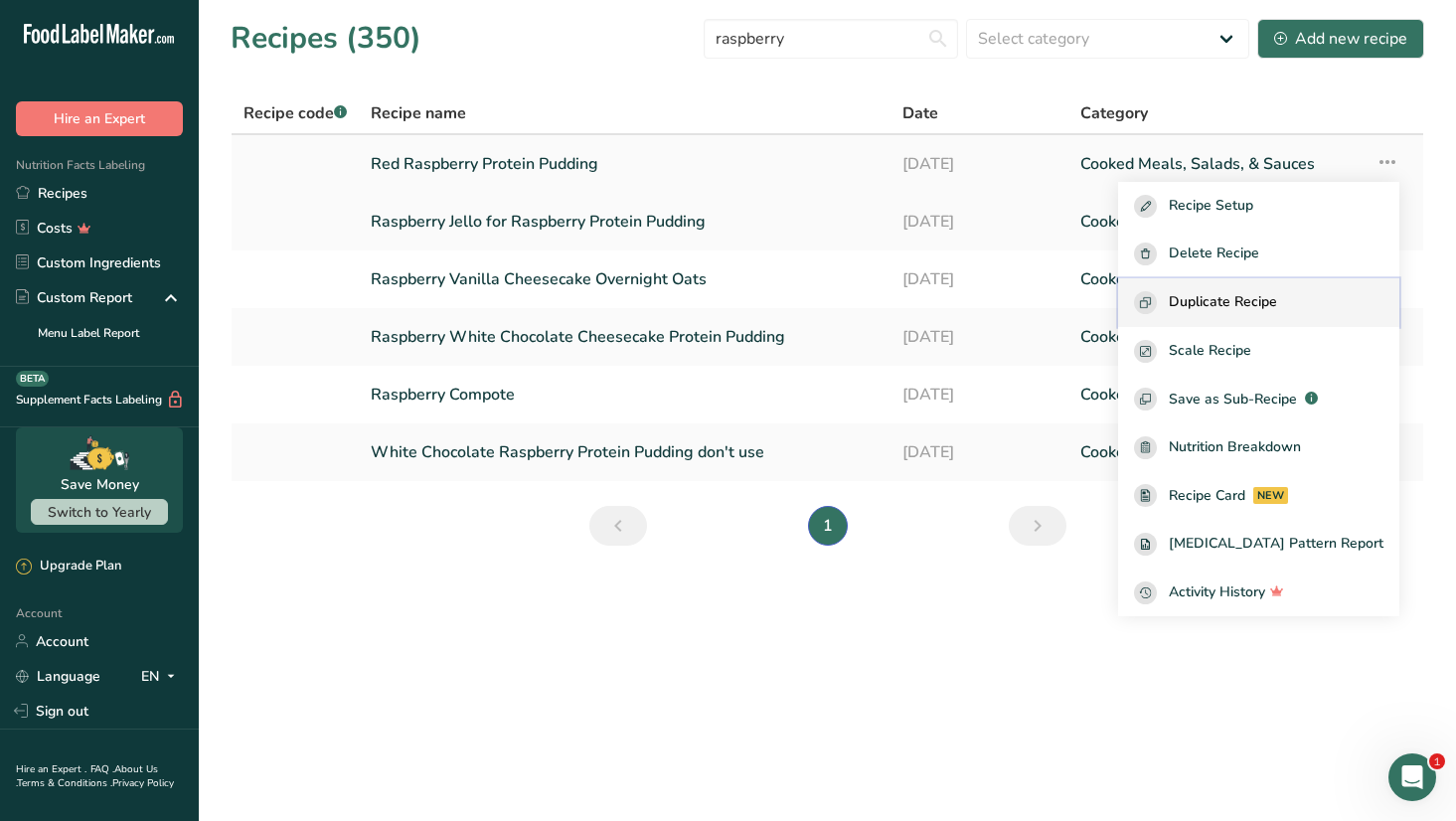 click on "Duplicate Recipe" at bounding box center [1258, 302] 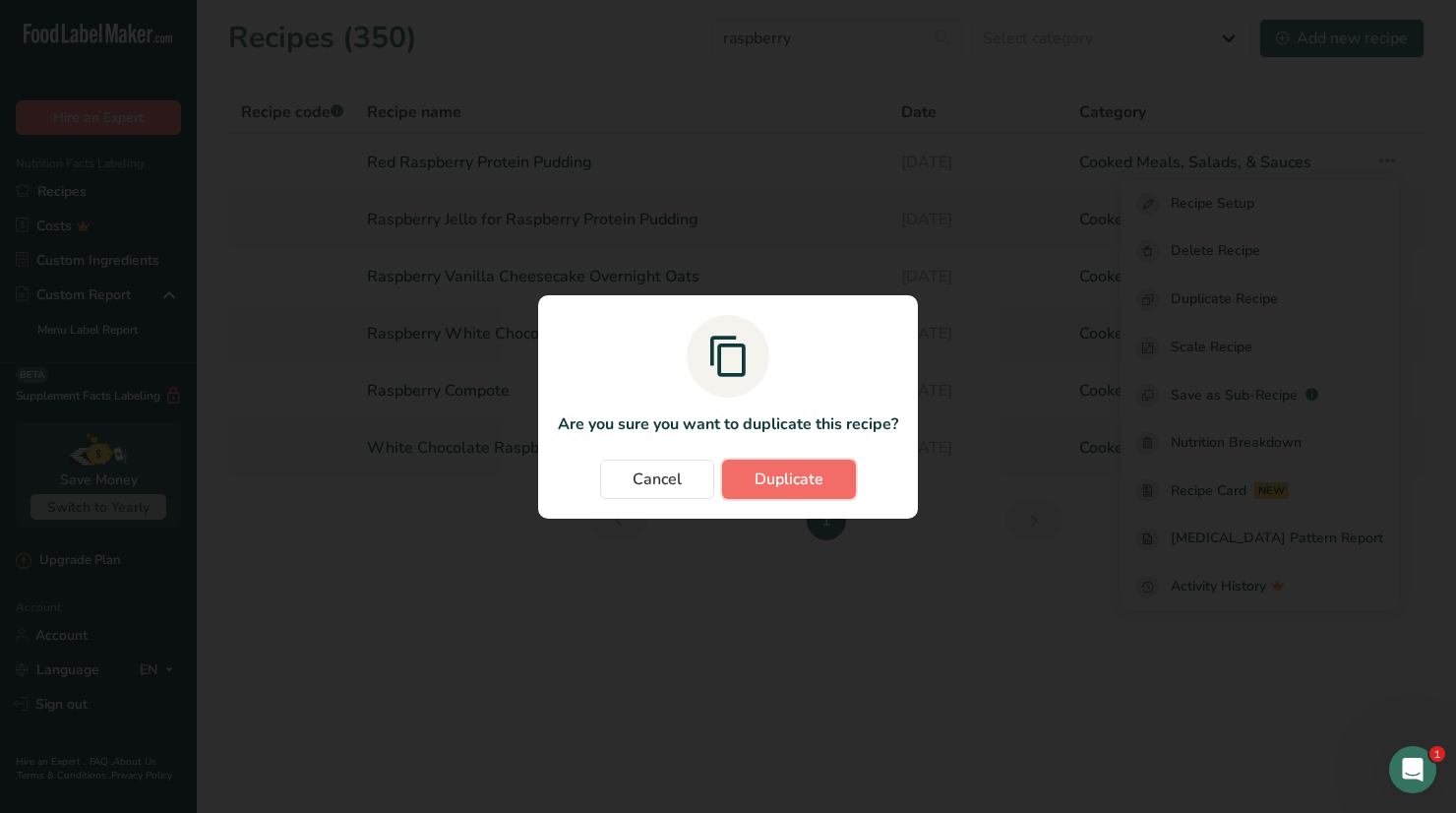 click on "Duplicate" at bounding box center (789, 479) 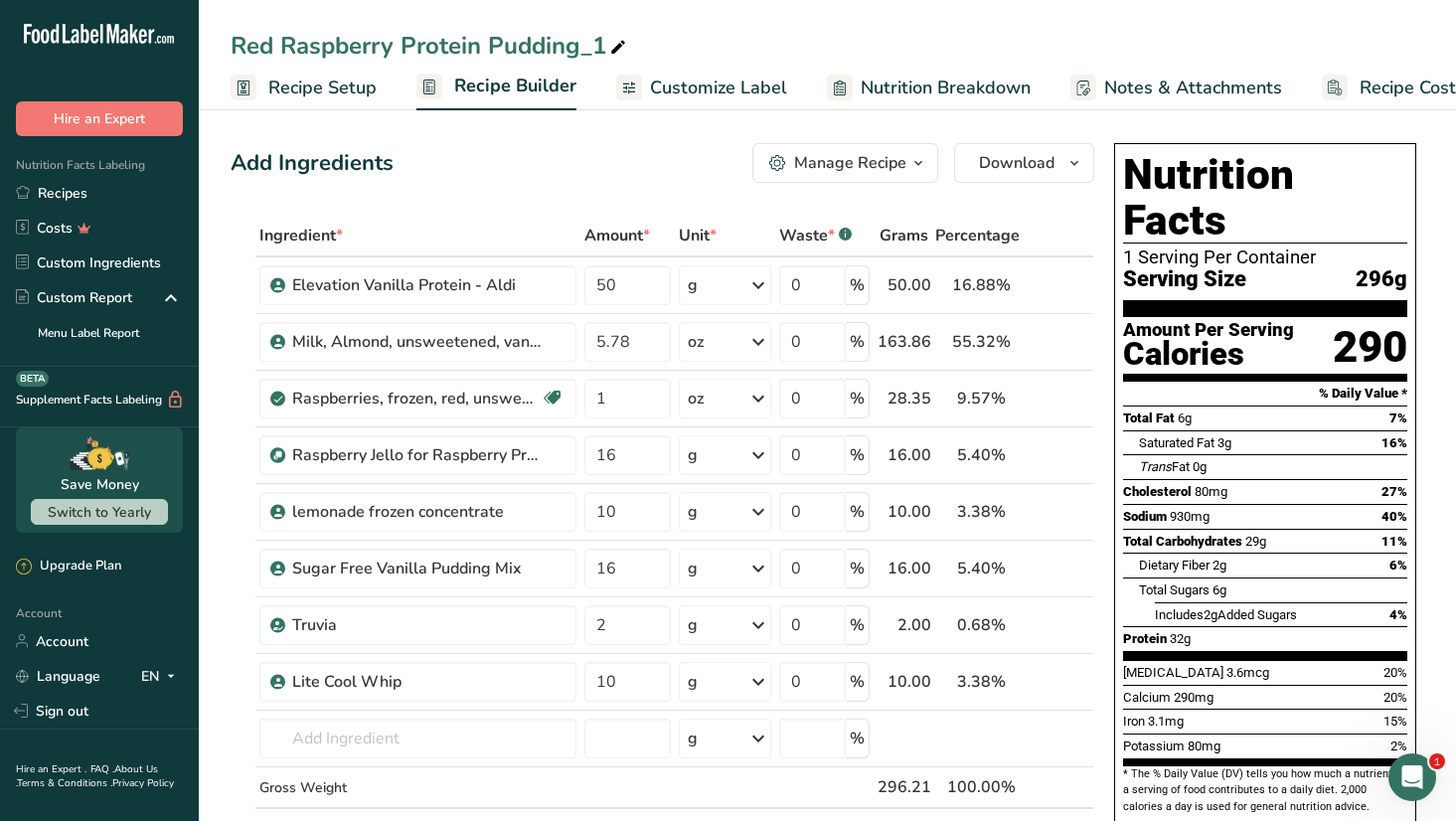 click at bounding box center [618, 48] 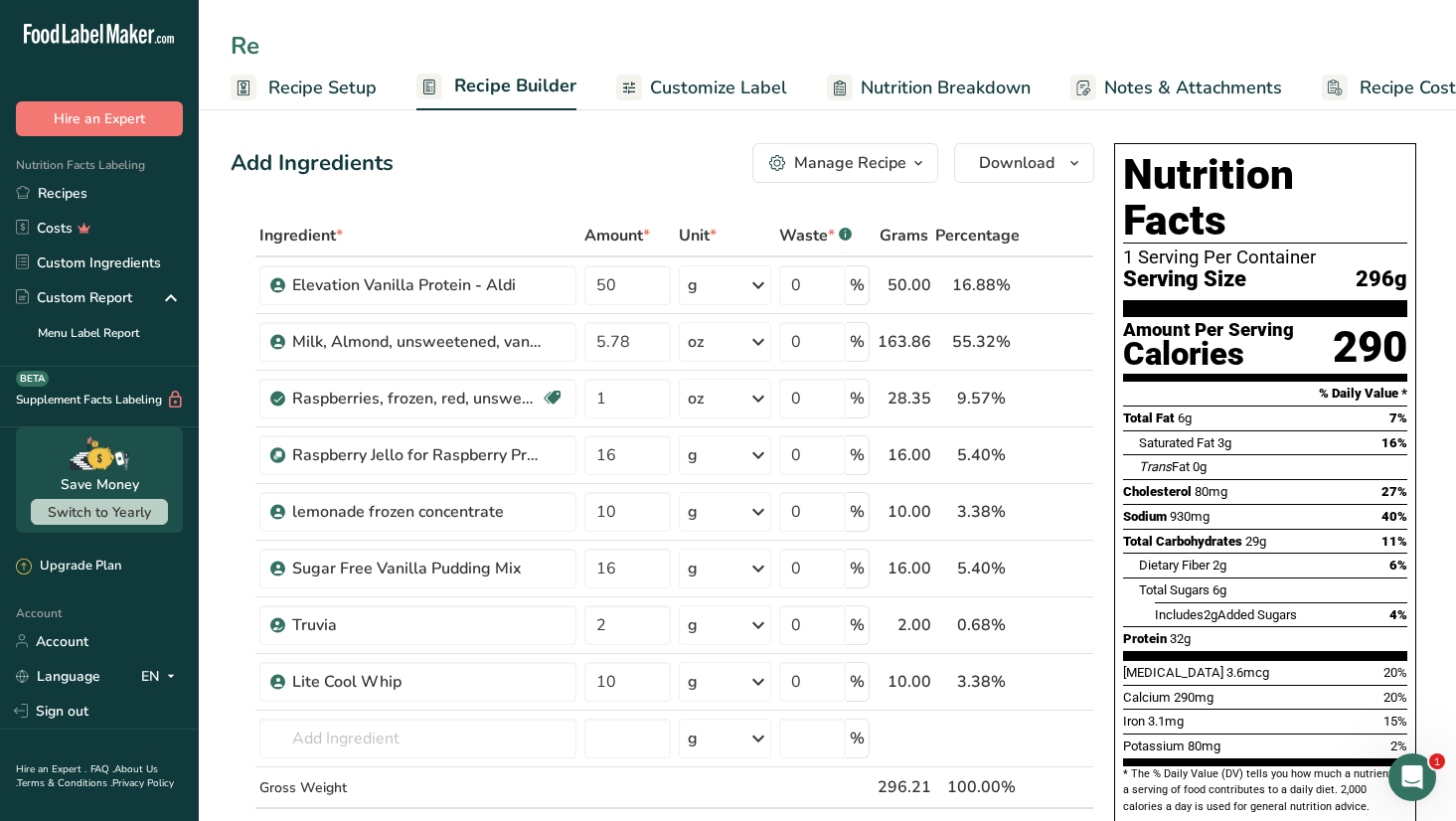 type on "R" 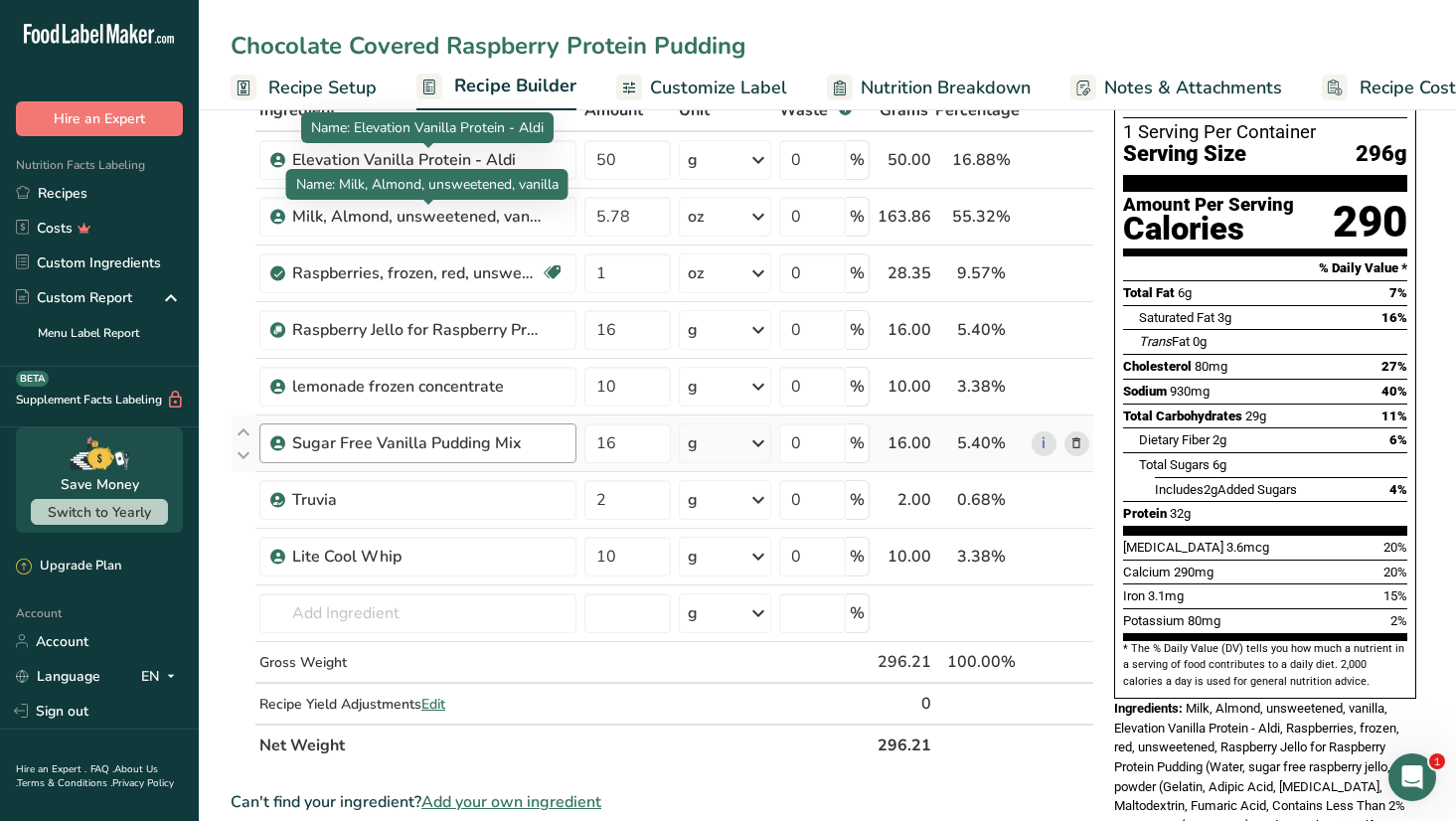 scroll, scrollTop: 298, scrollLeft: 0, axis: vertical 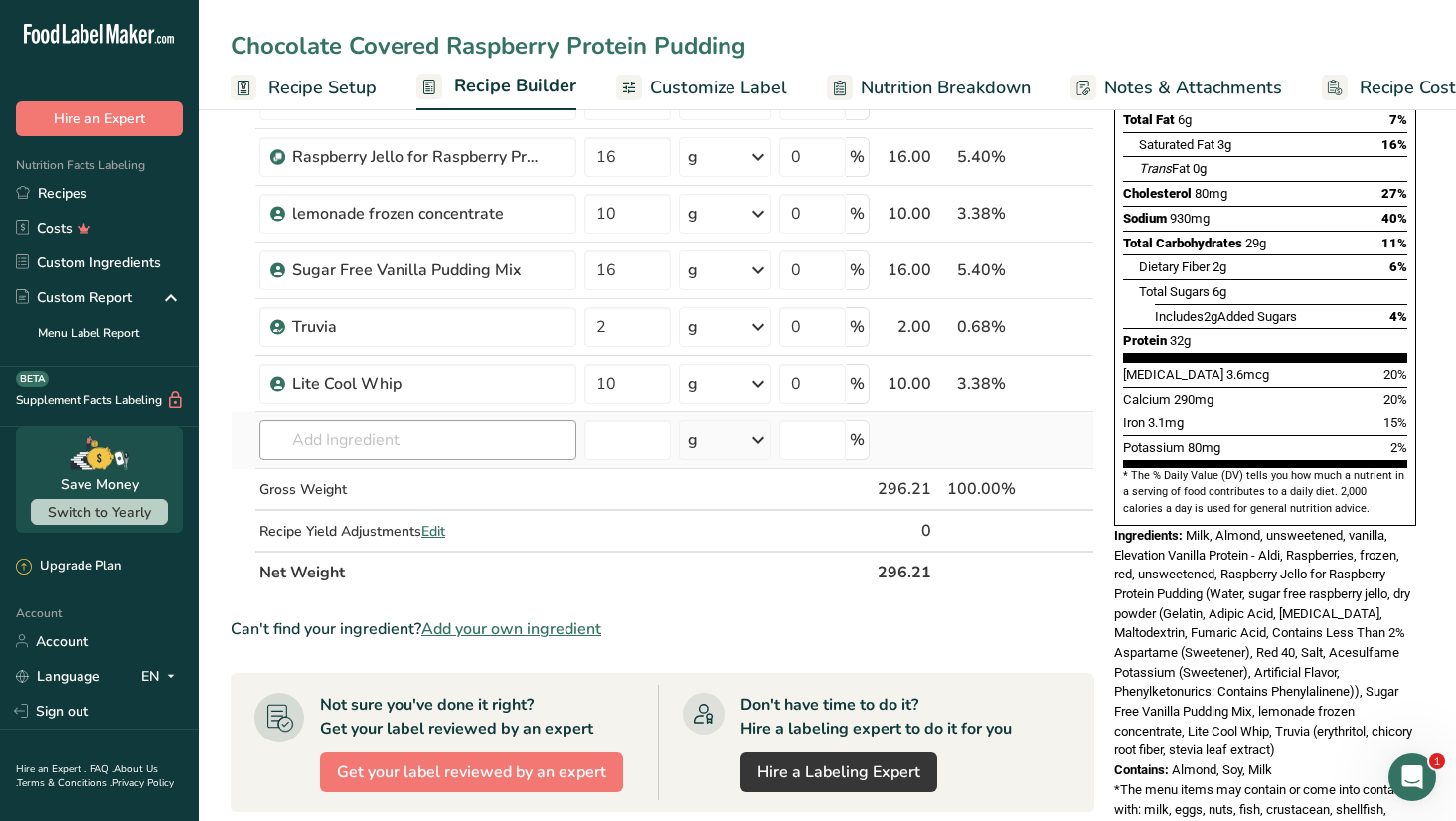 type on "Chocolate Covered Raspberry Protein Pudding" 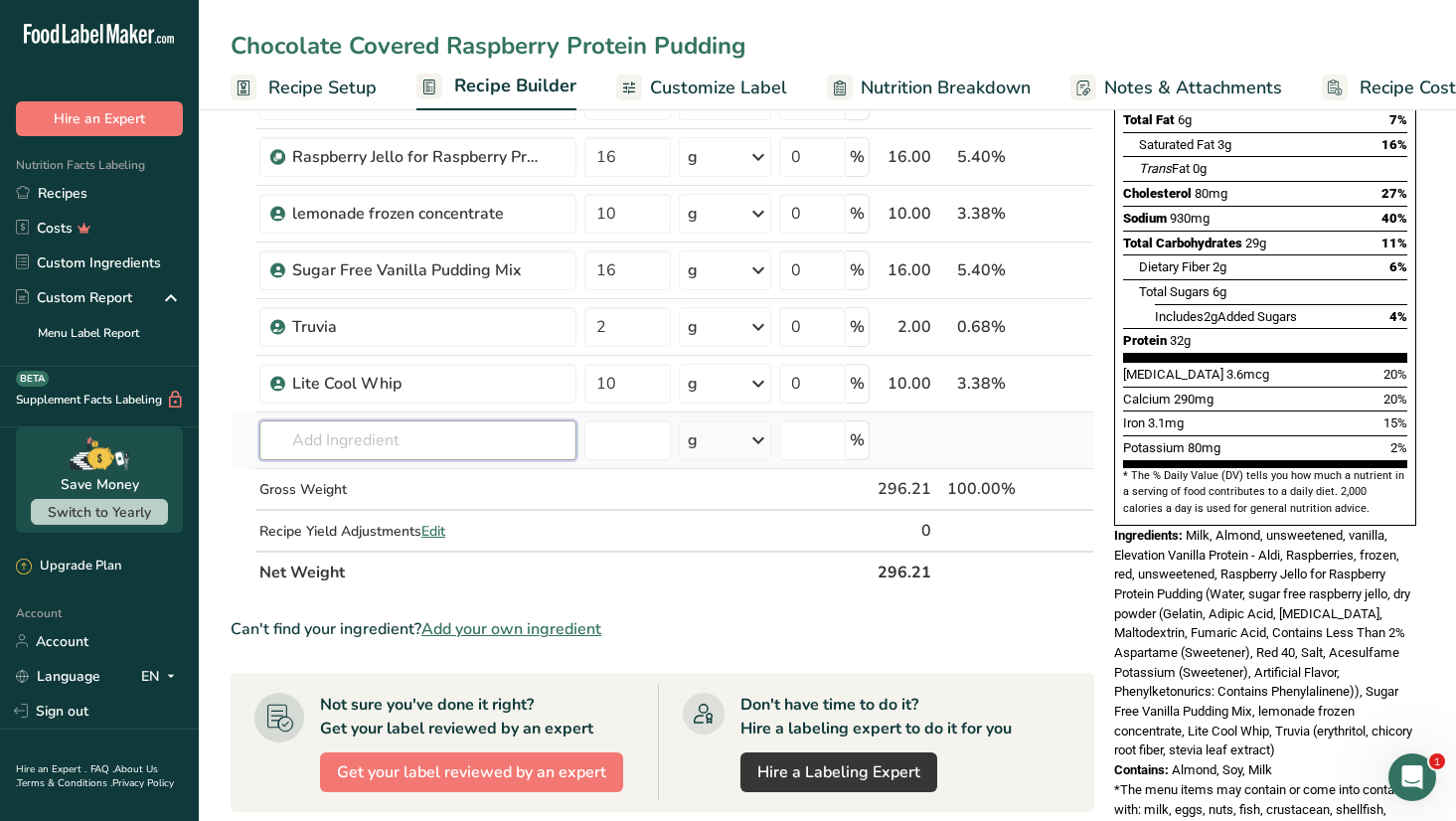 click at bounding box center [417, 440] 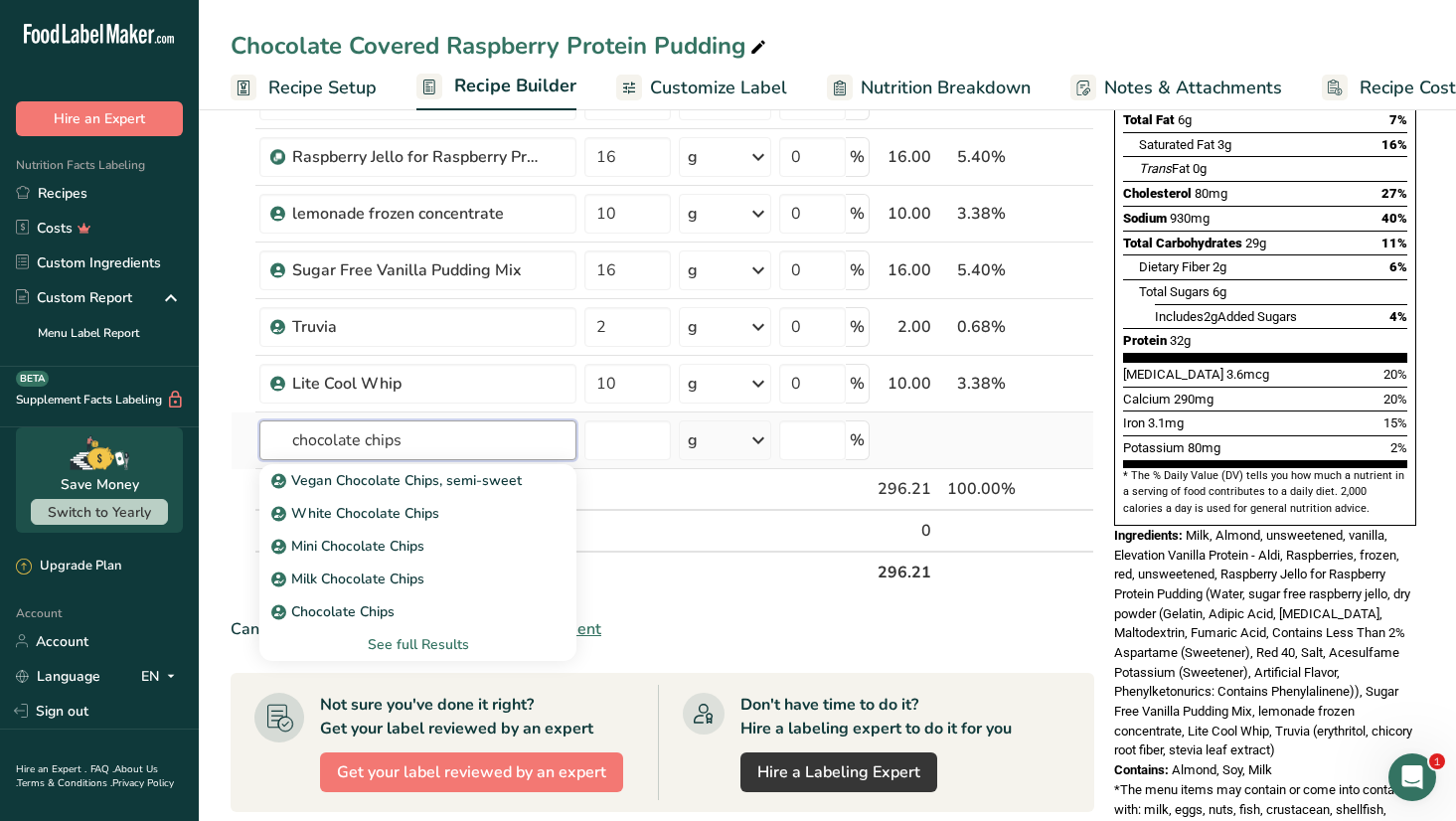 type on "chocolate chips" 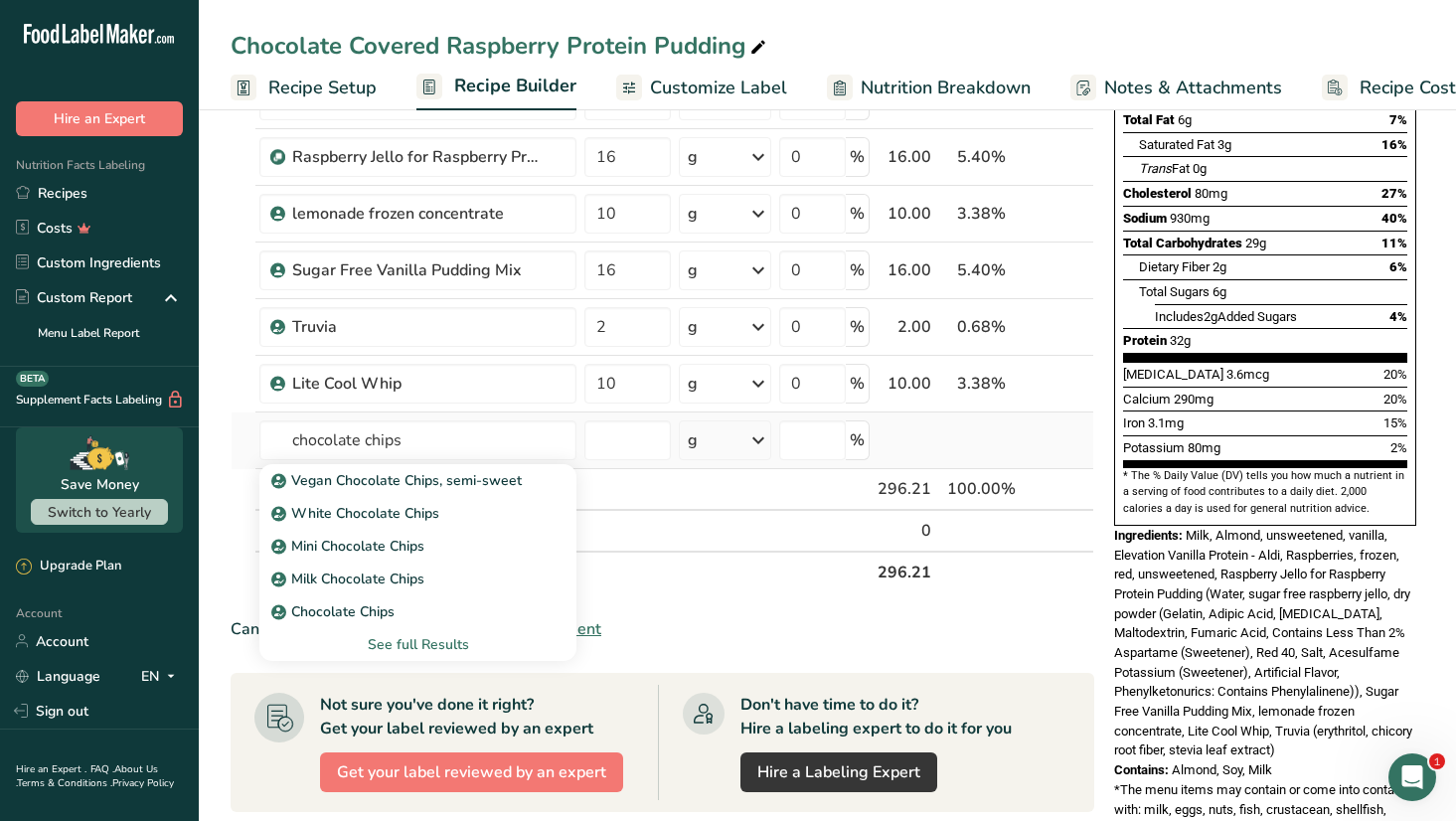 type 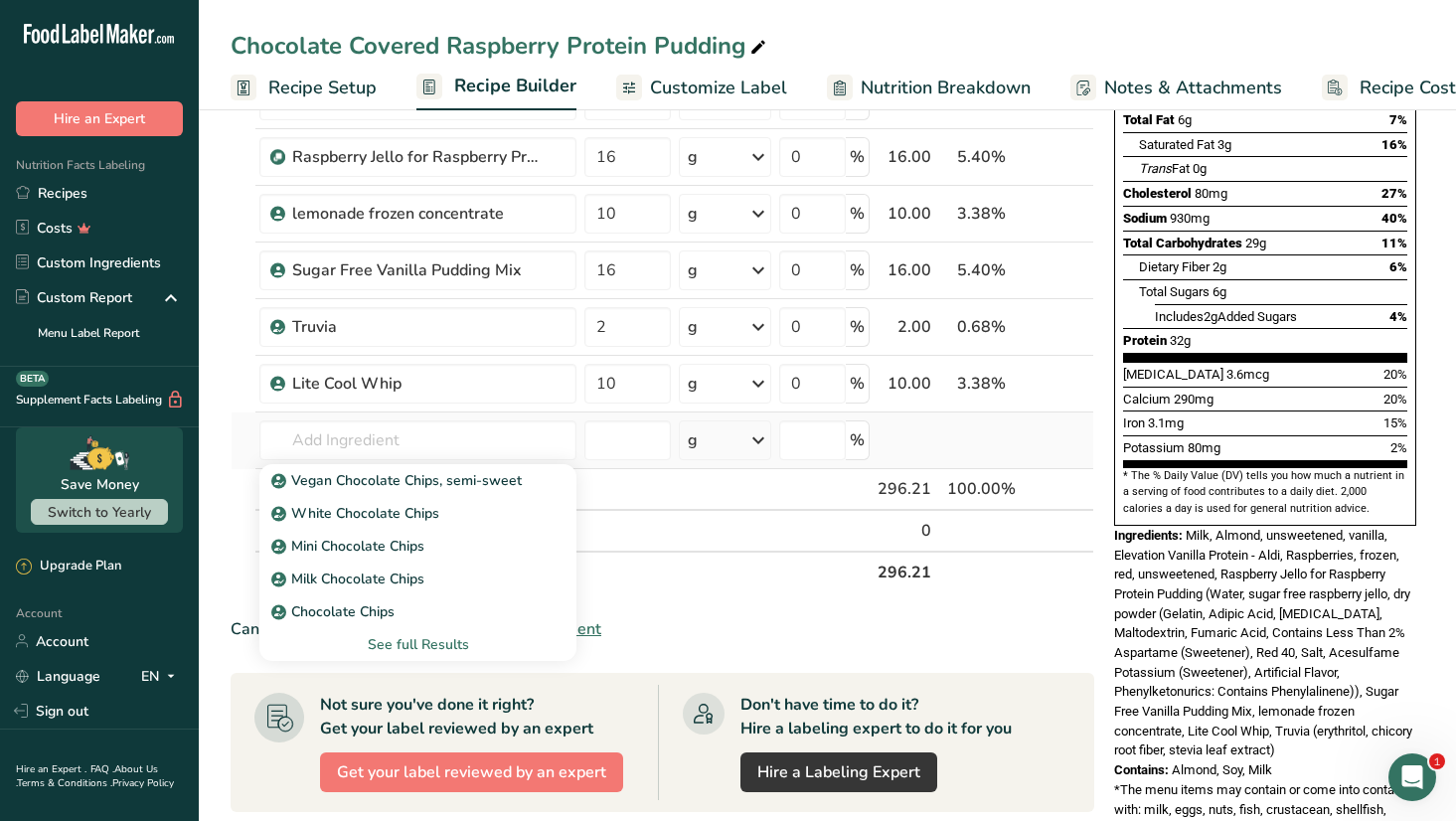 click on "See full Results" at bounding box center [417, 644] 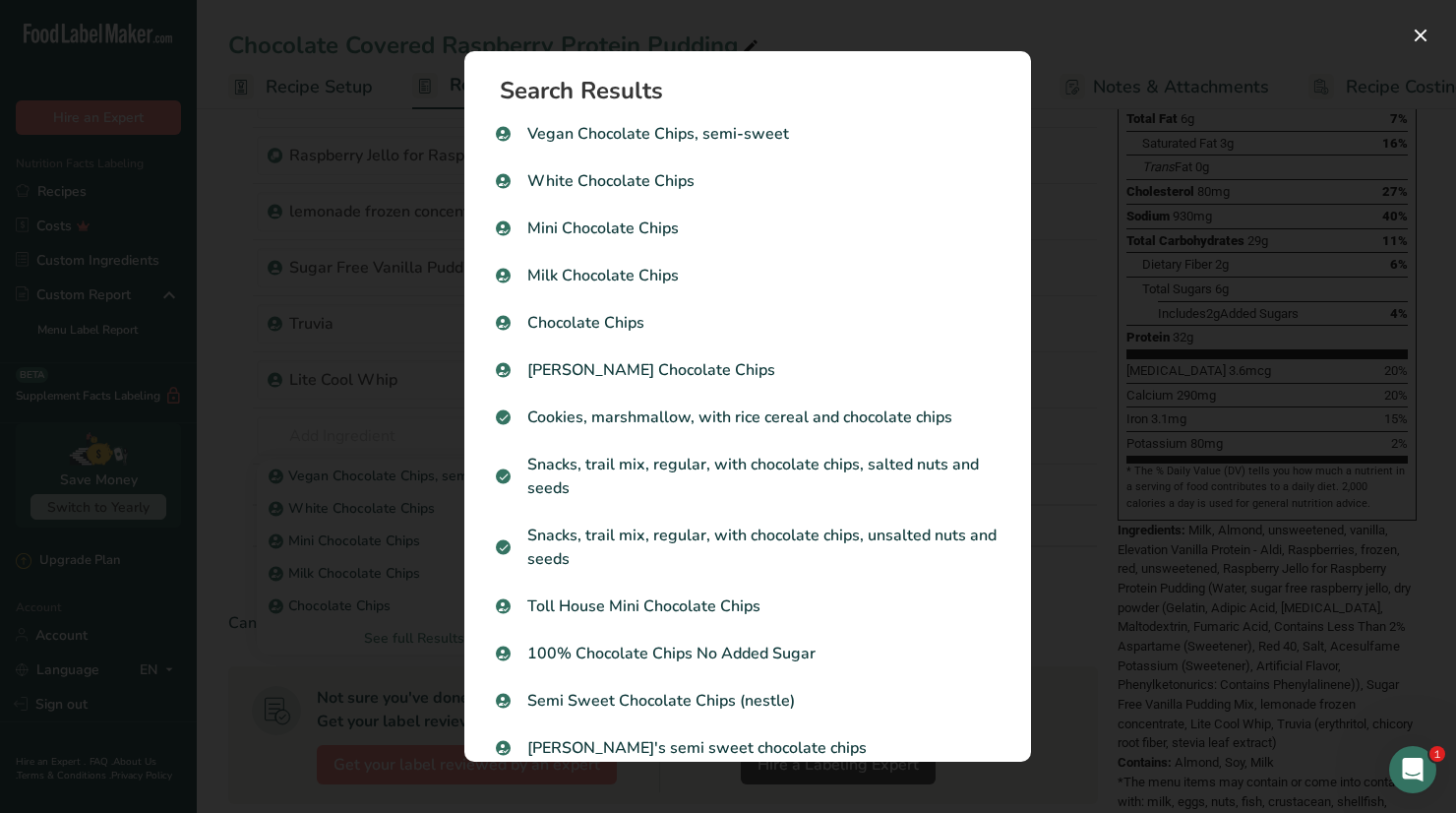 click on "Semi Sweet Chocolate Chips (nestle)" at bounding box center (748, 701) 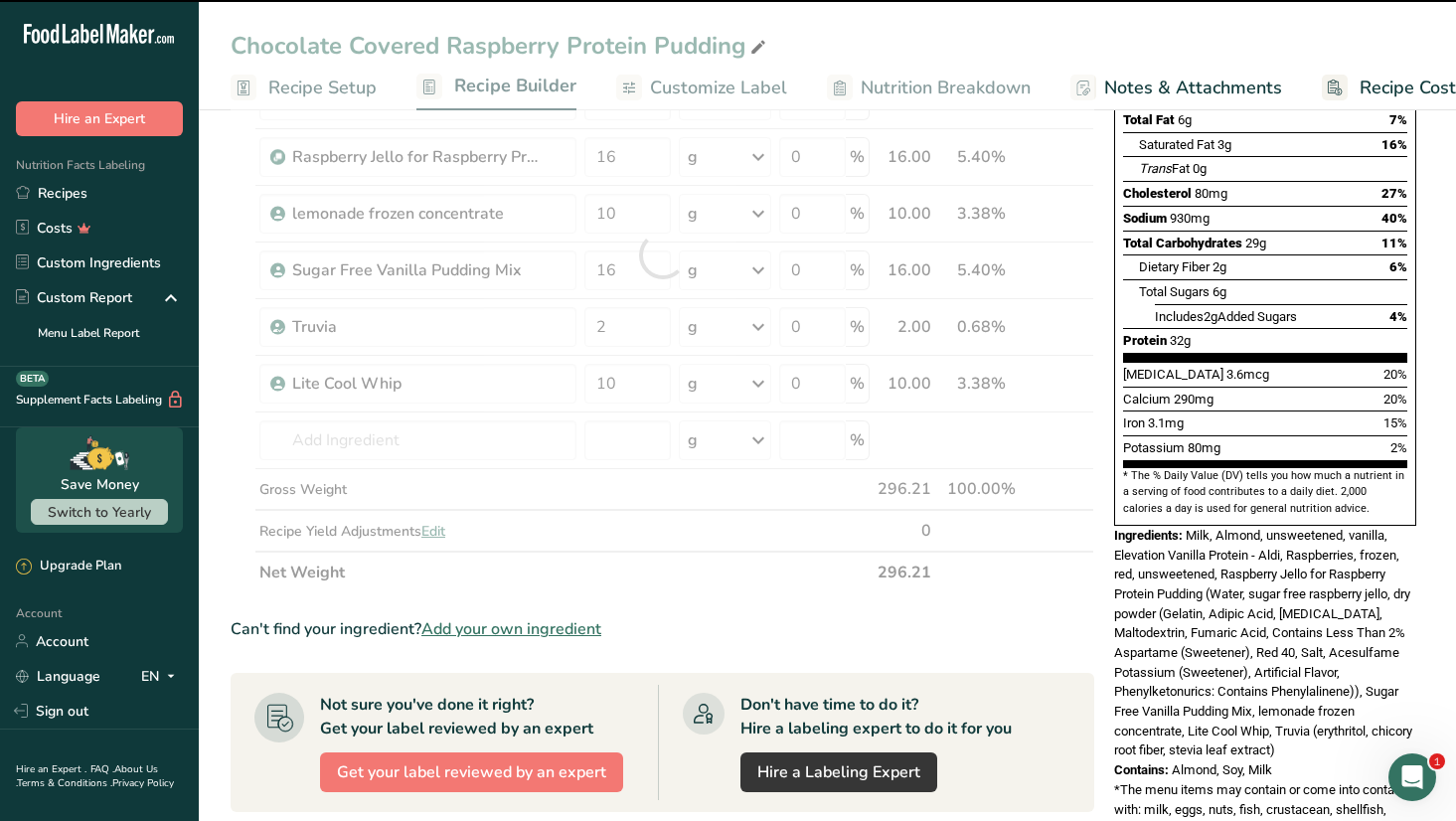 type on "0" 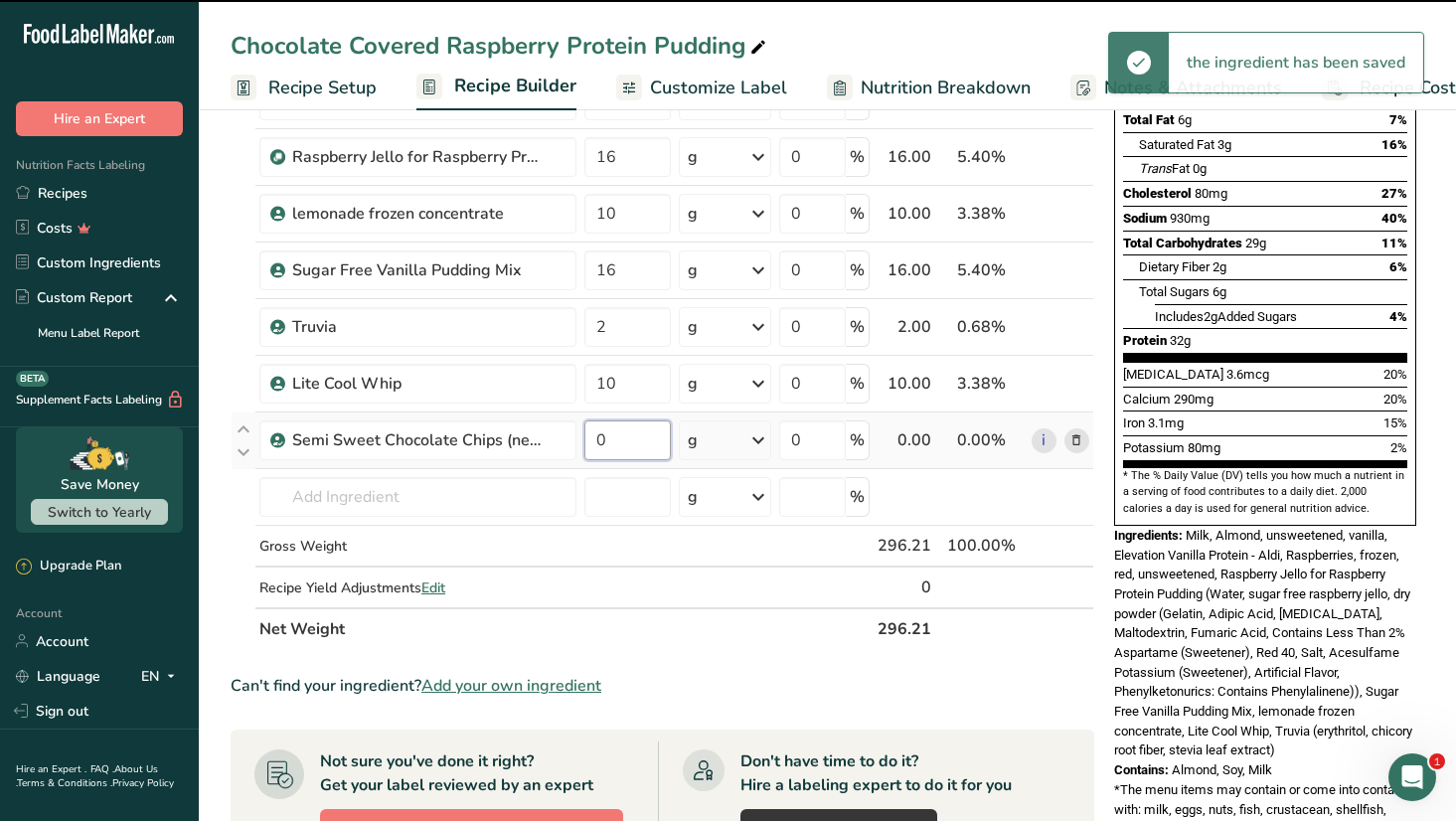 click on "0" at bounding box center [627, 440] 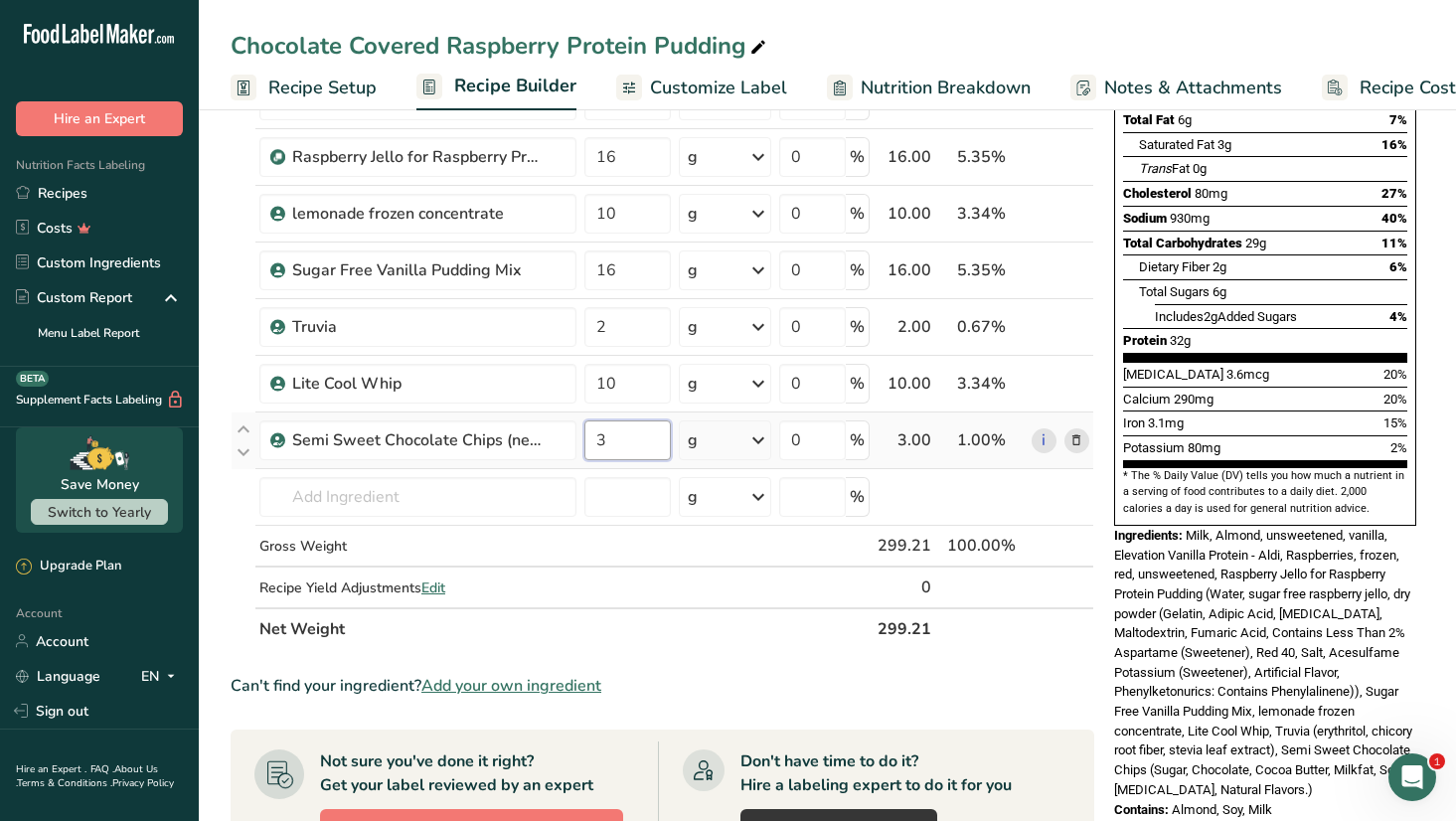 type on "3" 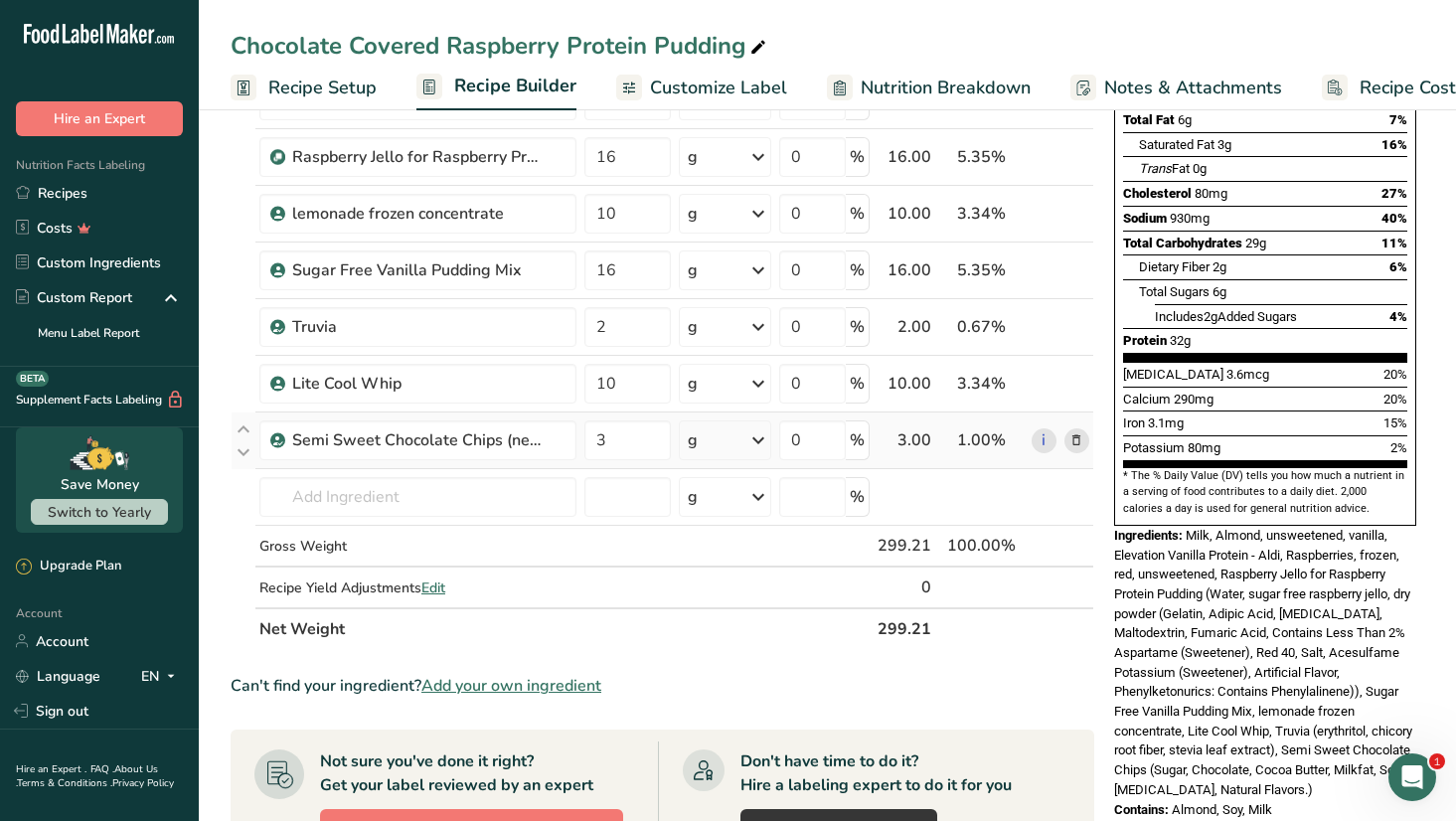 click on "Ingredient *
Amount *
Unit *
Waste *   .a-a{fill:#347362;}.b-a{fill:#fff;}          Grams
Percentage
Elevation Vanilla Protein - Aldi
50
g
Weight Units
g
kg
mg
See more
Volume Units
l
mL
fl oz
See more
0
%
50.00
16.71%
i
Milk, Almond, unsweetened, vanilla
5.78
oz
Weight Units
g
kg
mg
See more
Volume Units
l
mL
fl oz
See more
0
%
163.86
54.76%
i" at bounding box center (662, 283) 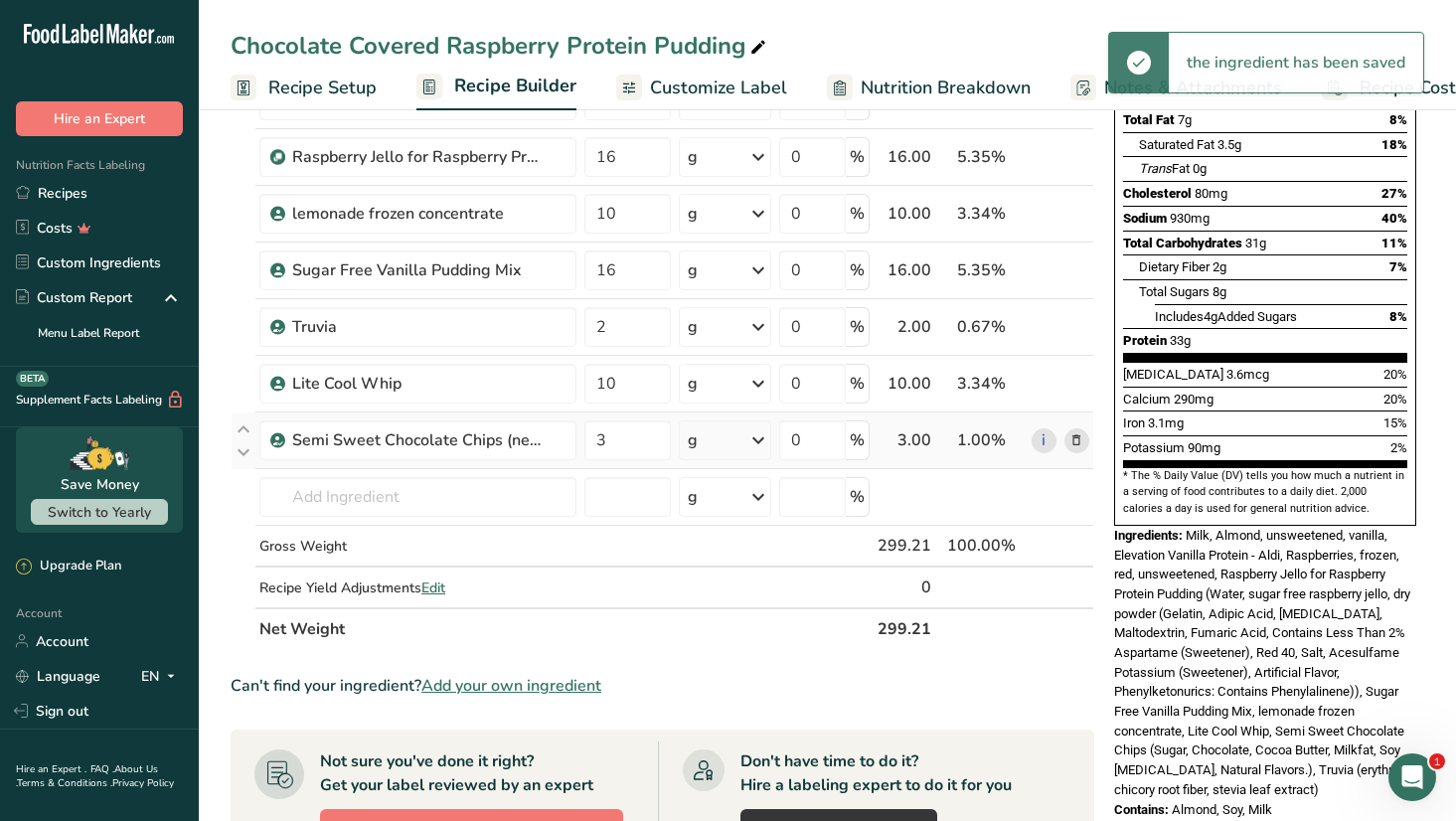 click at bounding box center (758, 440) 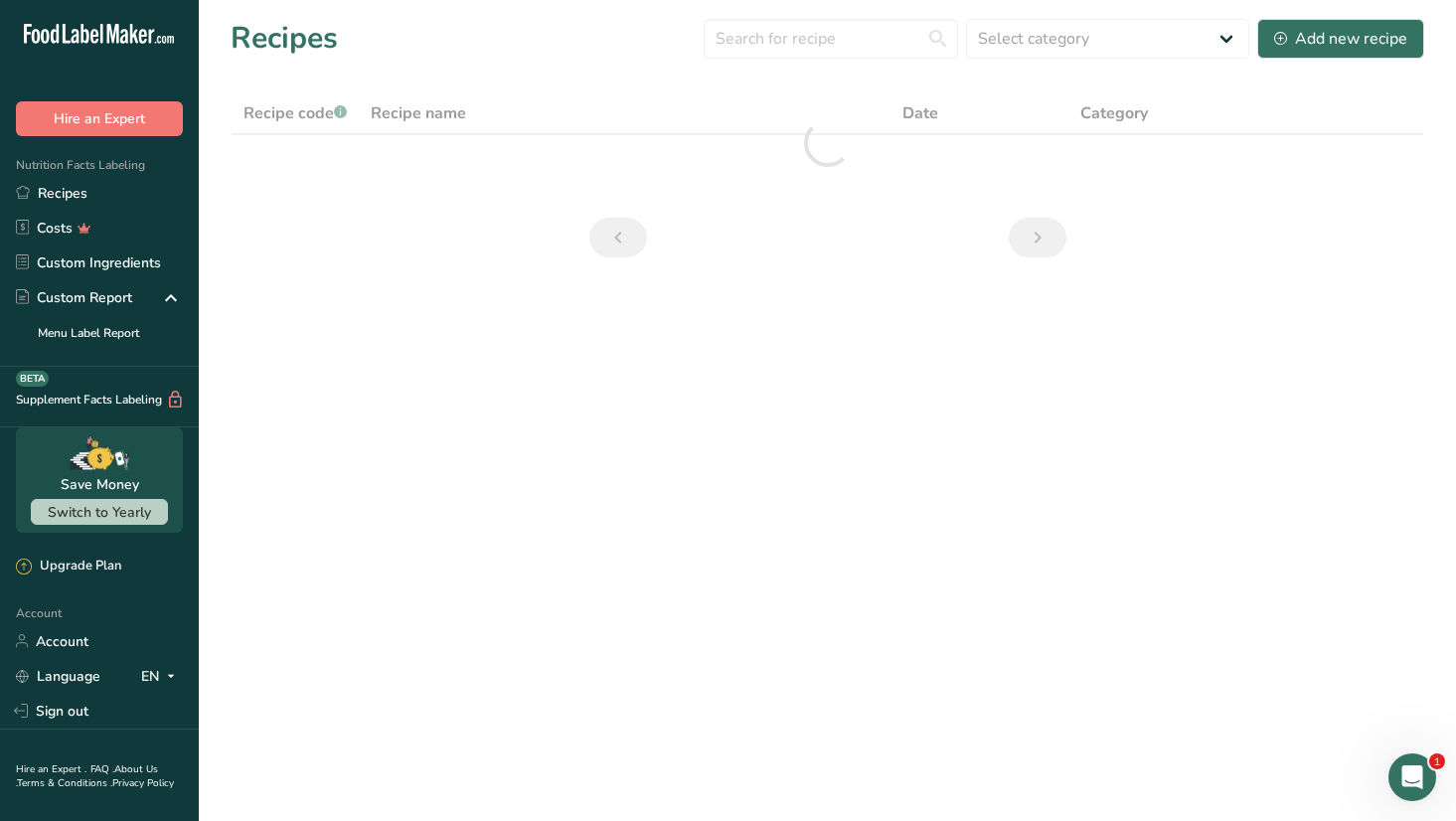 scroll, scrollTop: 0, scrollLeft: 0, axis: both 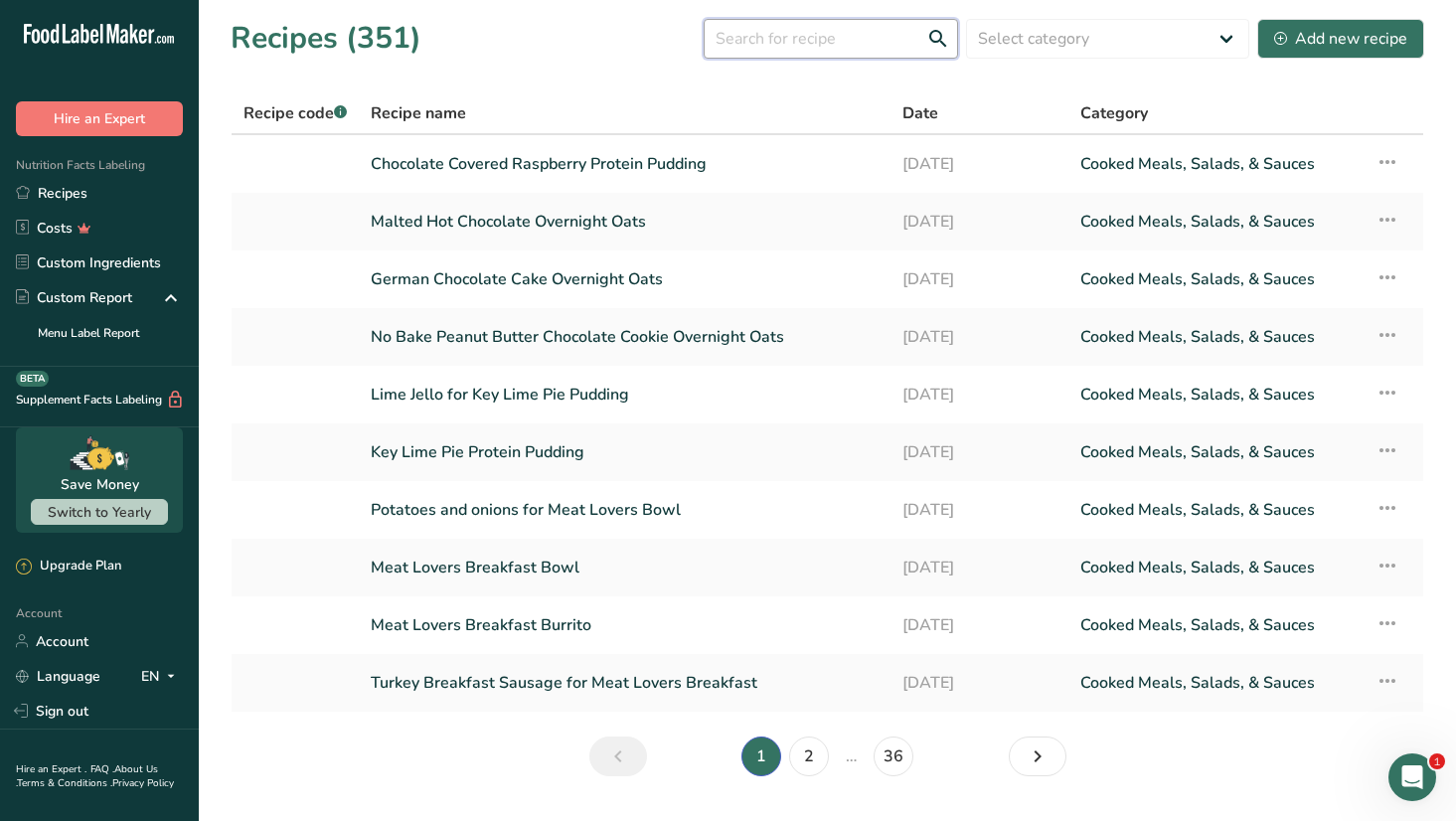 click at bounding box center [831, 39] 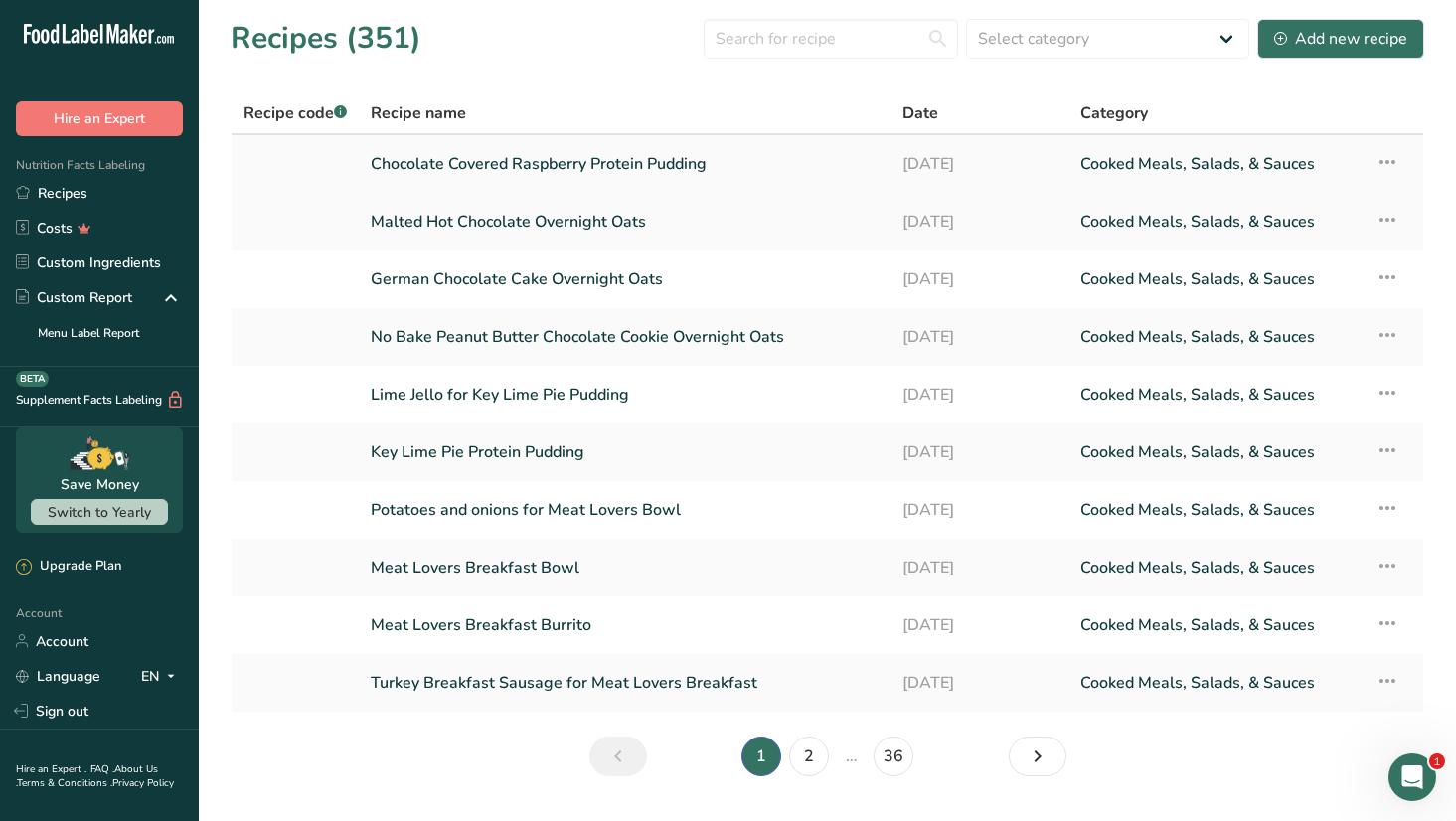 click on "Chocolate Covered Raspberry Protein Pudding" at bounding box center (624, 164) 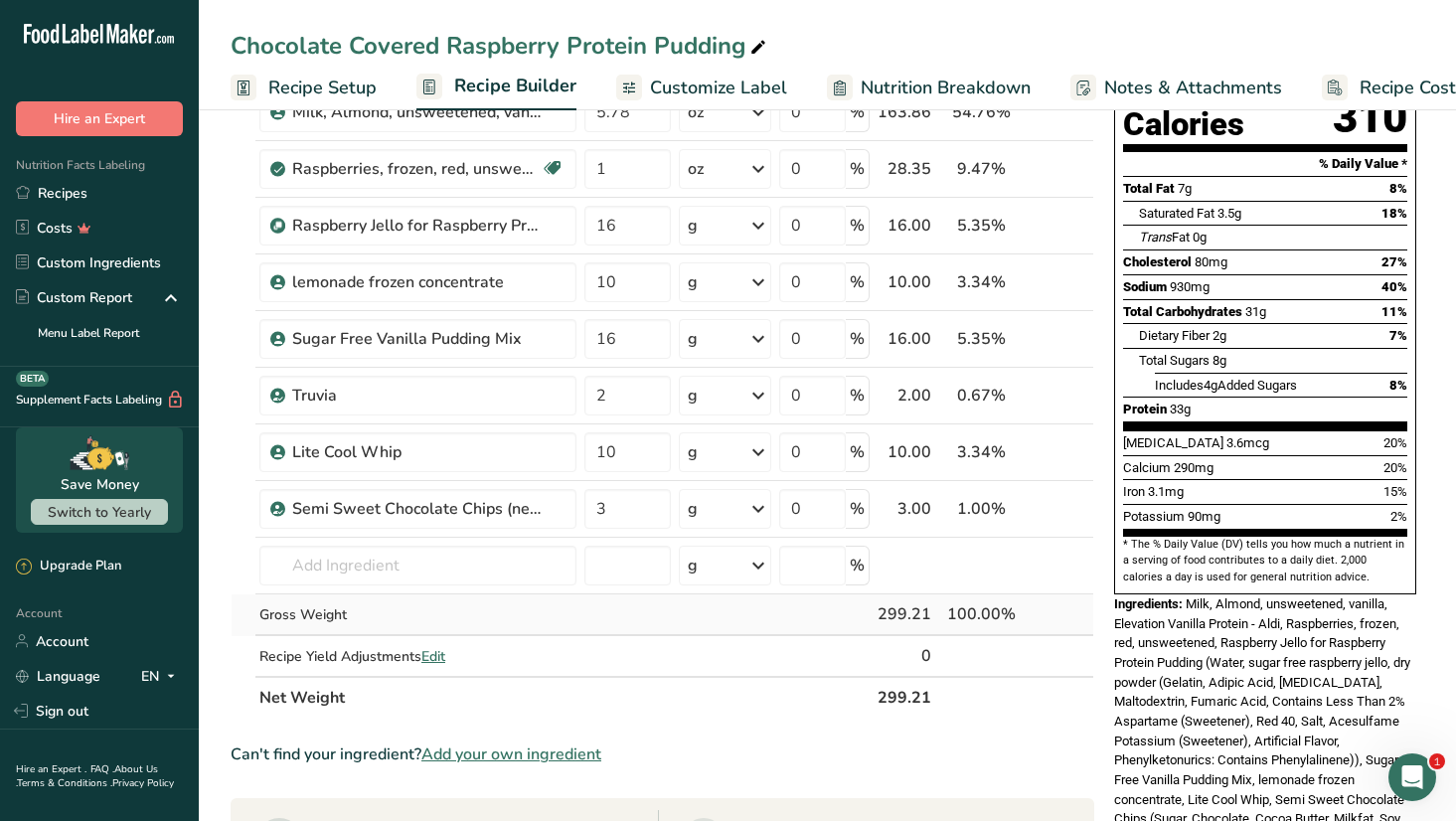 scroll, scrollTop: 298, scrollLeft: 0, axis: vertical 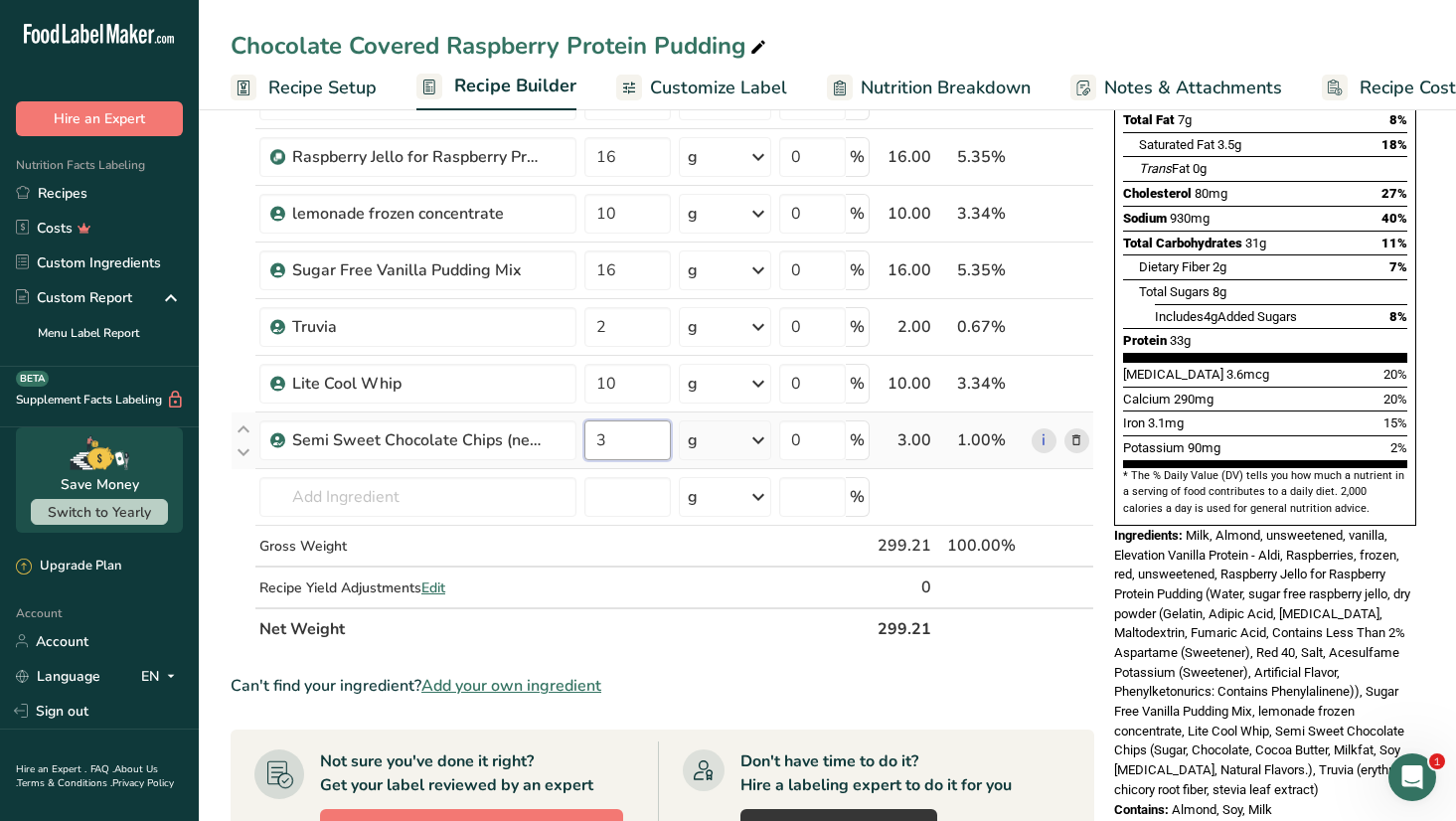 click on "3" at bounding box center (627, 440) 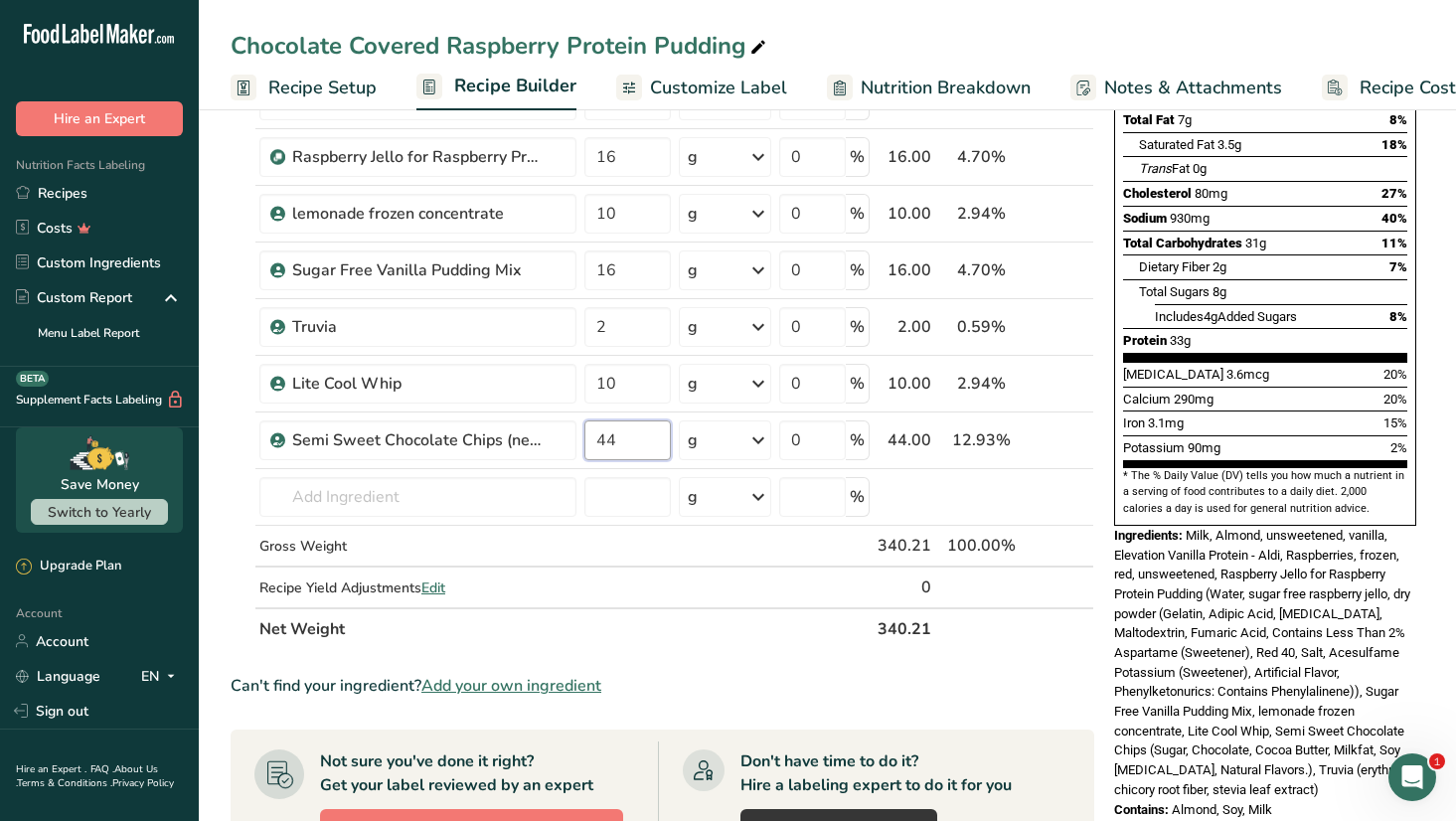 type on "4" 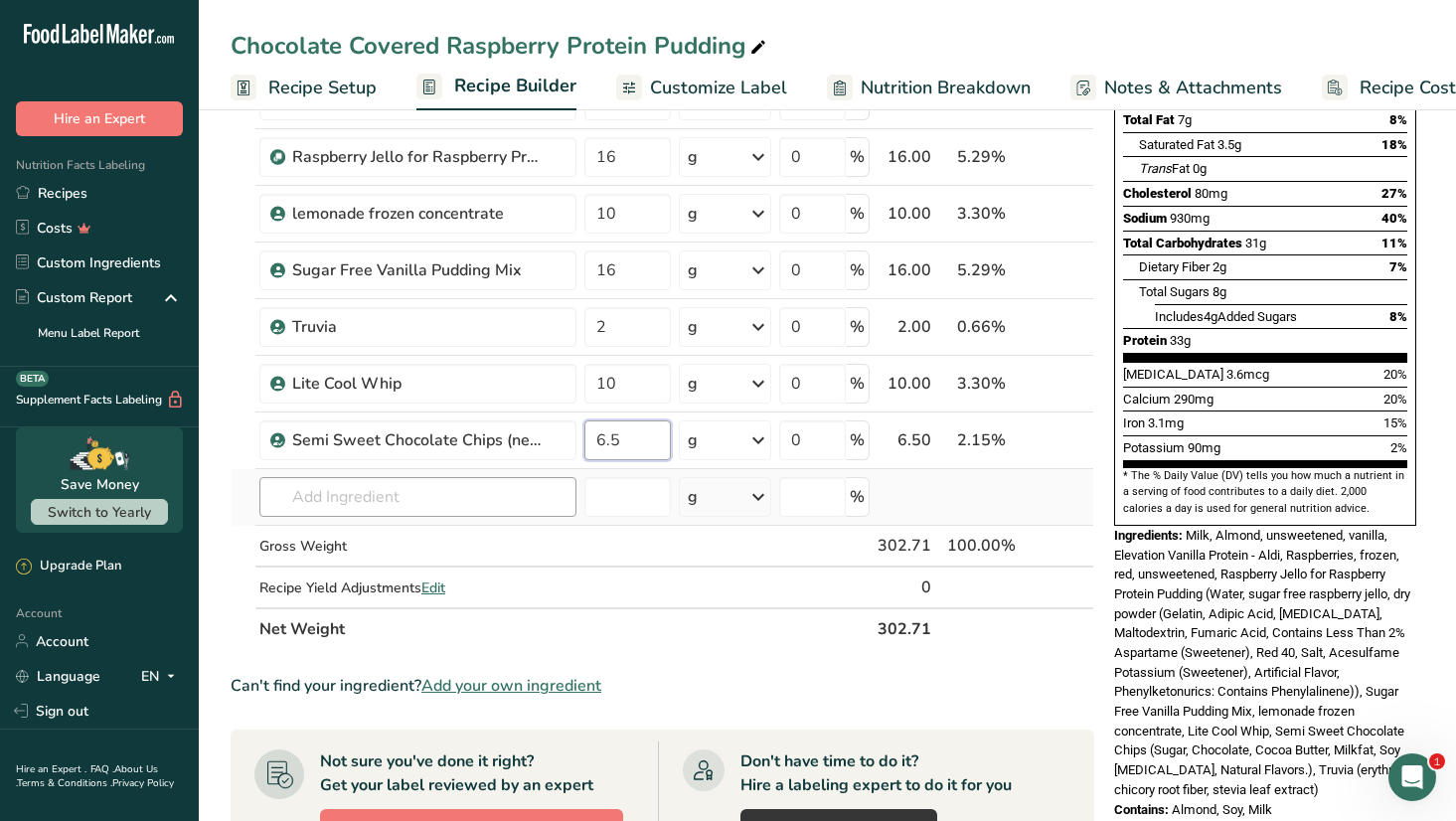 type on "6.5" 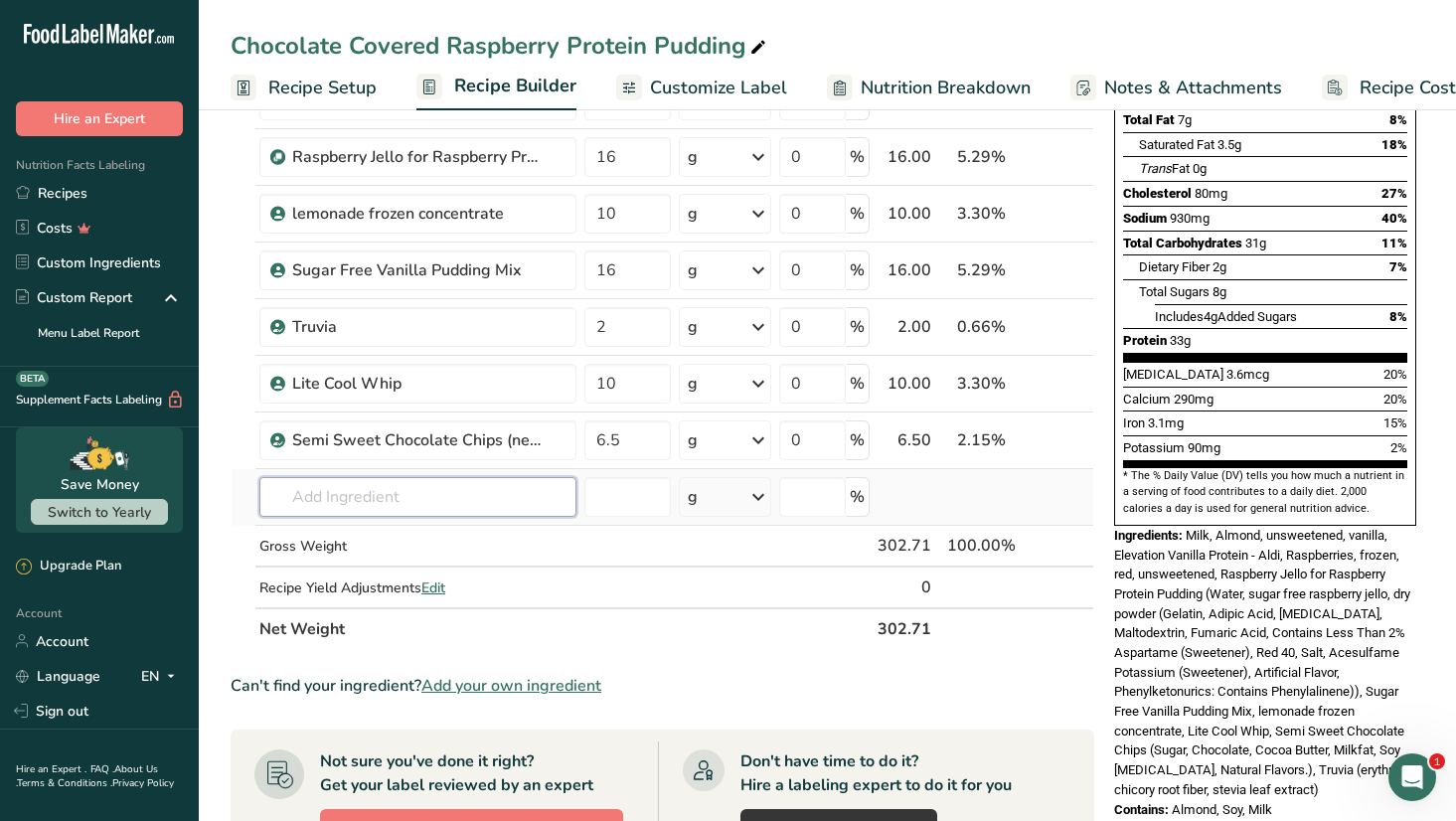 click on "Ingredient *
Amount *
Unit *
Waste *   .a-a{fill:#347362;}.b-a{fill:#fff;}          Grams
Percentage
Elevation Vanilla Protein - Aldi
50
g
Weight Units
g
kg
mg
See more
Volume Units
l
mL
fl oz
See more
0
%
50.00
16.52%
i
Milk, Almond, unsweetened, vanilla
5.78
oz
Weight Units
g
kg
mg
See more
Volume Units
l
mL
fl oz
See more
0
%
163.86
54.13%
i" at bounding box center (662, 283) 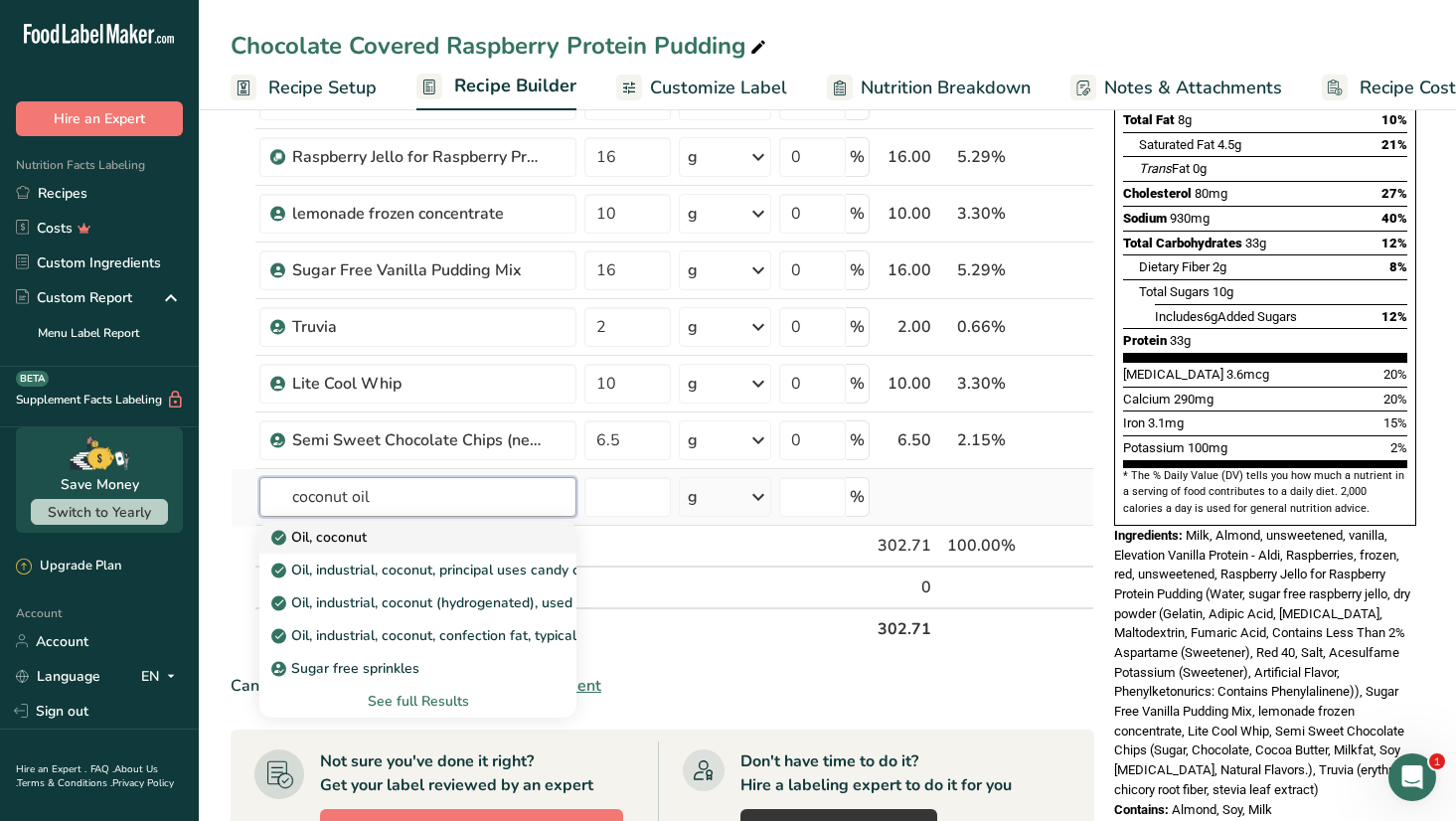 type on "coconut oil" 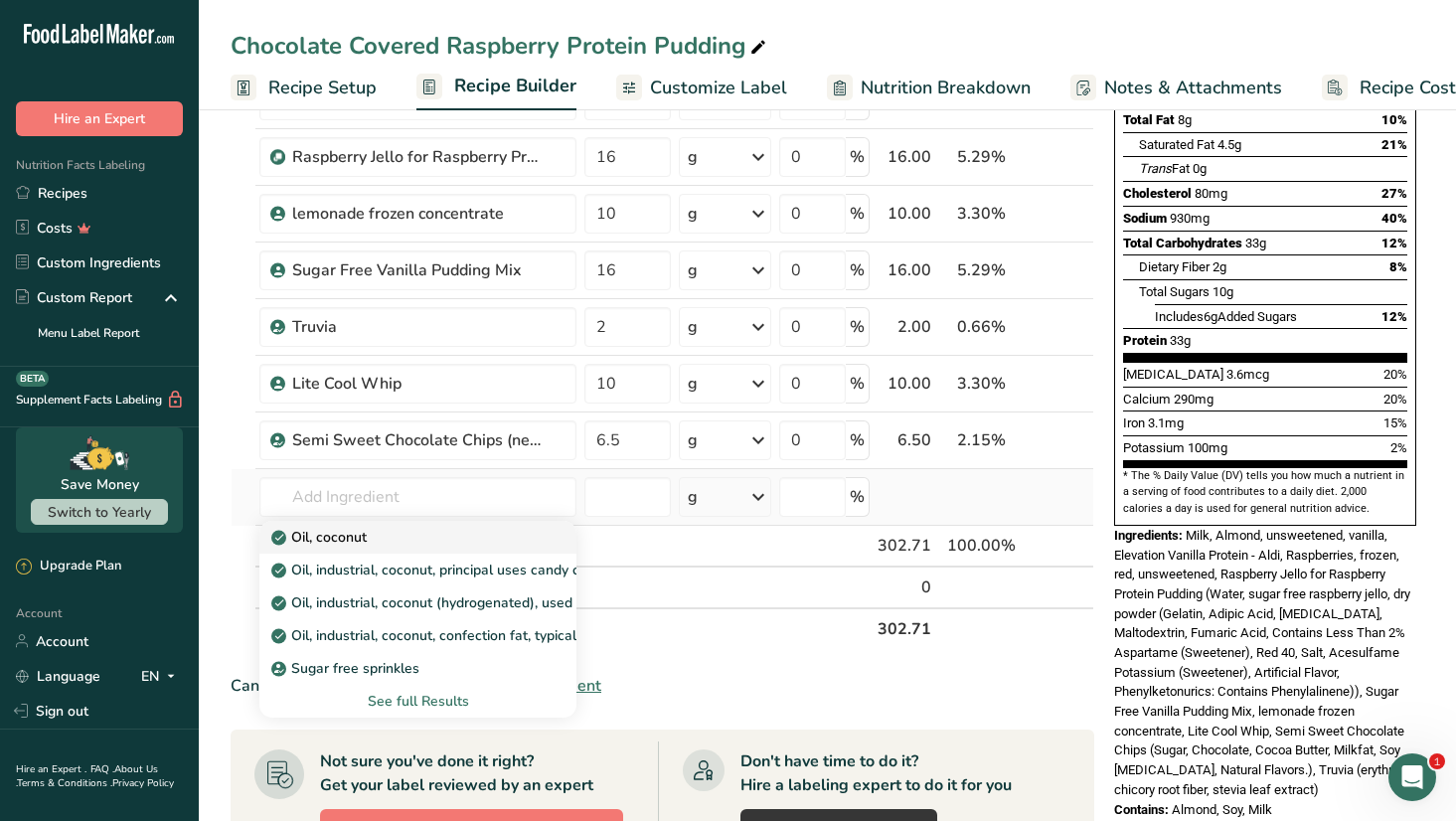 click on "Oil, coconut" at bounding box center [321, 537] 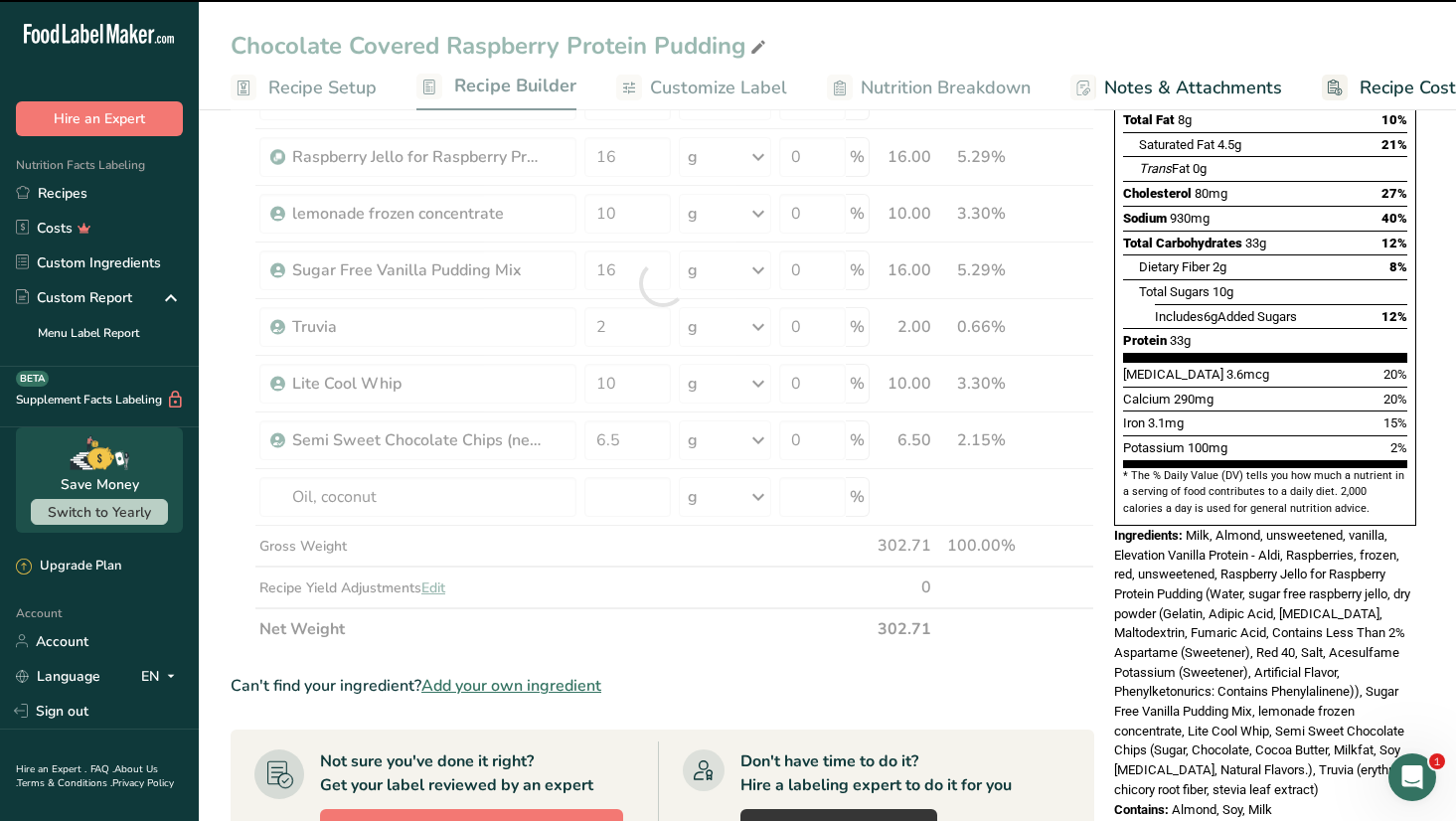 type on "0" 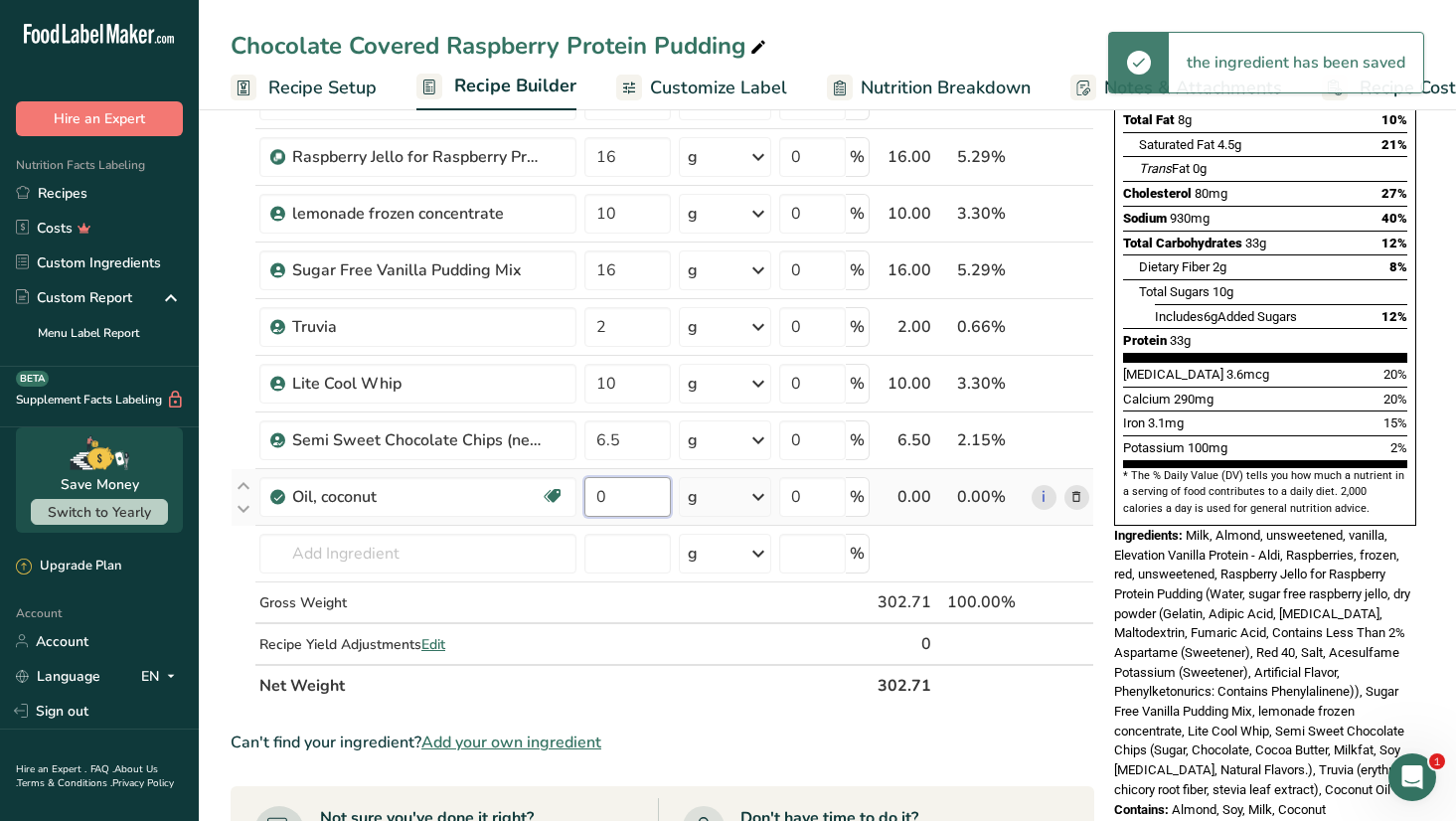 click on "0" at bounding box center [627, 497] 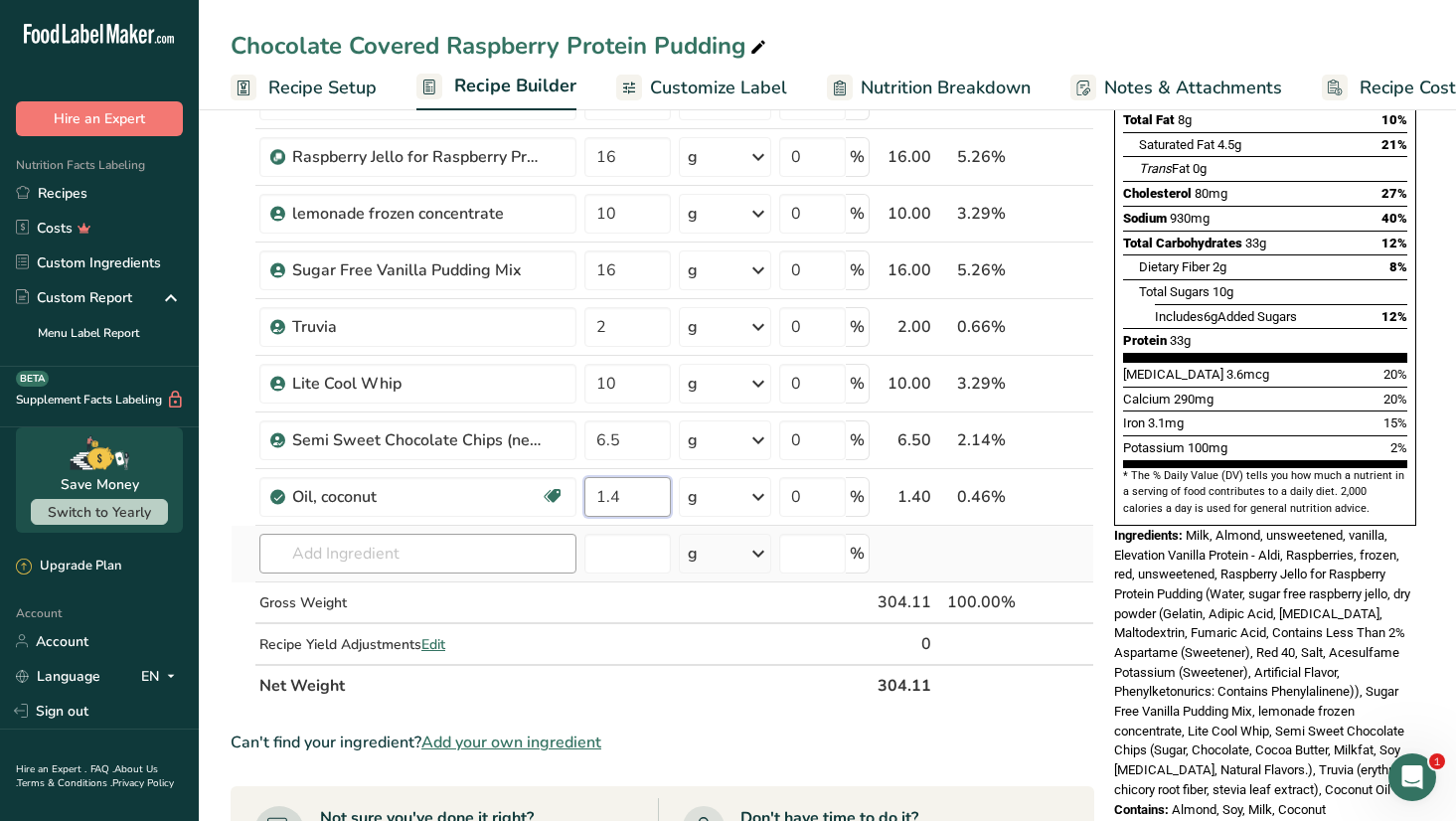 type on "1.4" 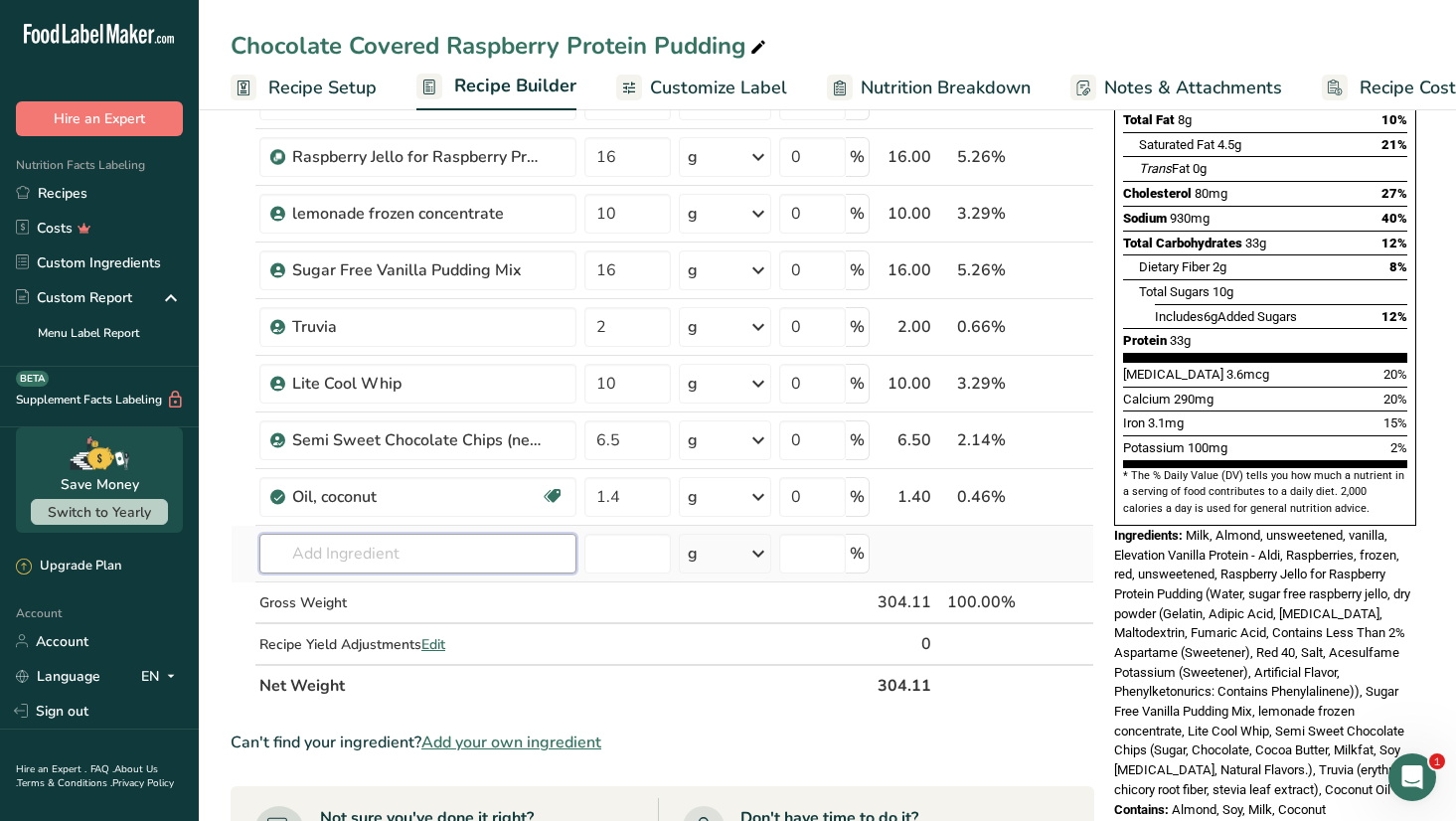 click on "Ingredient *
Amount *
Unit *
Waste *   .a-a{fill:#347362;}.b-a{fill:#fff;}          Grams
Percentage
Elevation Vanilla Protein - Aldi
50
g
Weight Units
g
kg
mg
See more
Volume Units
l
mL
fl oz
See more
0
%
50.00
16.44%
i
Milk, Almond, unsweetened, vanilla
5.78
oz
Weight Units
g
kg
mg
See more
Volume Units
l
mL
fl oz
See more
0
%
163.86
53.88%
i" at bounding box center (662, 311) 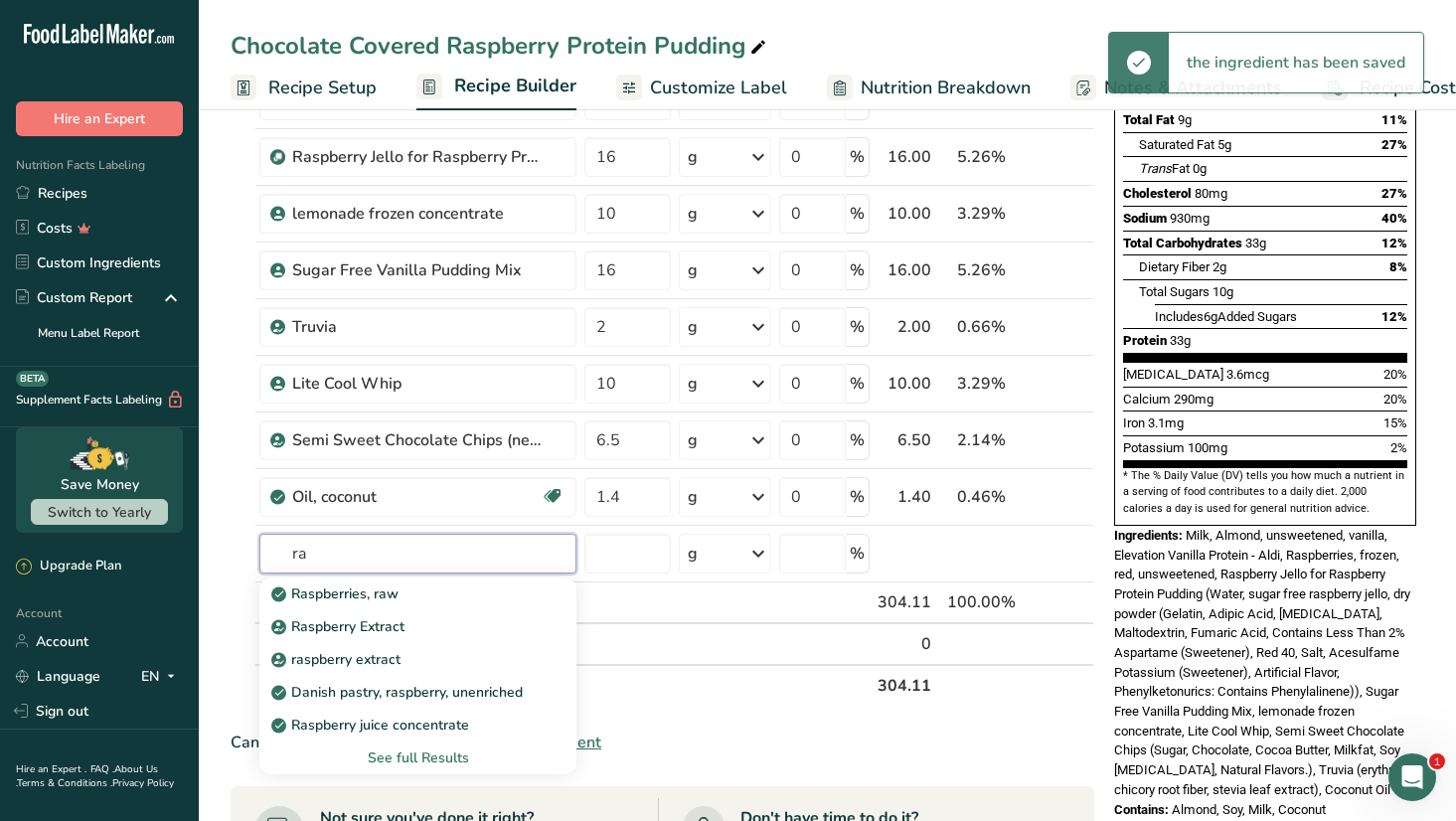 type on "r" 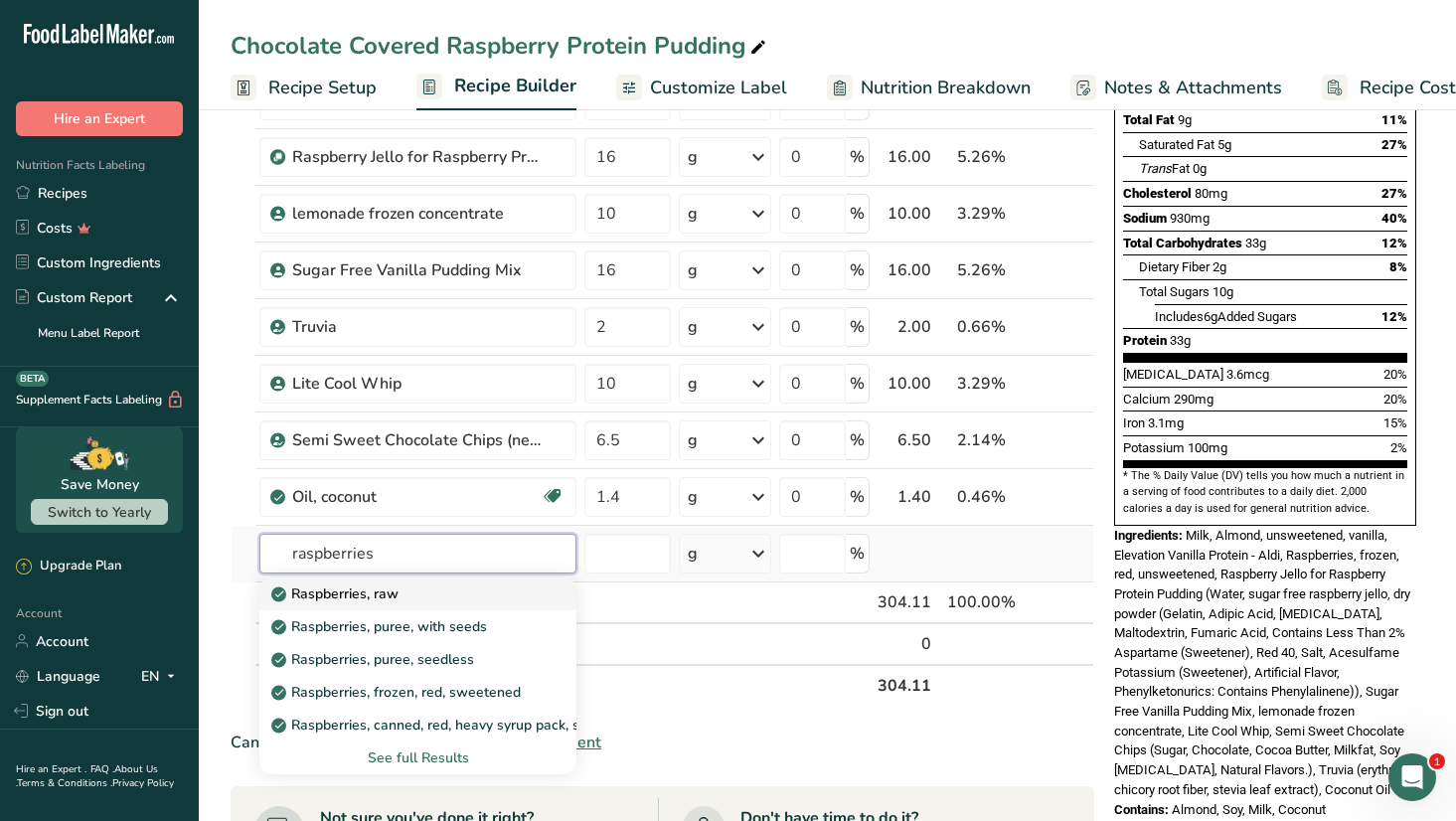 type on "raspberries" 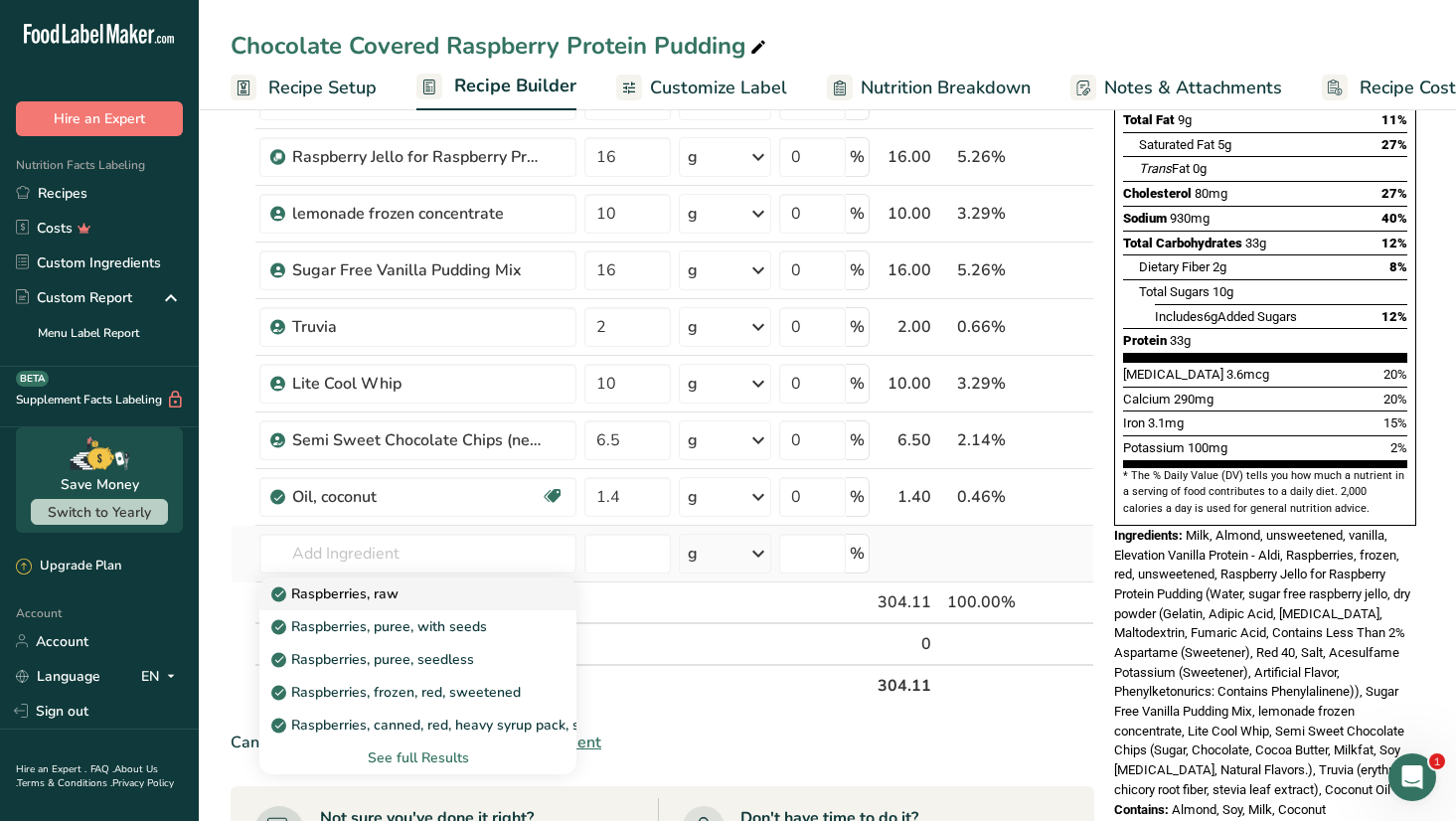 click on "Raspberries, raw" at bounding box center (337, 593) 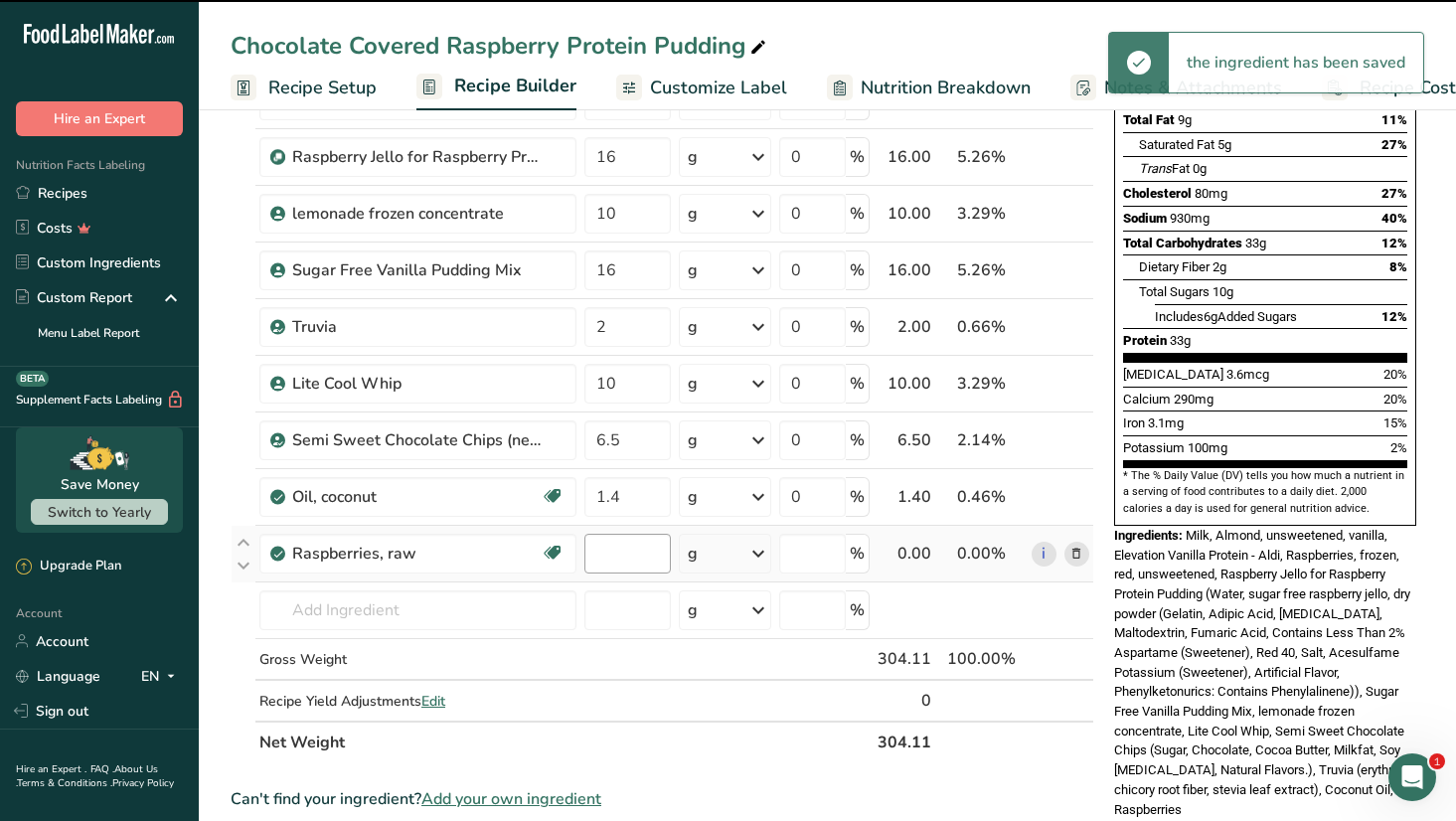 type on "0" 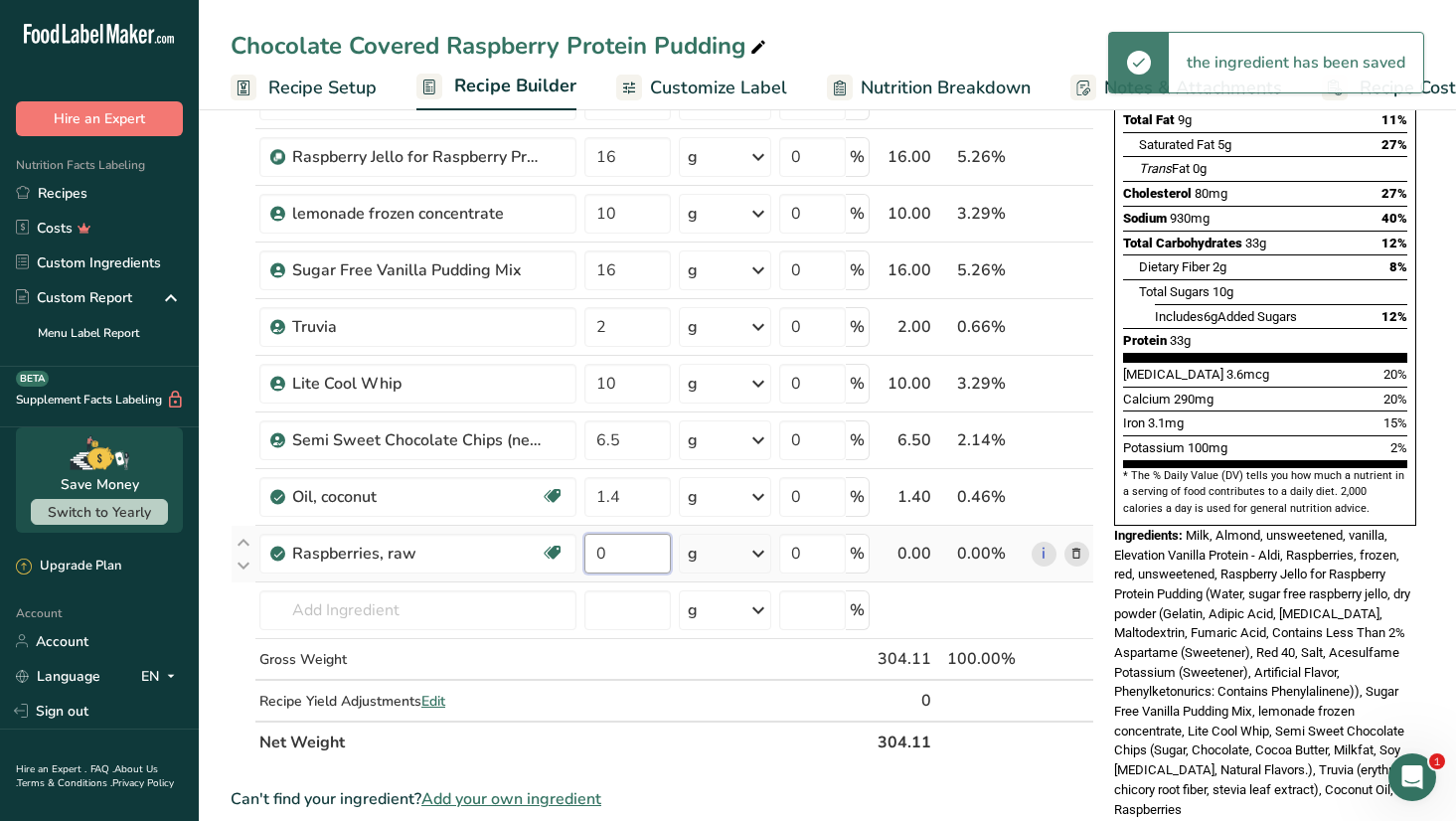 click on "0" at bounding box center (627, 554) 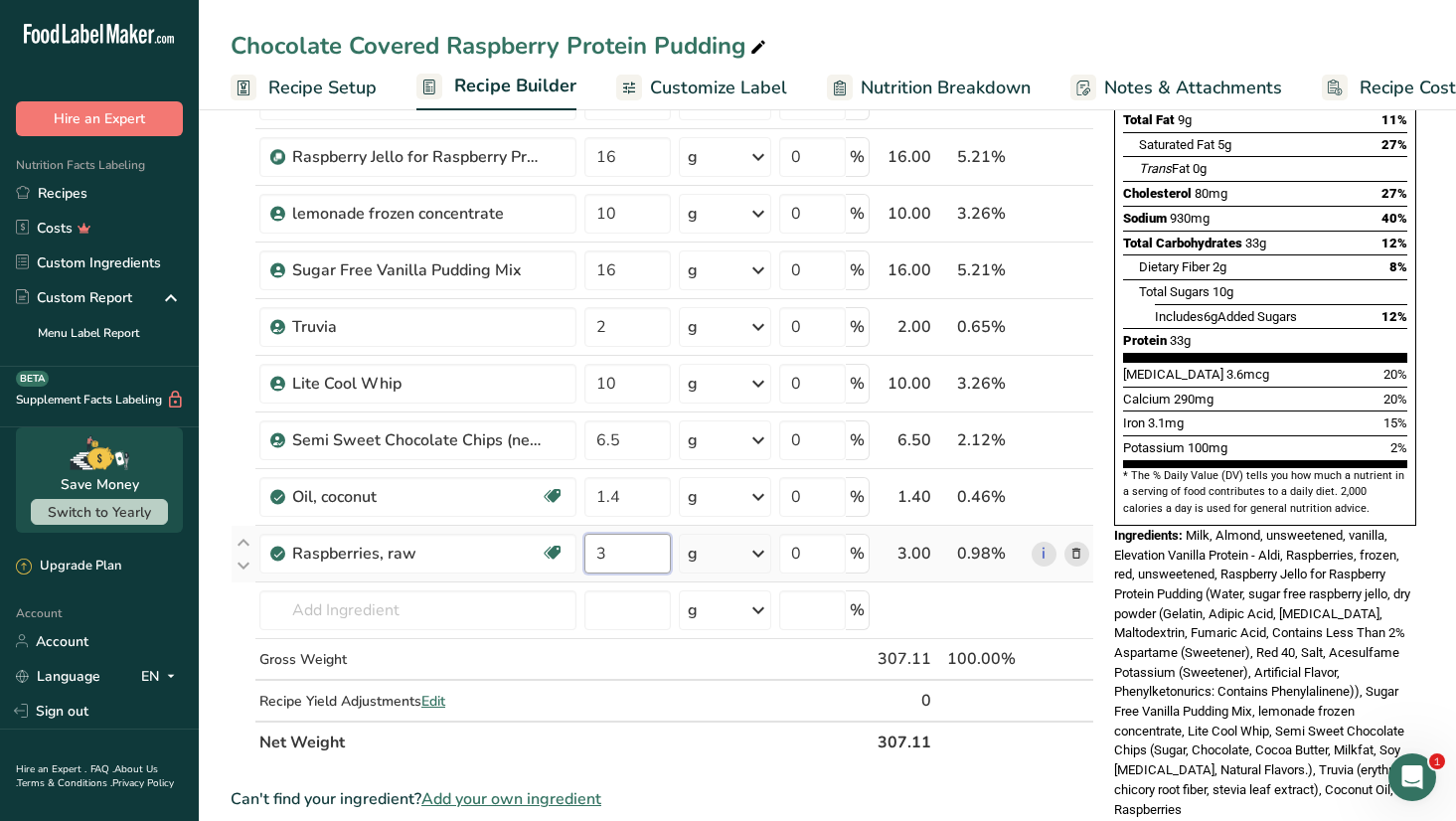 type on "3" 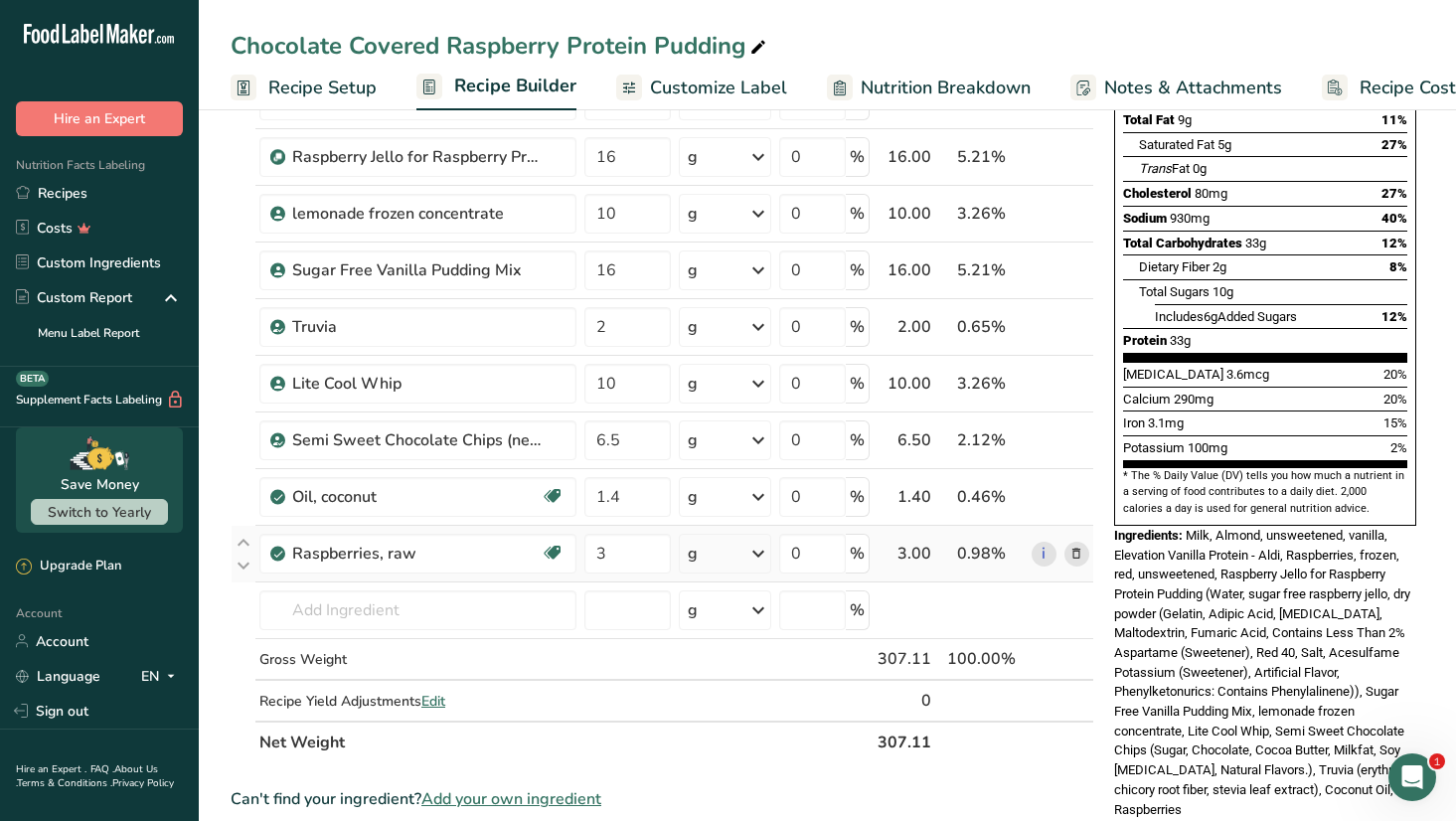 click on "Ingredient *
Amount *
Unit *
Waste *   .a-a{fill:#347362;}.b-a{fill:#fff;}          Grams
Percentage
Elevation Vanilla Protein - Aldi
50
g
Weight Units
g
kg
mg
See more
Volume Units
l
mL
fl oz
See more
0
%
50.00
16.28%
i
Milk, Almond, unsweetened, vanilla
5.78
oz
Weight Units
g
kg
mg
See more
Volume Units
l
mL
fl oz
See more
0
%
163.86
53.36%
i" at bounding box center [662, 340] 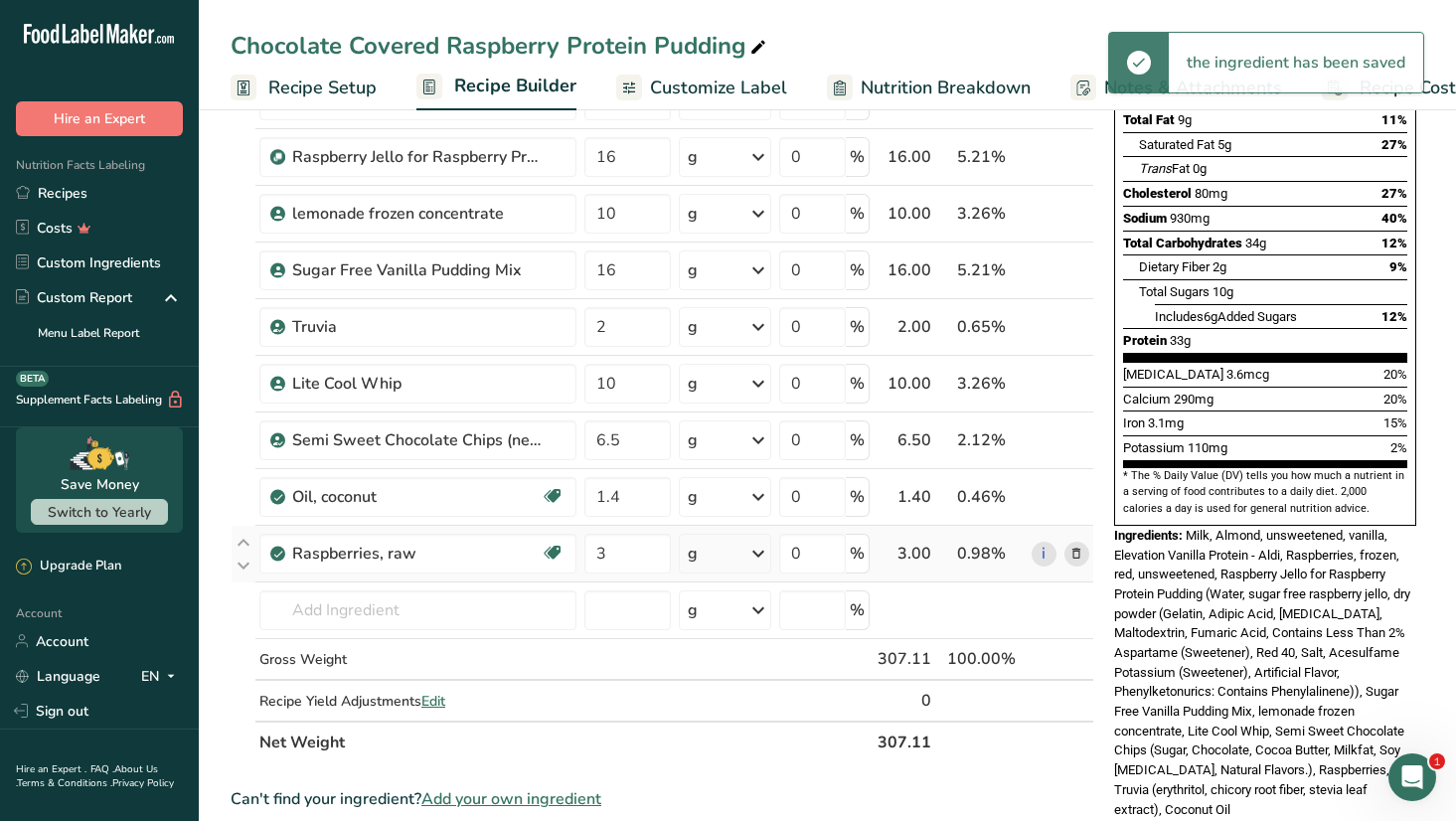 click at bounding box center [758, 554] 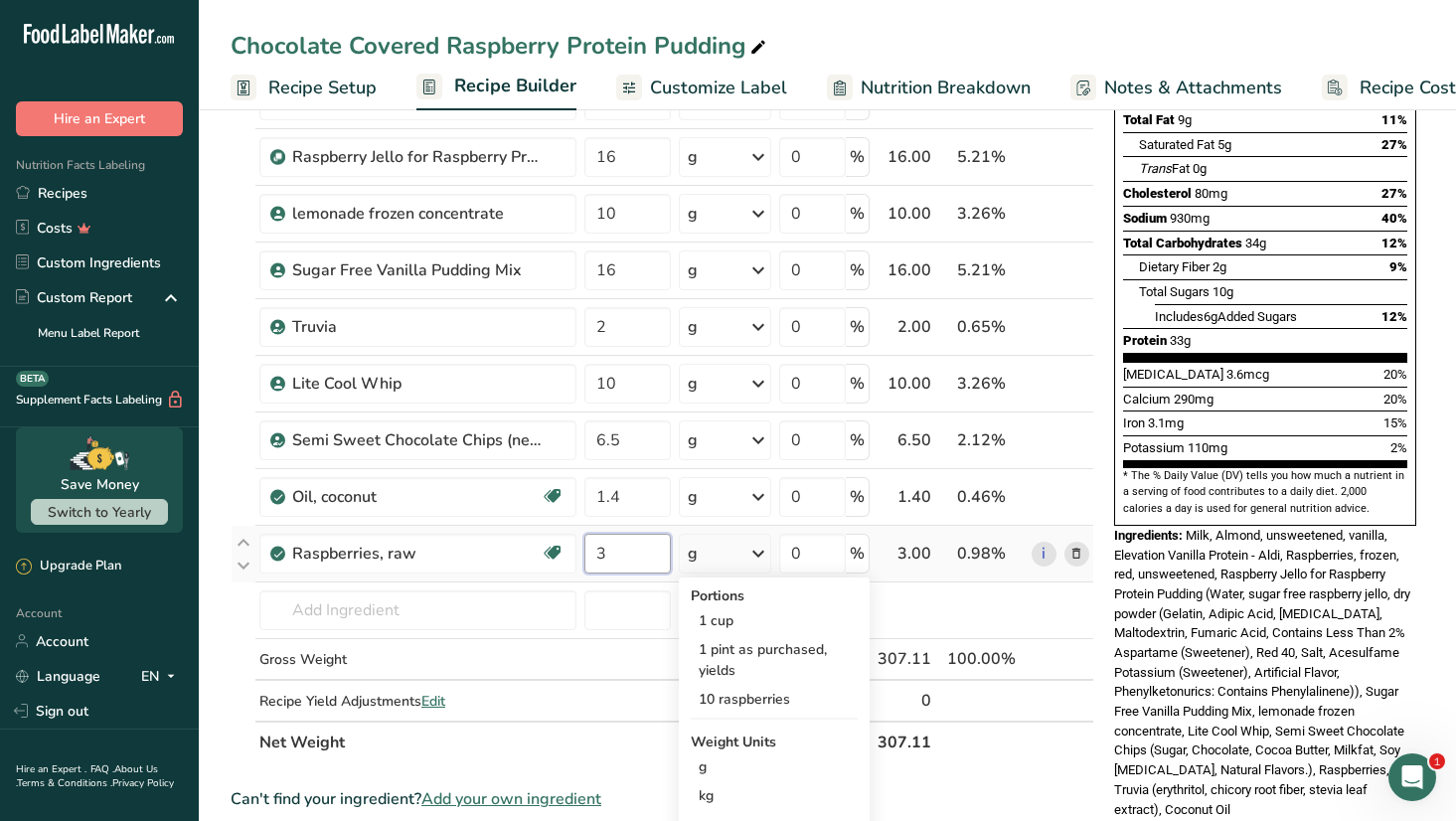 click on "3" at bounding box center (627, 554) 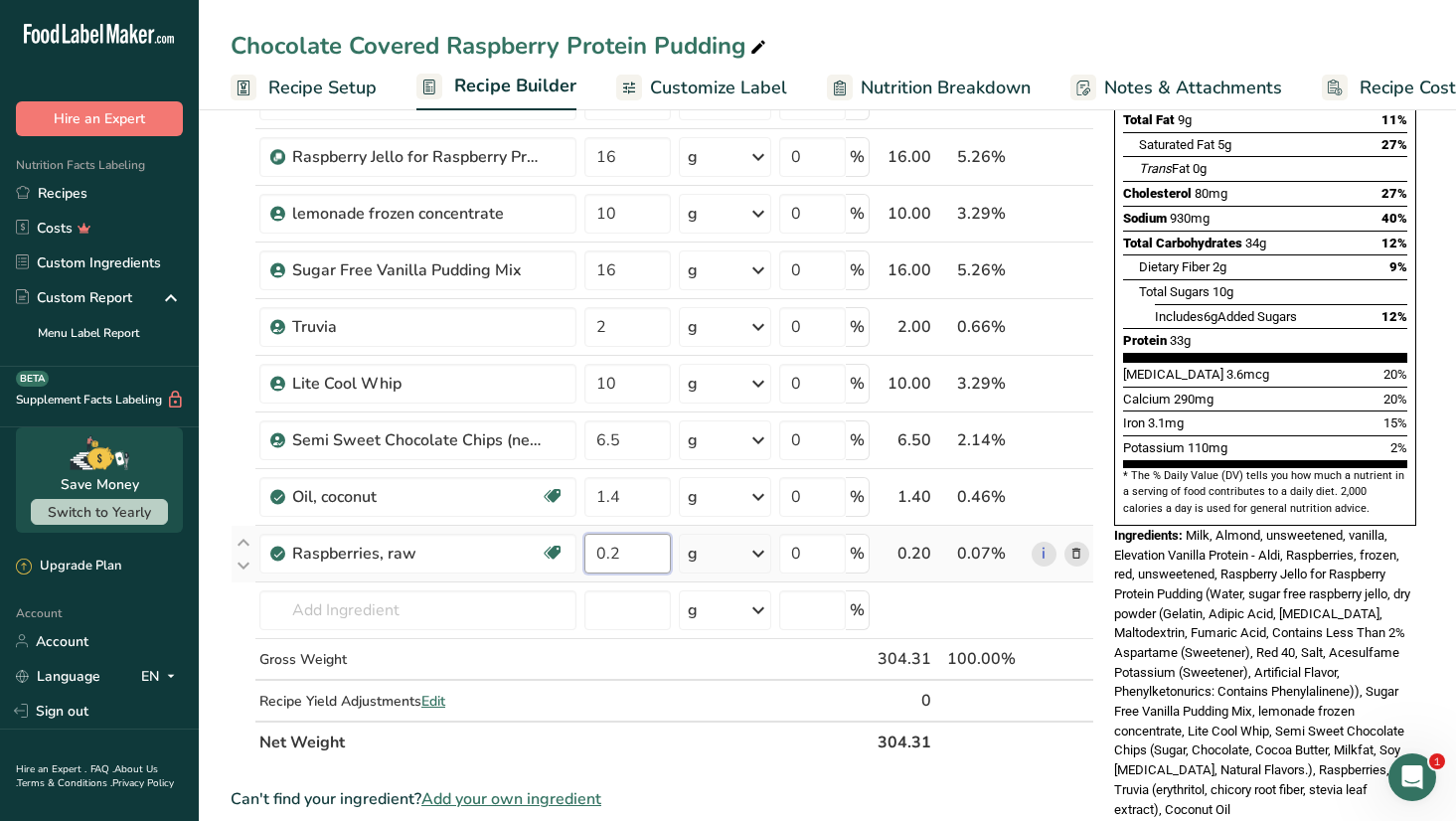 type on "0.2" 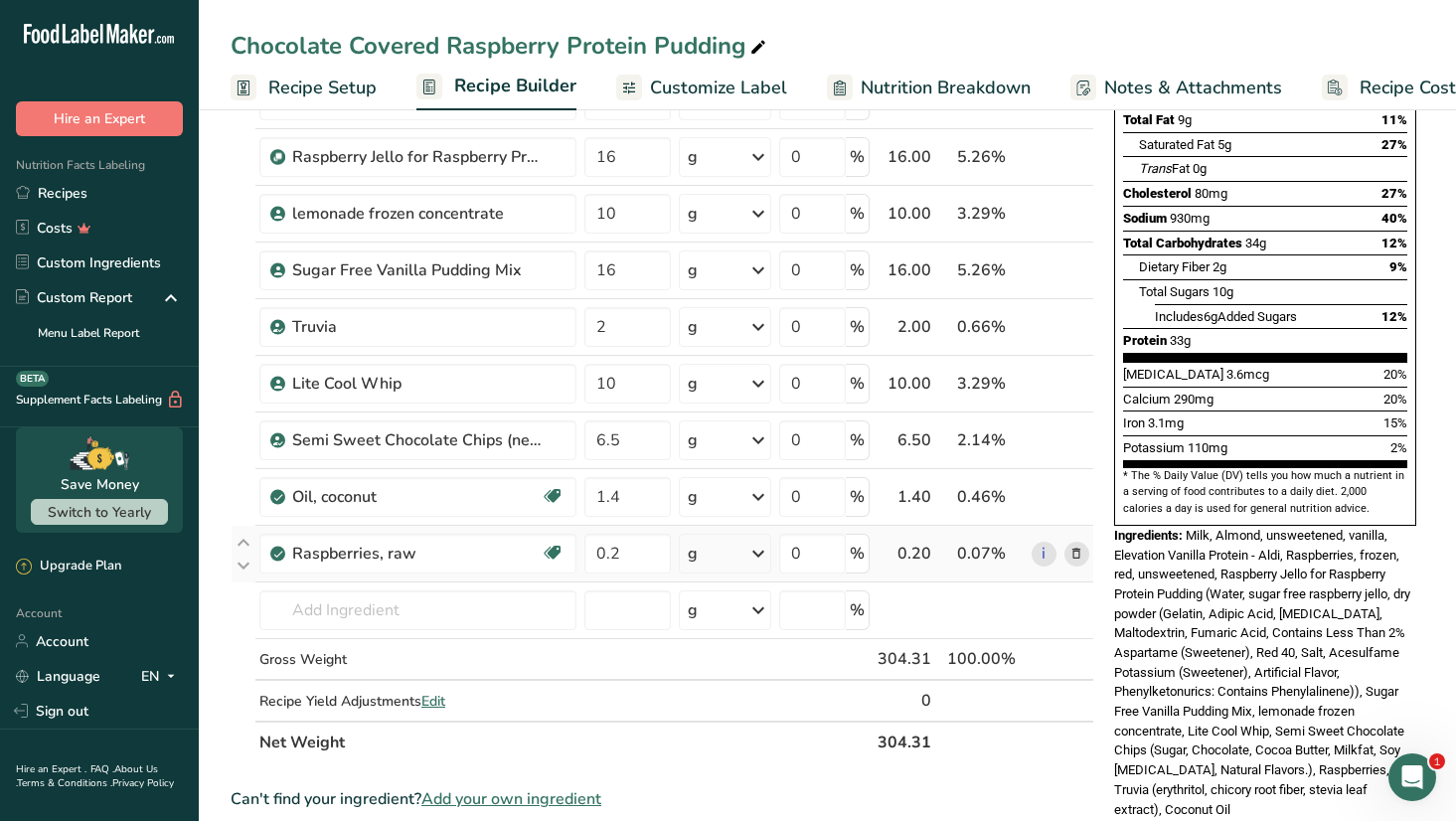 click on "Ingredient *
Amount *
Unit *
Waste *   .a-a{fill:#347362;}.b-a{fill:#fff;}          Grams
Percentage
Elevation Vanilla Protein - Aldi
50
g
Weight Units
g
kg
mg
See more
Volume Units
l
mL
fl oz
See more
0
%
50.00
16.43%
i
Milk, Almond, unsweetened, vanilla
5.78
oz
Weight Units
g
kg
mg
See more
Volume Units
l
mL
fl oz
See more
0
%
163.86
53.85%
i" at bounding box center [662, 340] 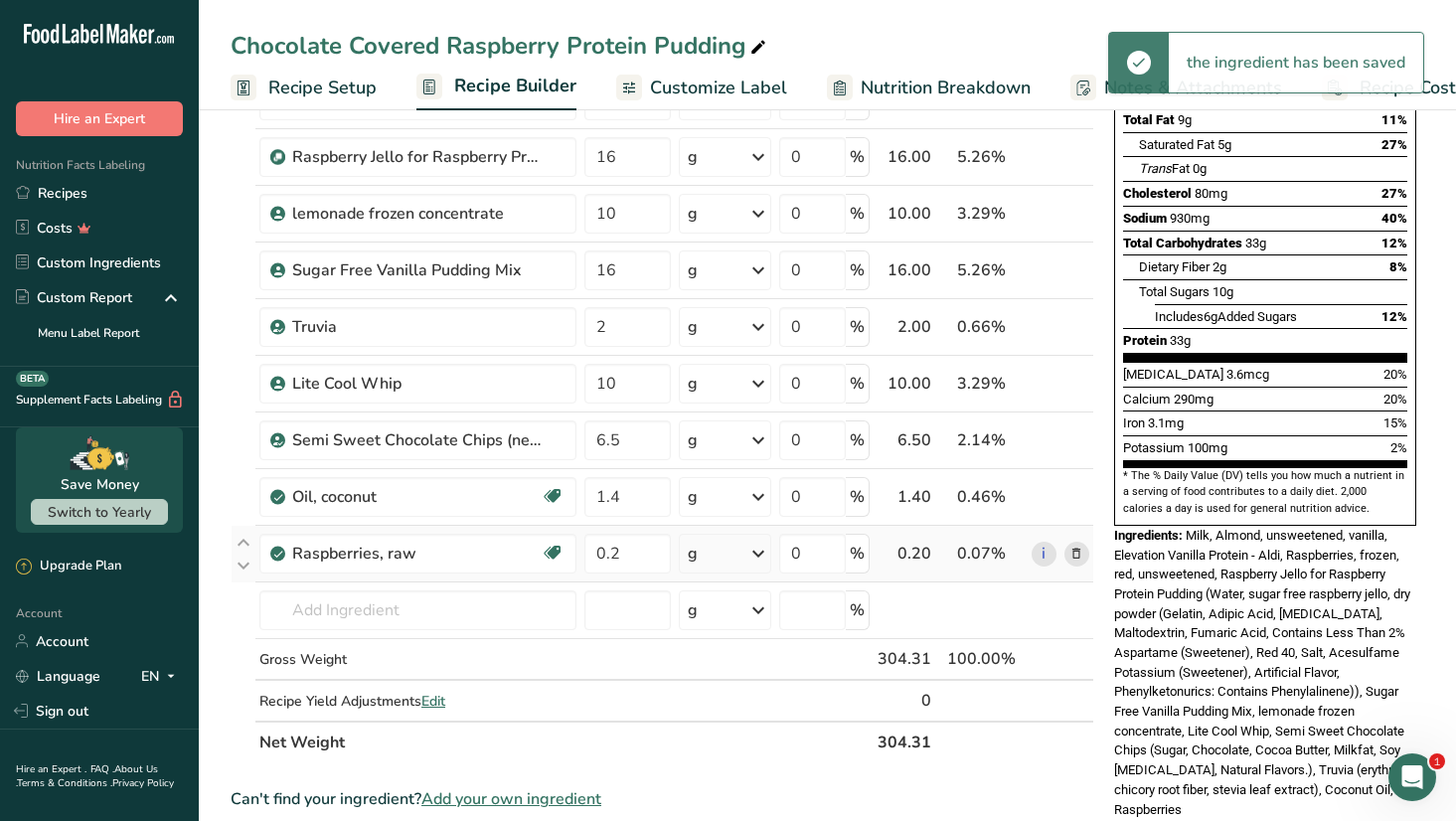 click at bounding box center (758, 554) 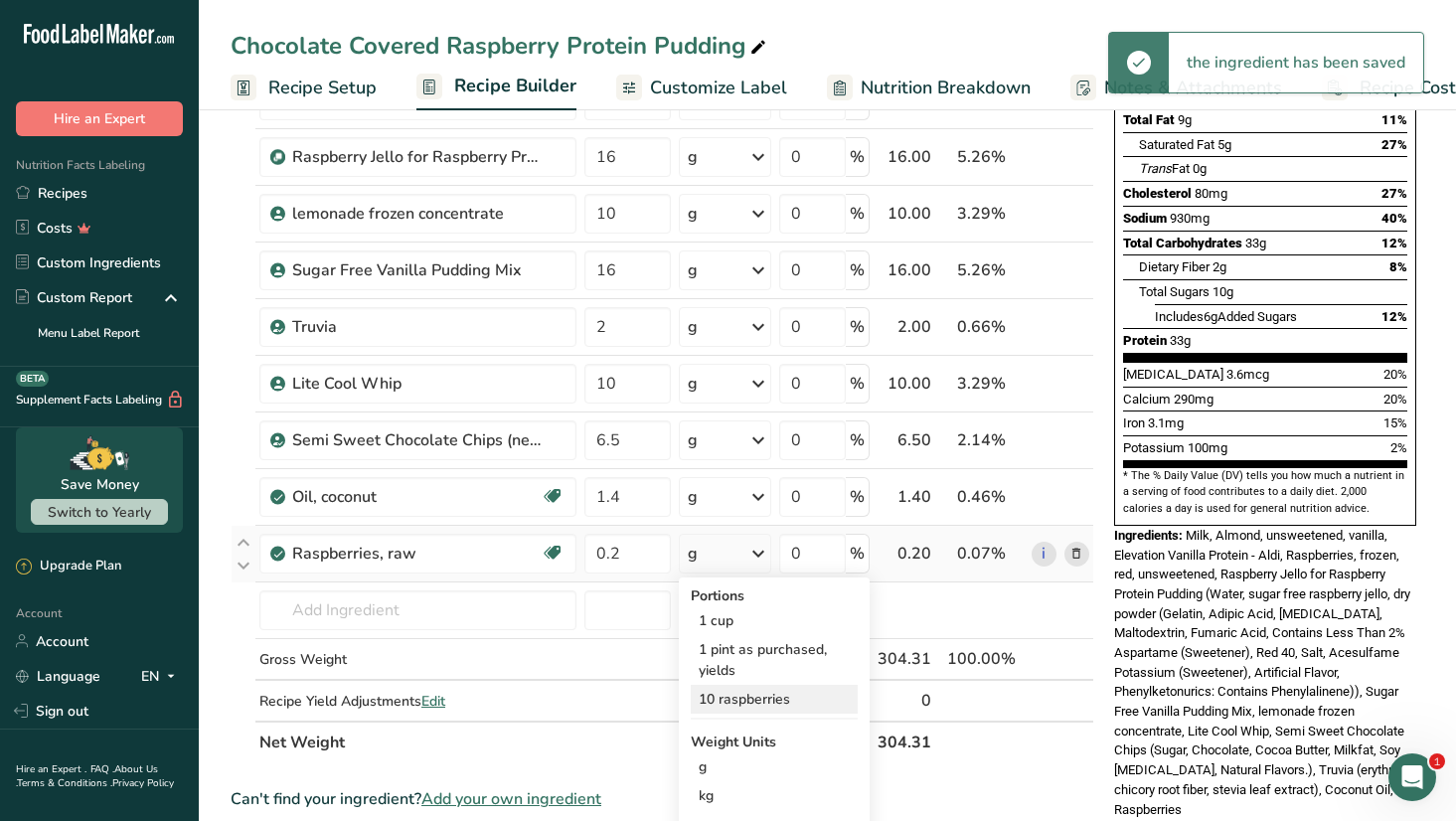 click on "10 raspberries" at bounding box center (774, 699) 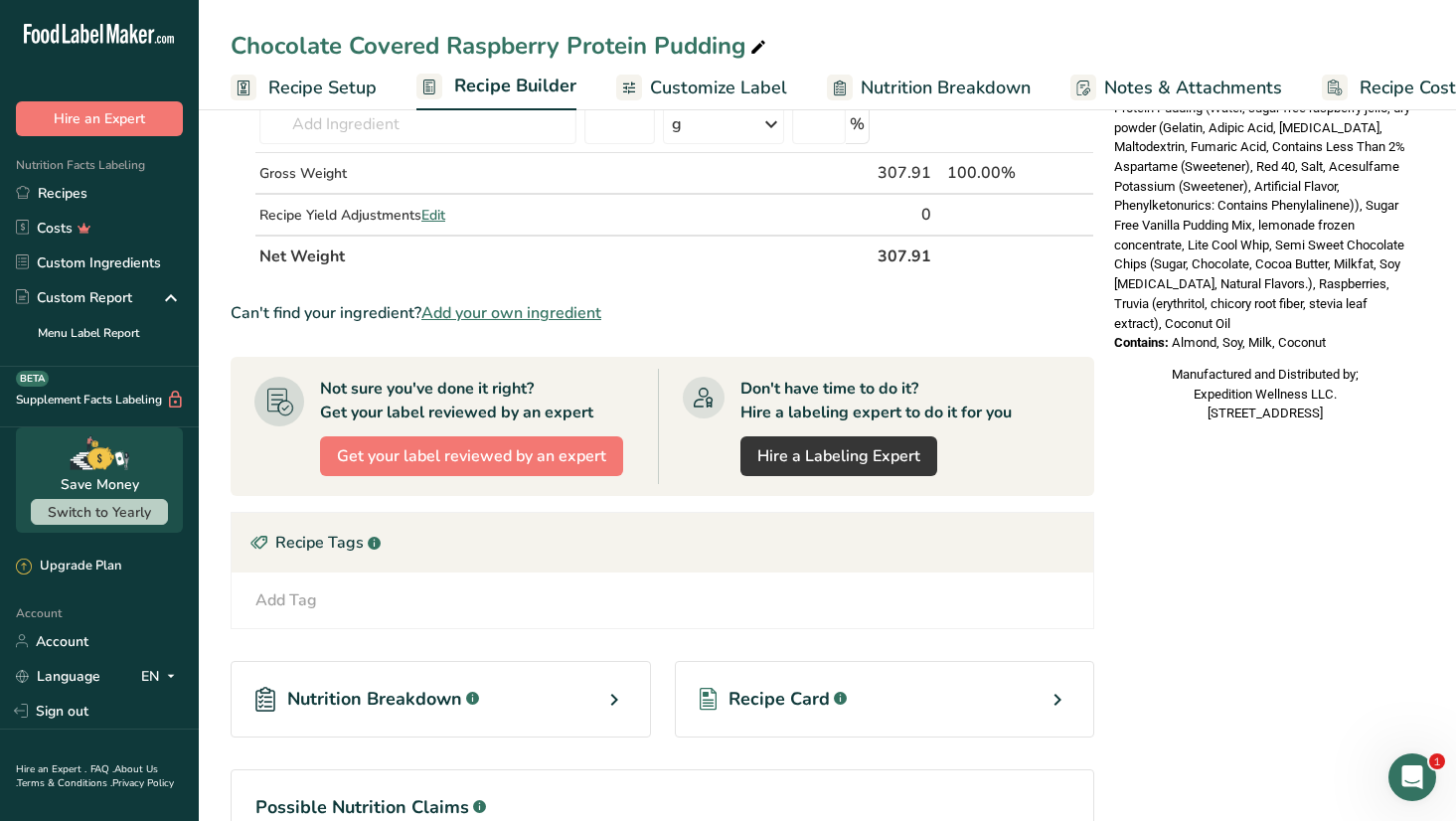 scroll, scrollTop: 994, scrollLeft: 0, axis: vertical 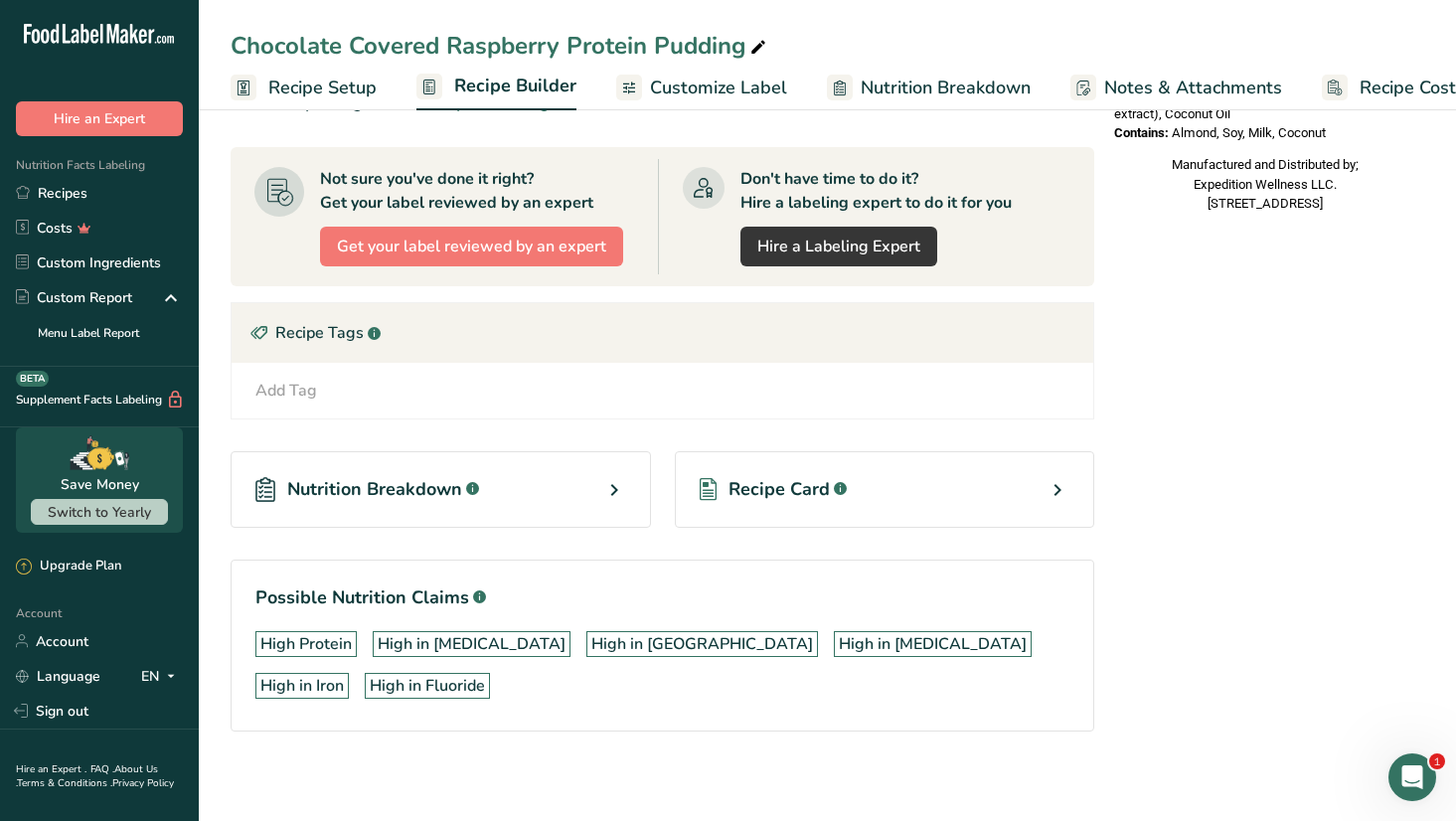 click at bounding box center (1057, 490) 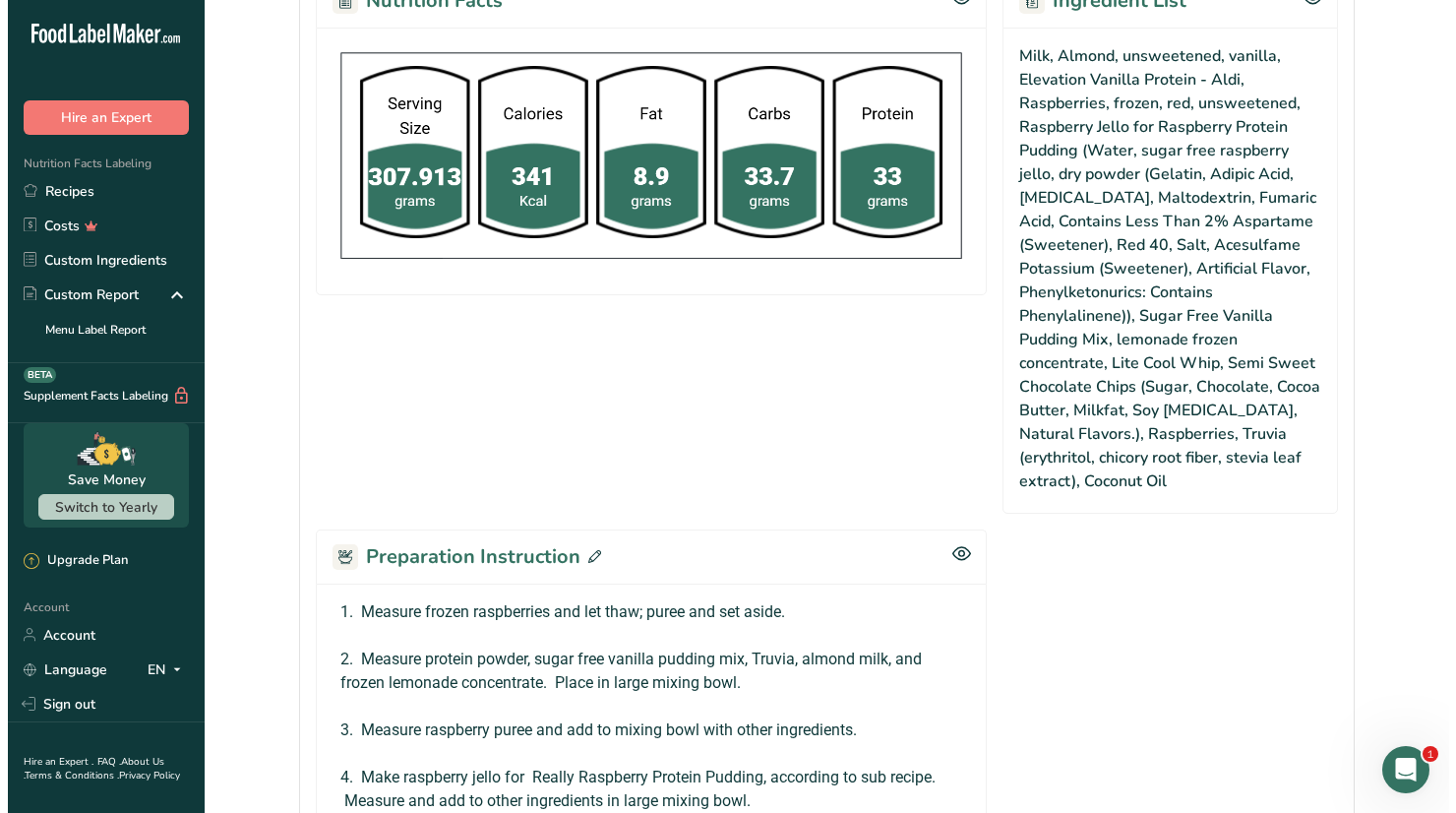 scroll, scrollTop: 1280, scrollLeft: 0, axis: vertical 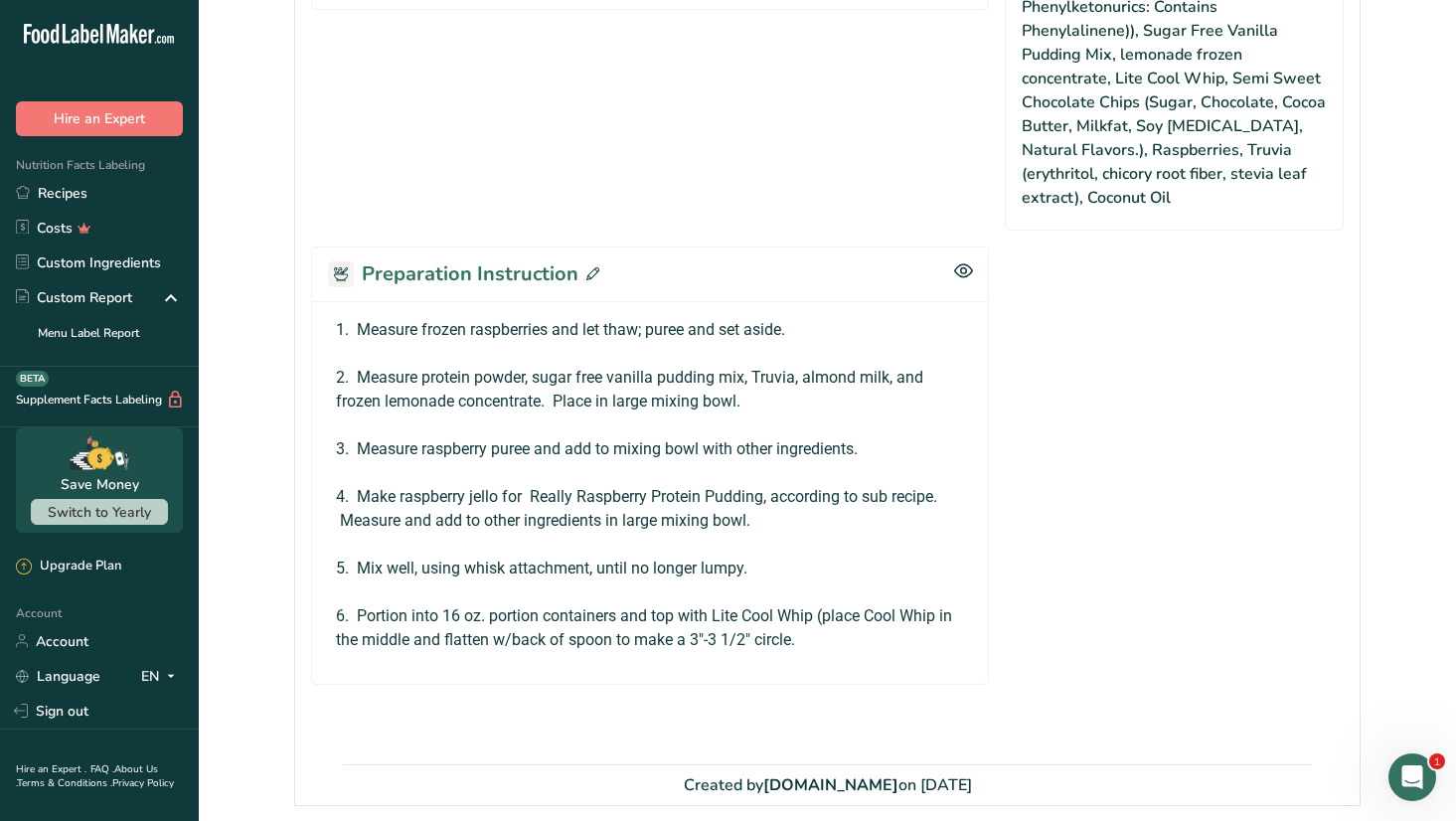 click 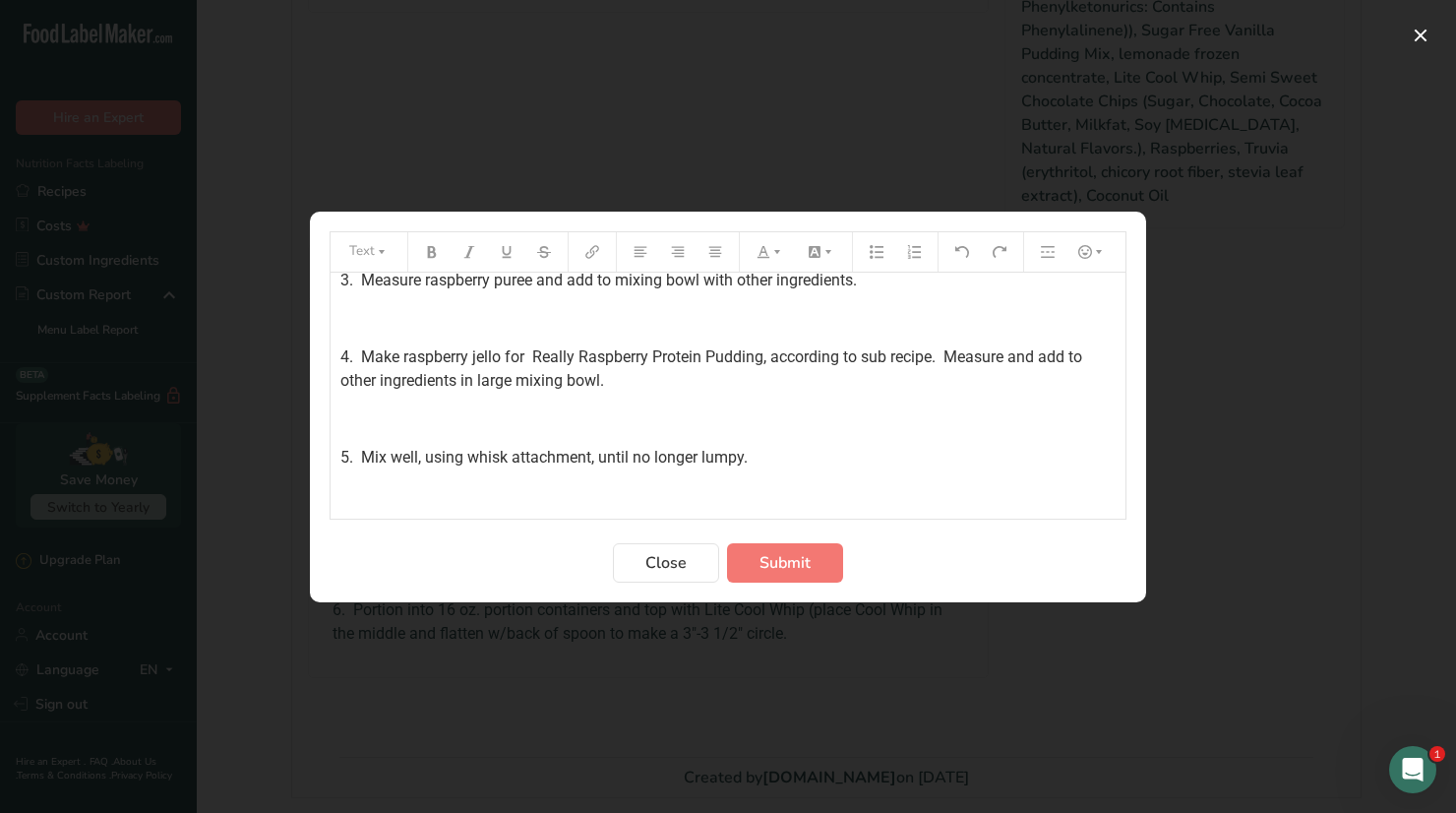 scroll, scrollTop: 263, scrollLeft: 0, axis: vertical 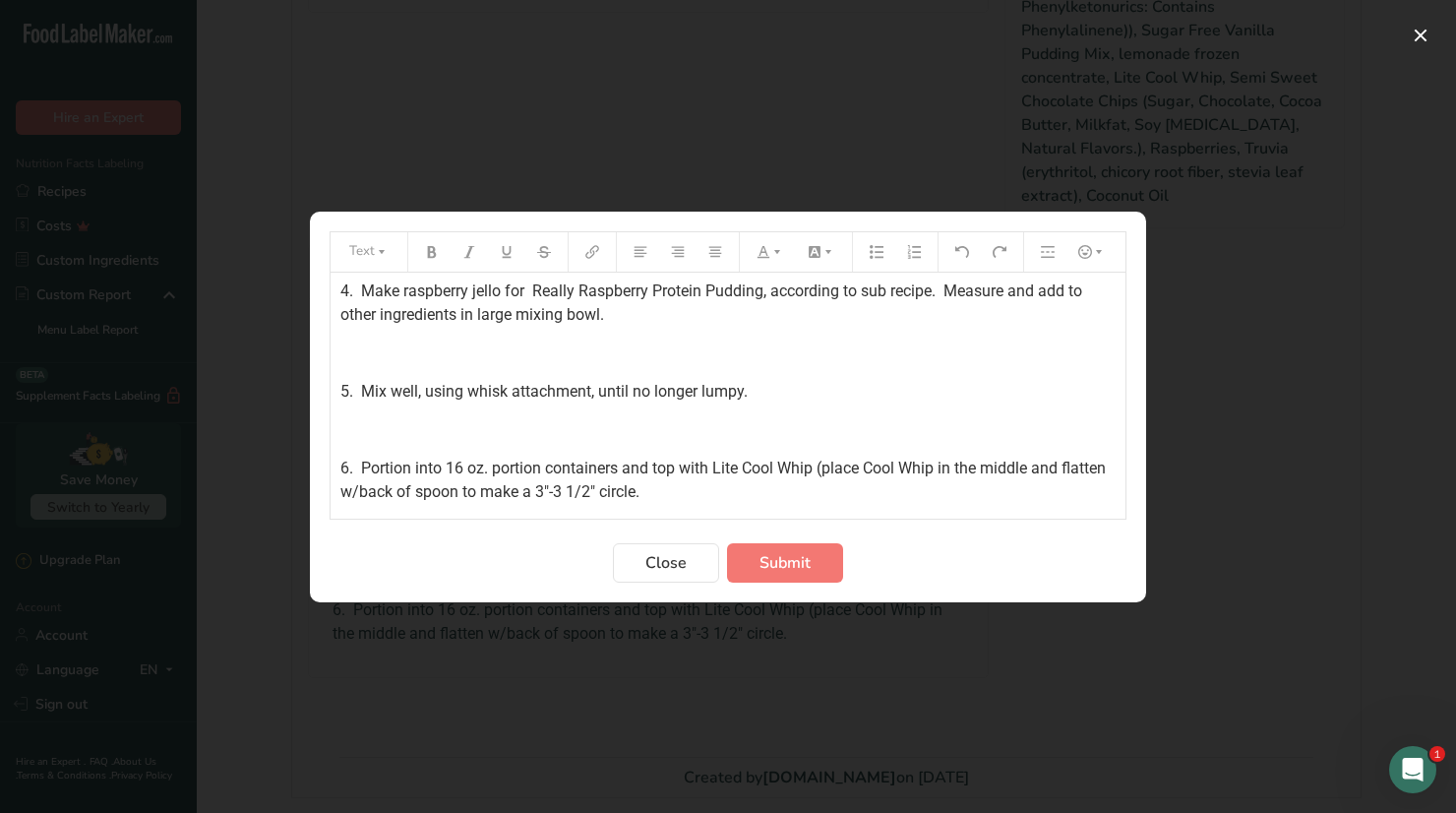 click on "5.  Mix well, using whisk attachment, until no longer lumpy." at bounding box center [728, 392] 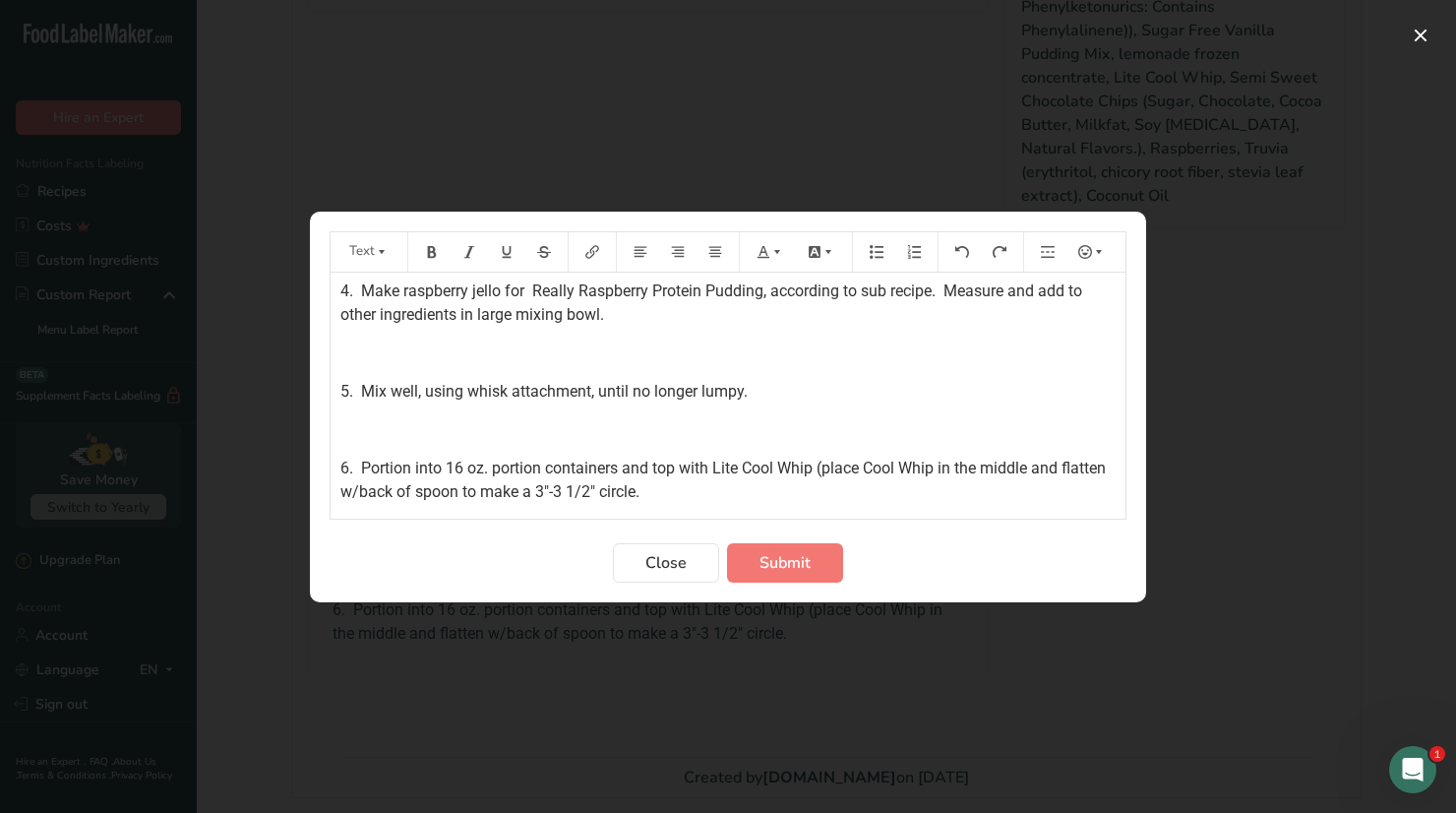 click on "6.  Portion into 16 oz. portion containers and top with Lite Cool Whip (place Cool Whip in the middle and flatten w/back of spoon to make a 3"-3 1/2" circle." at bounding box center (725, 479) 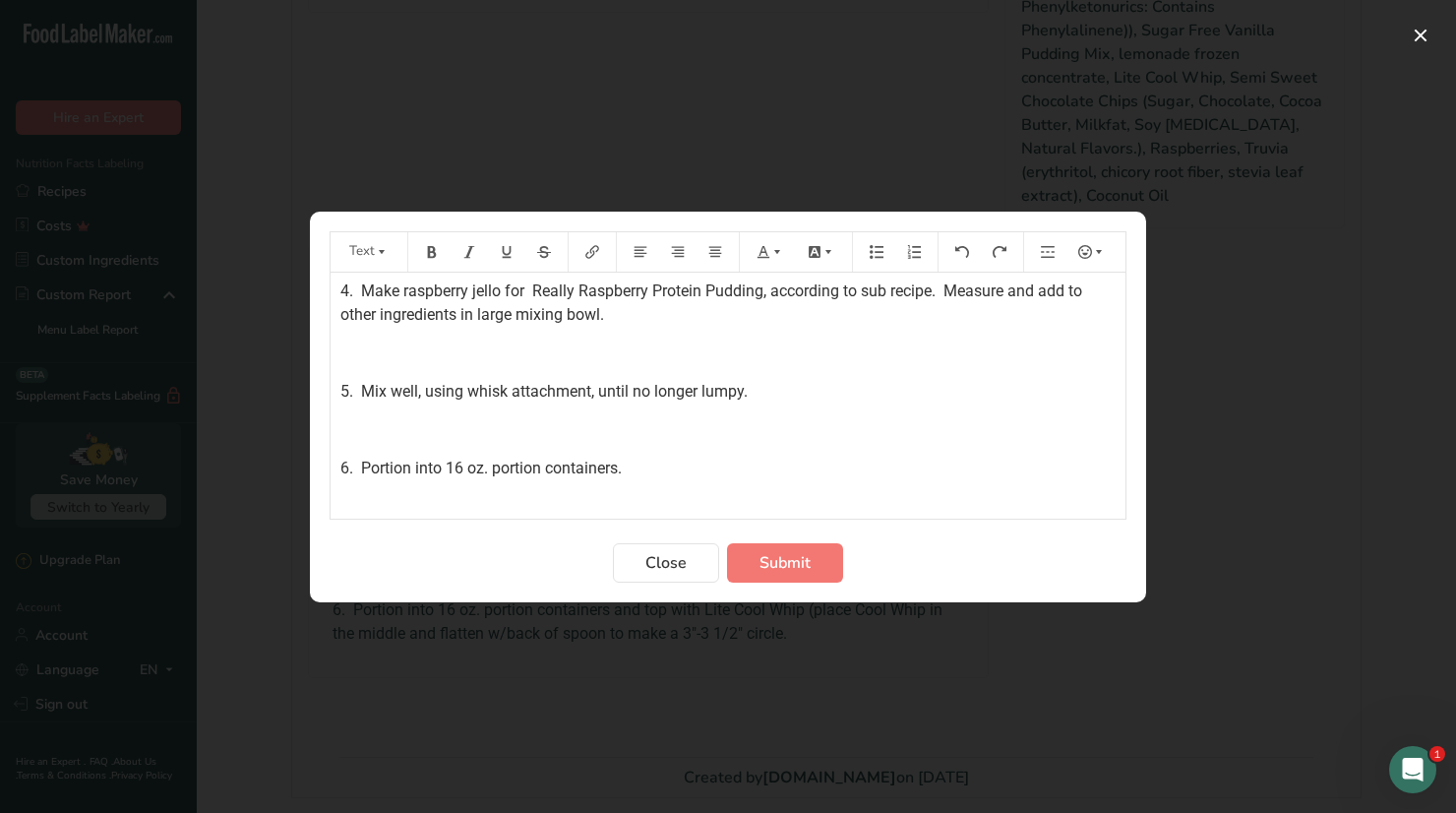 scroll, scrollTop: 298, scrollLeft: 0, axis: vertical 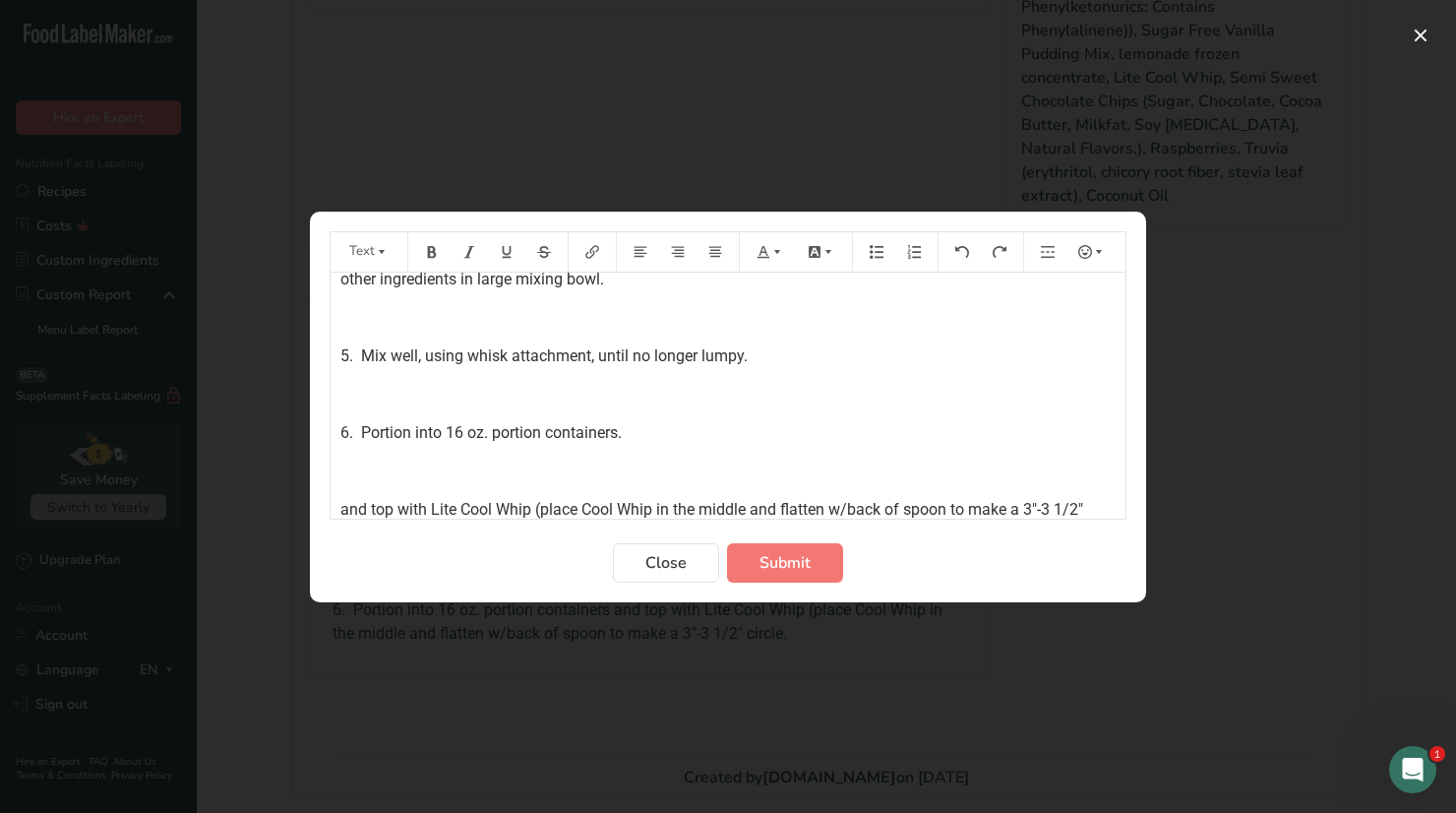 click on "6.  Portion into 16 oz. portion containers." at bounding box center [728, 433] 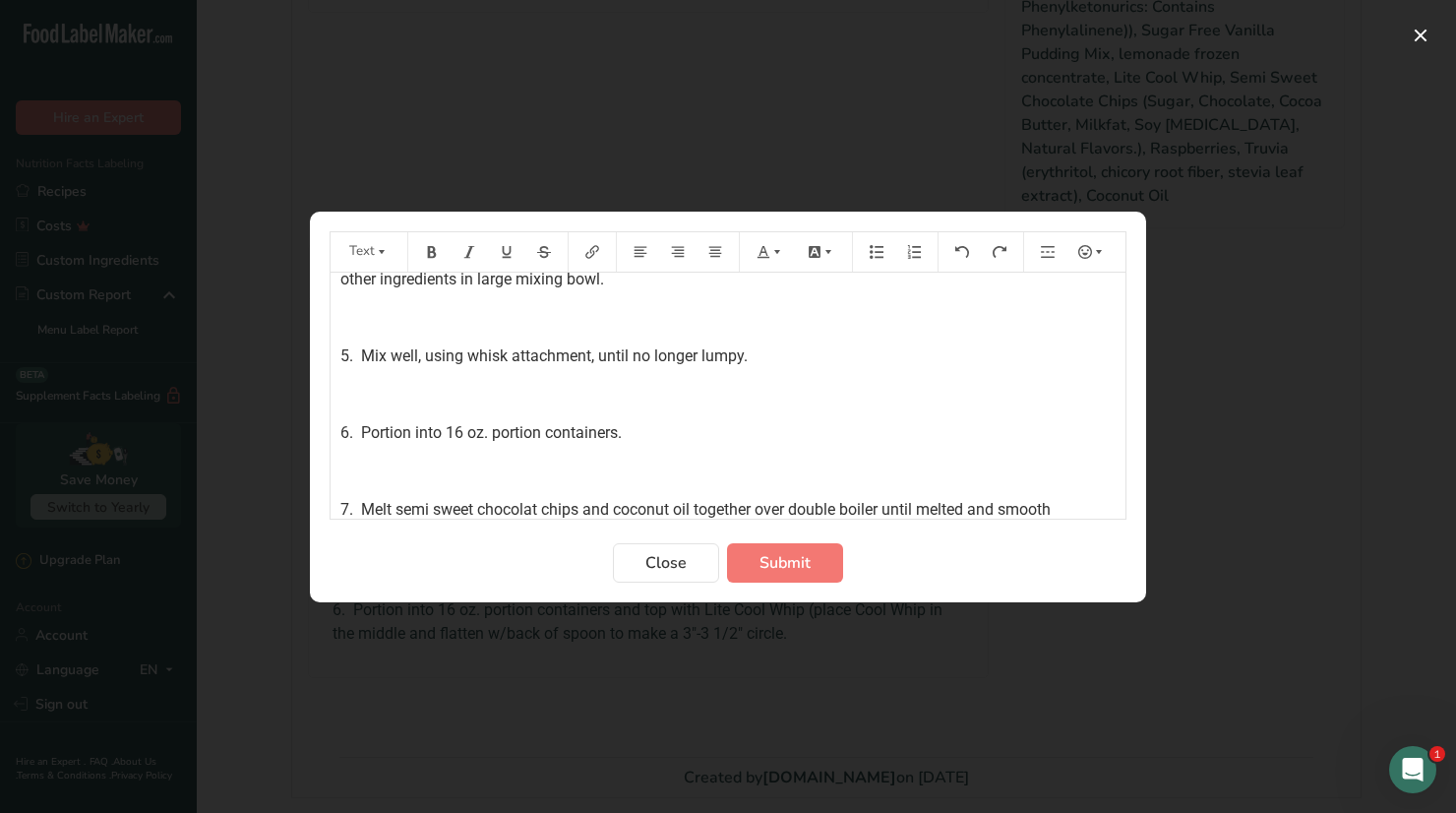 click on "7.  Melt semi sweet chocolat chips and coconut oil together over double boiler until melted and smooth" at bounding box center (696, 509) 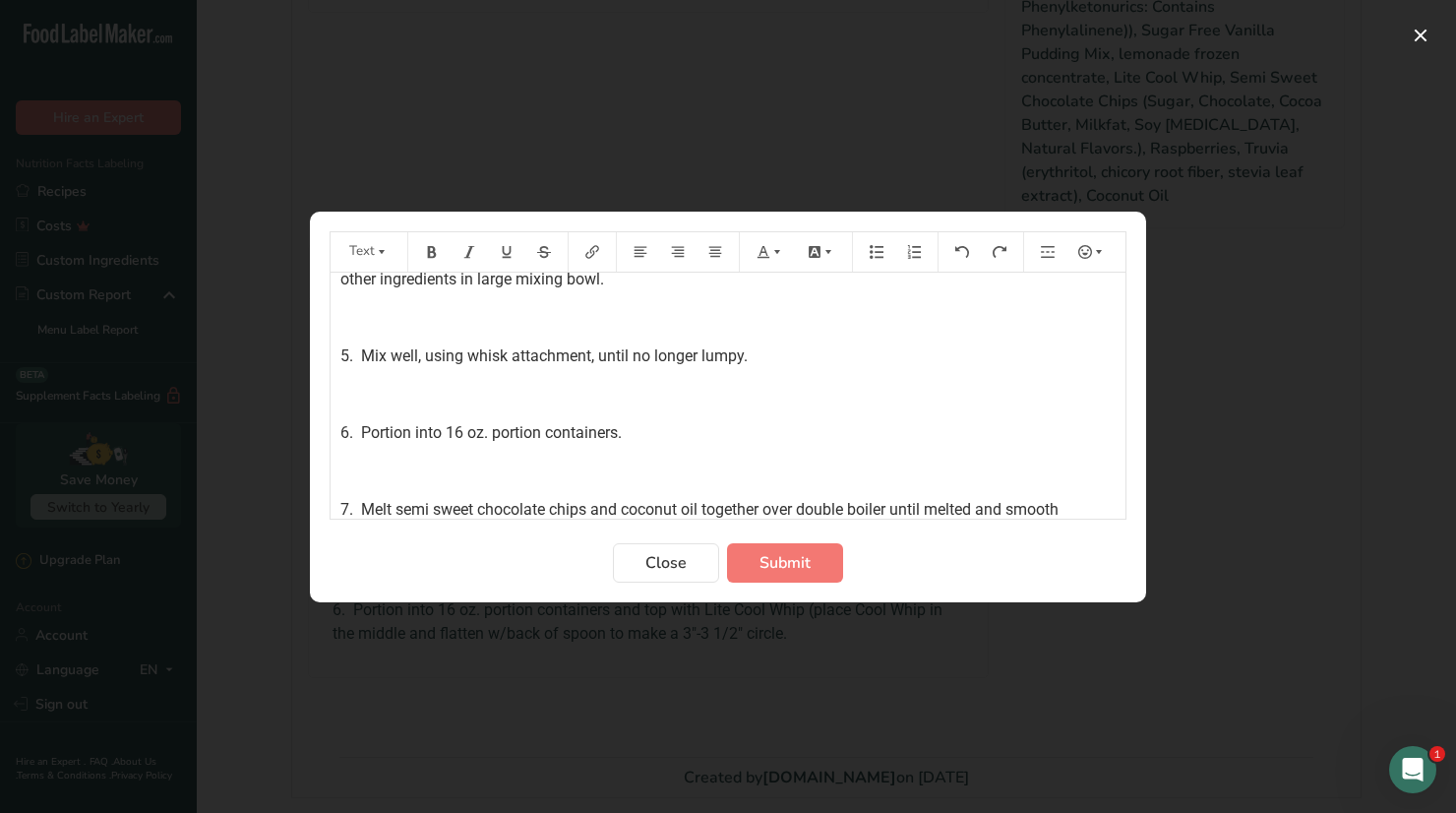 click on "7.  Melt semi sweet chocolate chips and coconut oil together over double boiler until melted and smooth" at bounding box center (728, 510) 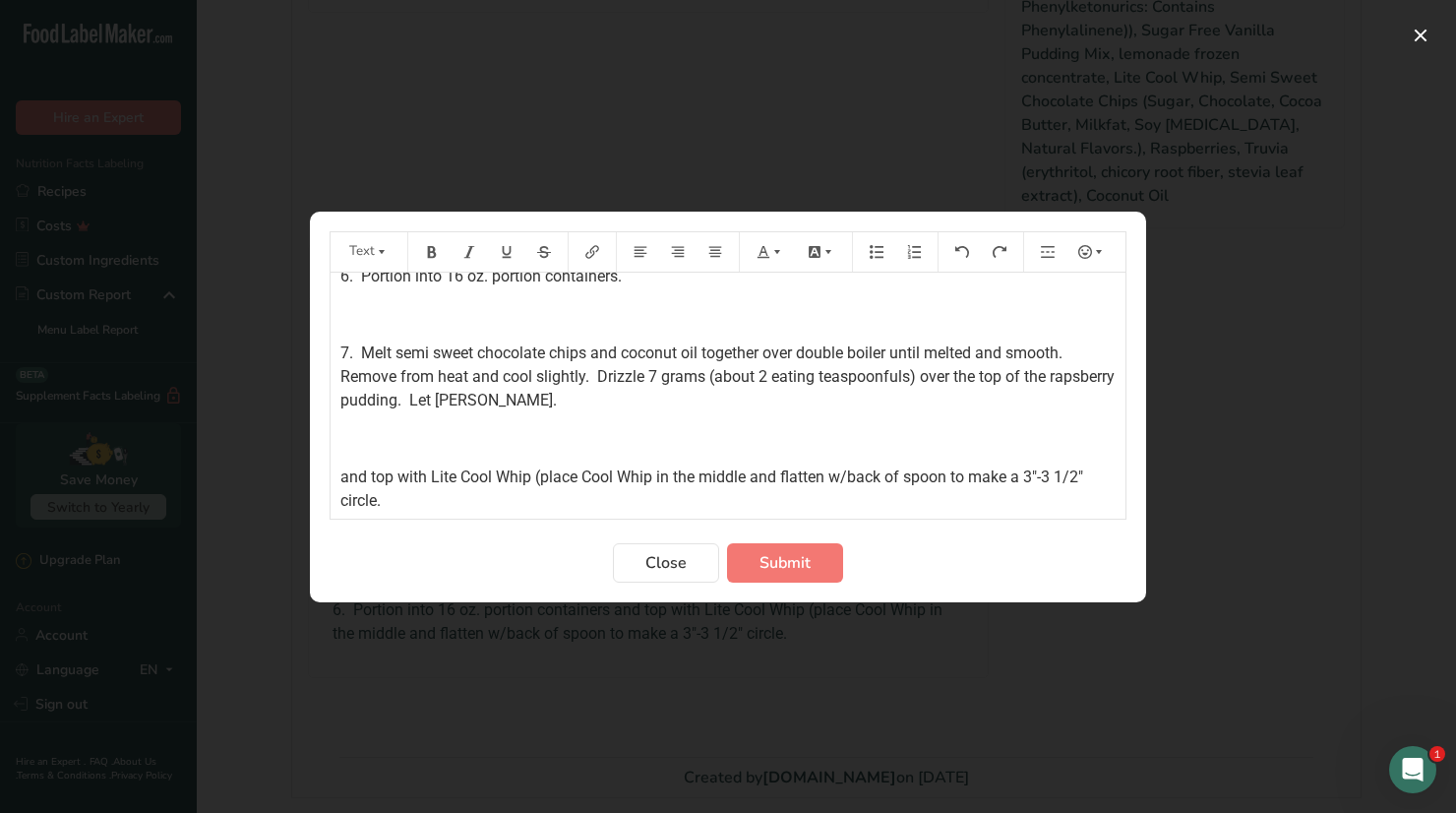 scroll, scrollTop: 464, scrollLeft: 0, axis: vertical 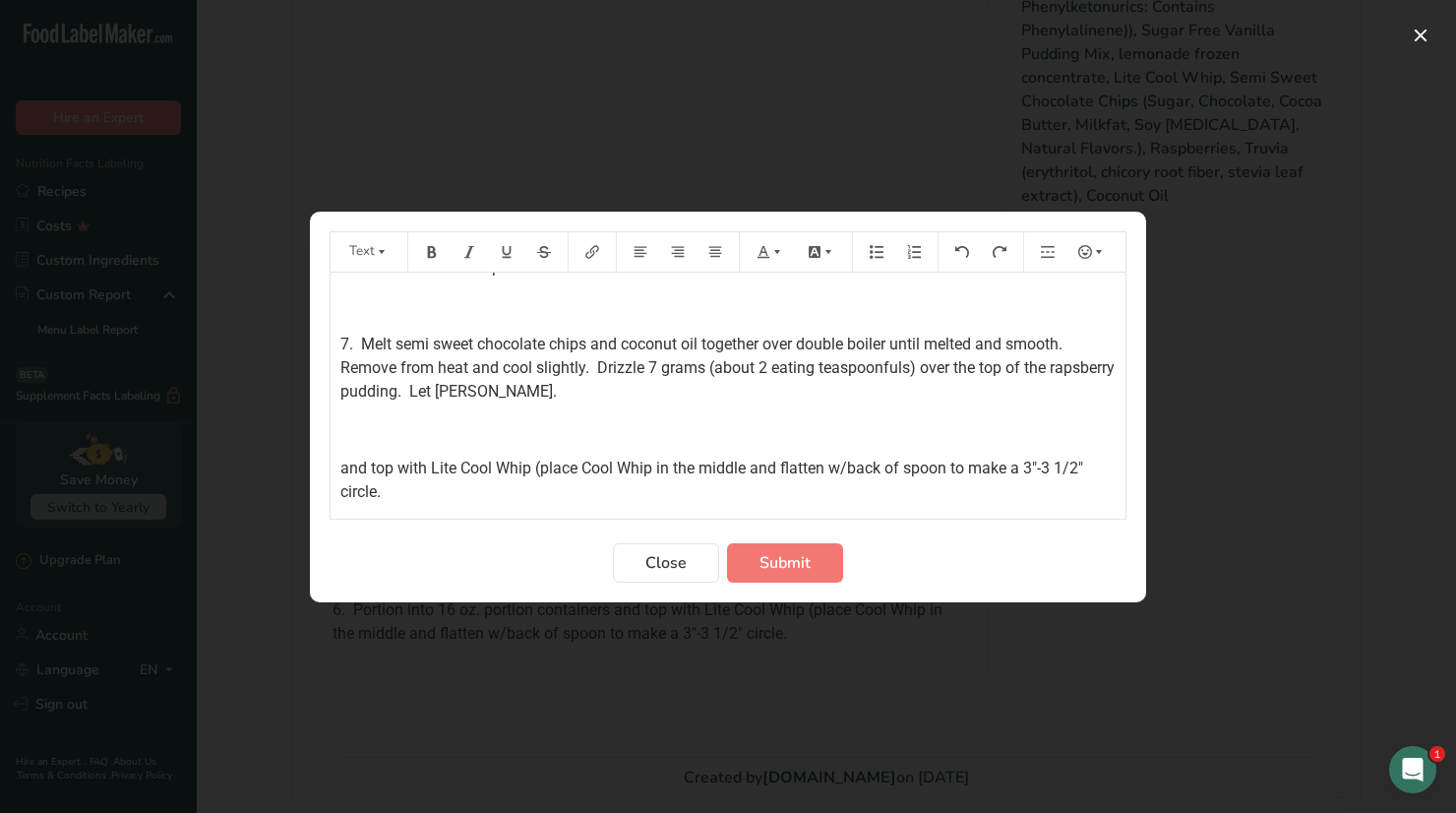click on "and top with Lite Cool Whip (place Cool Whip in the middle and flatten w/back of spoon to make a 3"-3 1/2" circle." at bounding box center [713, 479] 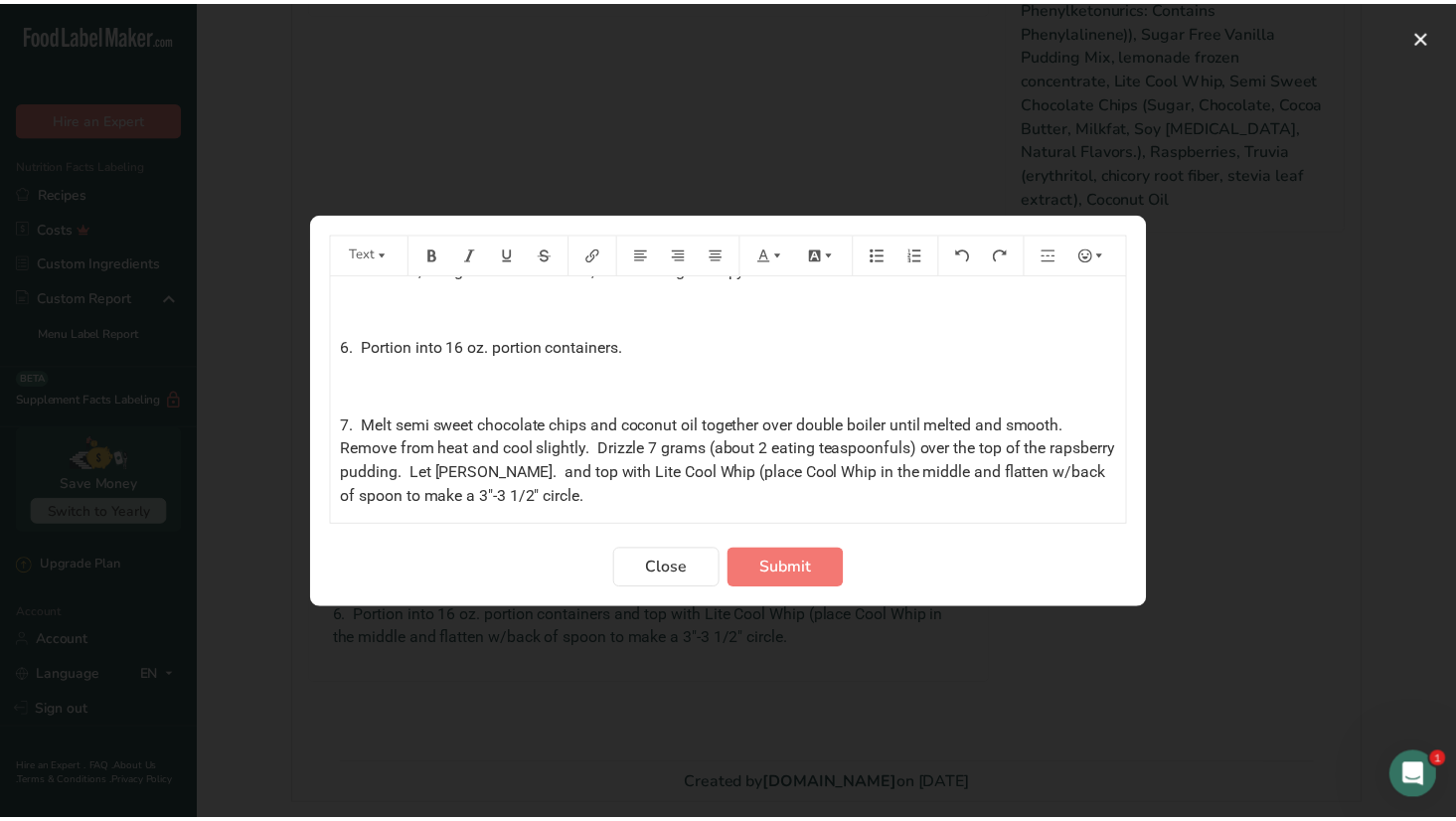 scroll, scrollTop: 391, scrollLeft: 0, axis: vertical 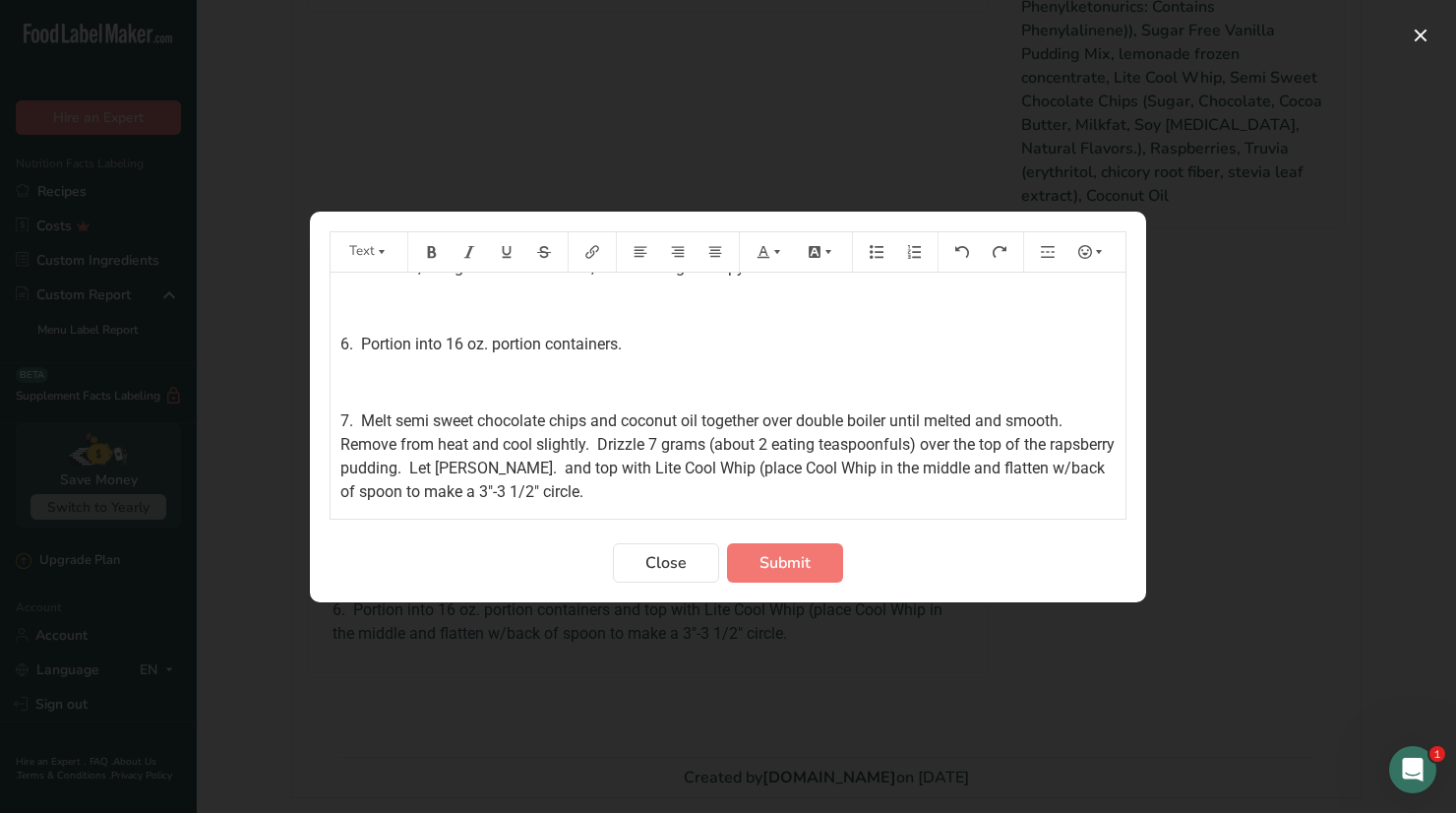 click on "7.  Melt semi sweet chocolate chips and coconut oil together over double boiler until melted and smooth.  Remove from heat and cool slightly.  Drizzle 7 grams (about 2 eating teaspoonfuls) over the top of the rapsberry pudding.  Let harden.  and top with Lite Cool Whip (place Cool Whip in the middle and flatten w/back of spoon to make a 3"-3 1/2" circle." at bounding box center (729, 456) 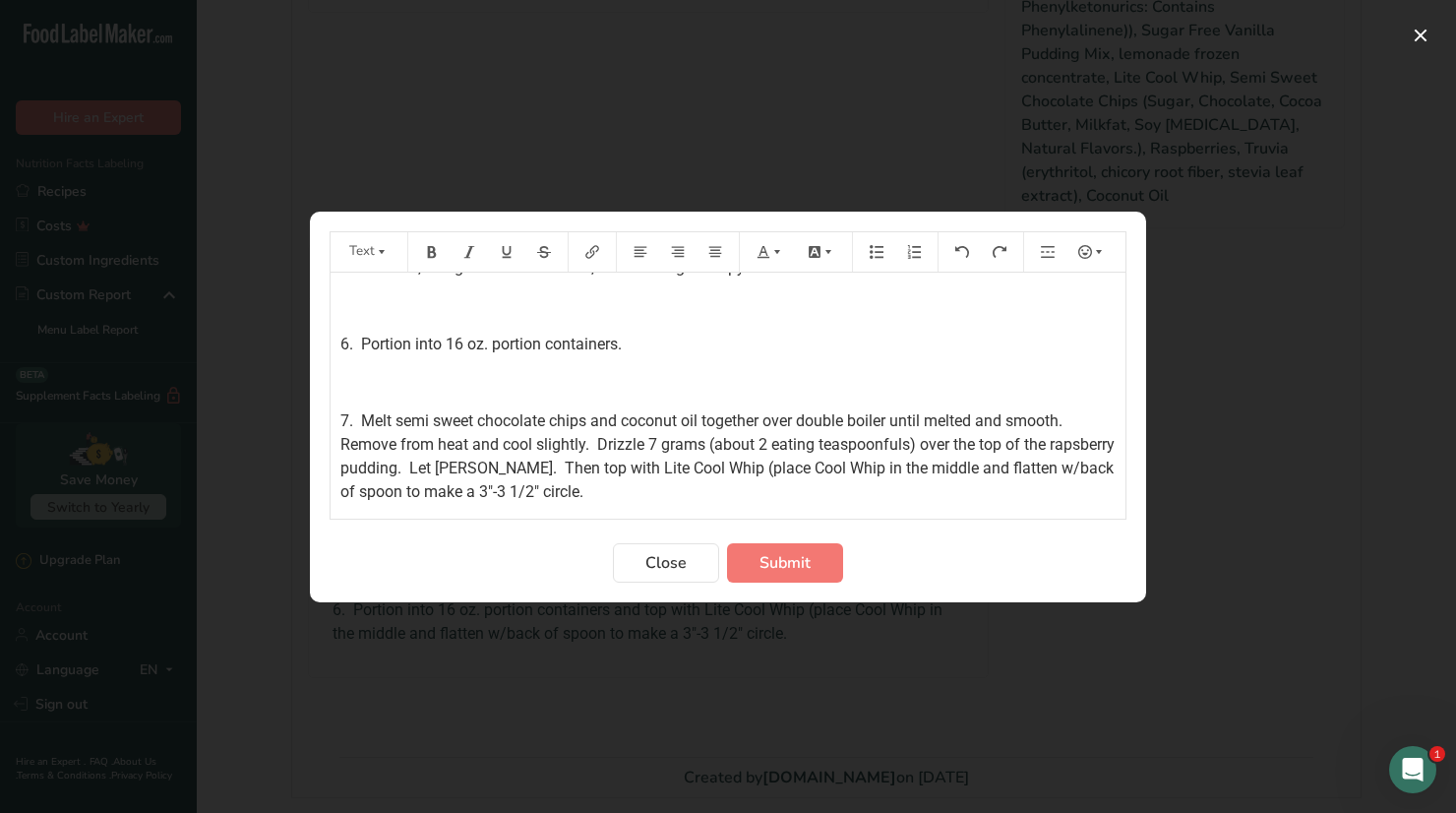 click on "7.  Melt semi sweet chocolate chips and coconut oil together over double boiler until melted and smooth.  Remove from heat and cool slightly.  Drizzle 7 grams (about 2 eating teaspoonfuls) over the top of the rapsberry pudding.  Let harden.  Then top with Lite Cool Whip (place Cool Whip in the middle and flatten w/back of spoon to make a 3"-3 1/2" circle." at bounding box center [728, 457] 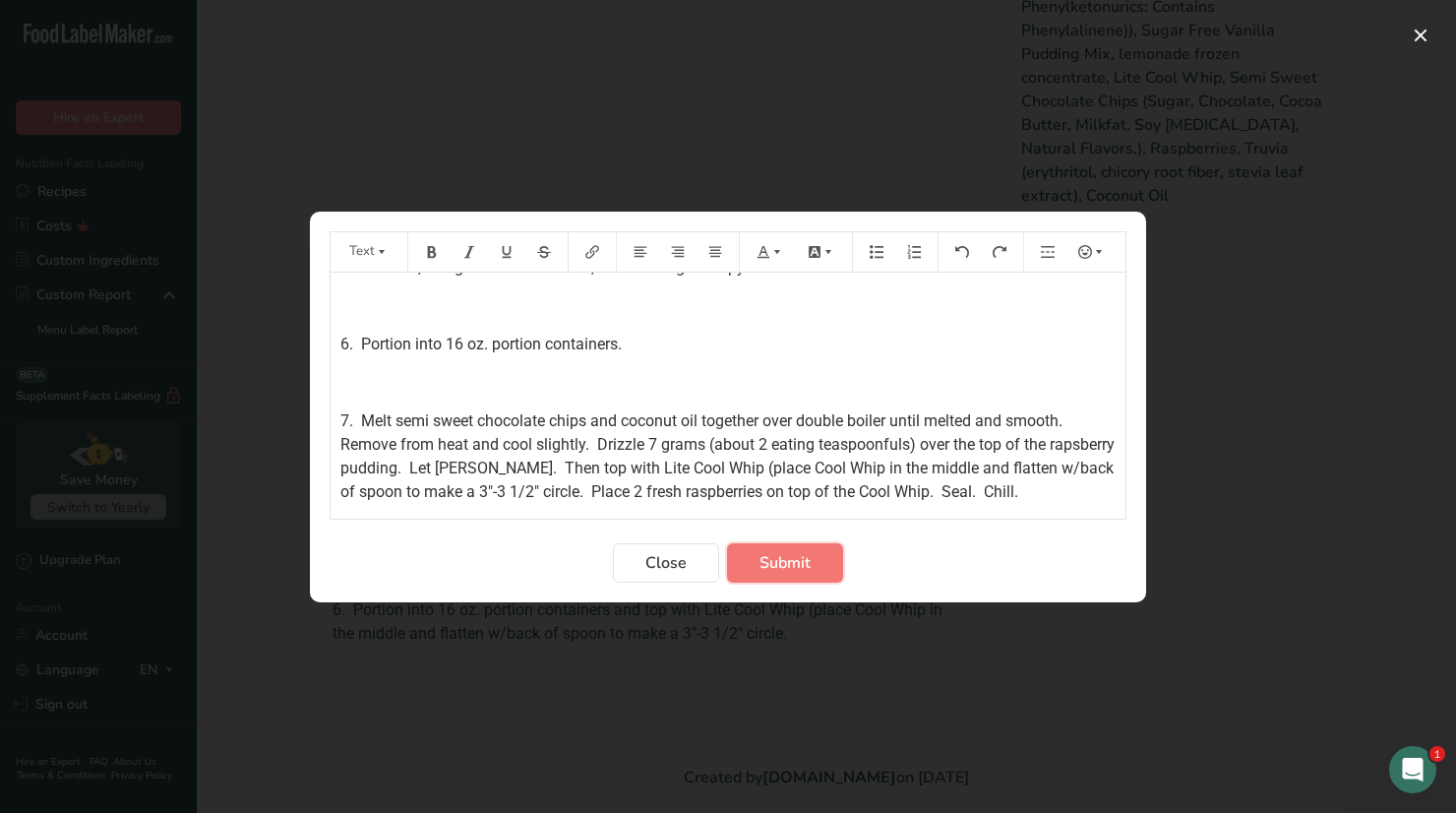 click on "Submit" at bounding box center [785, 563] 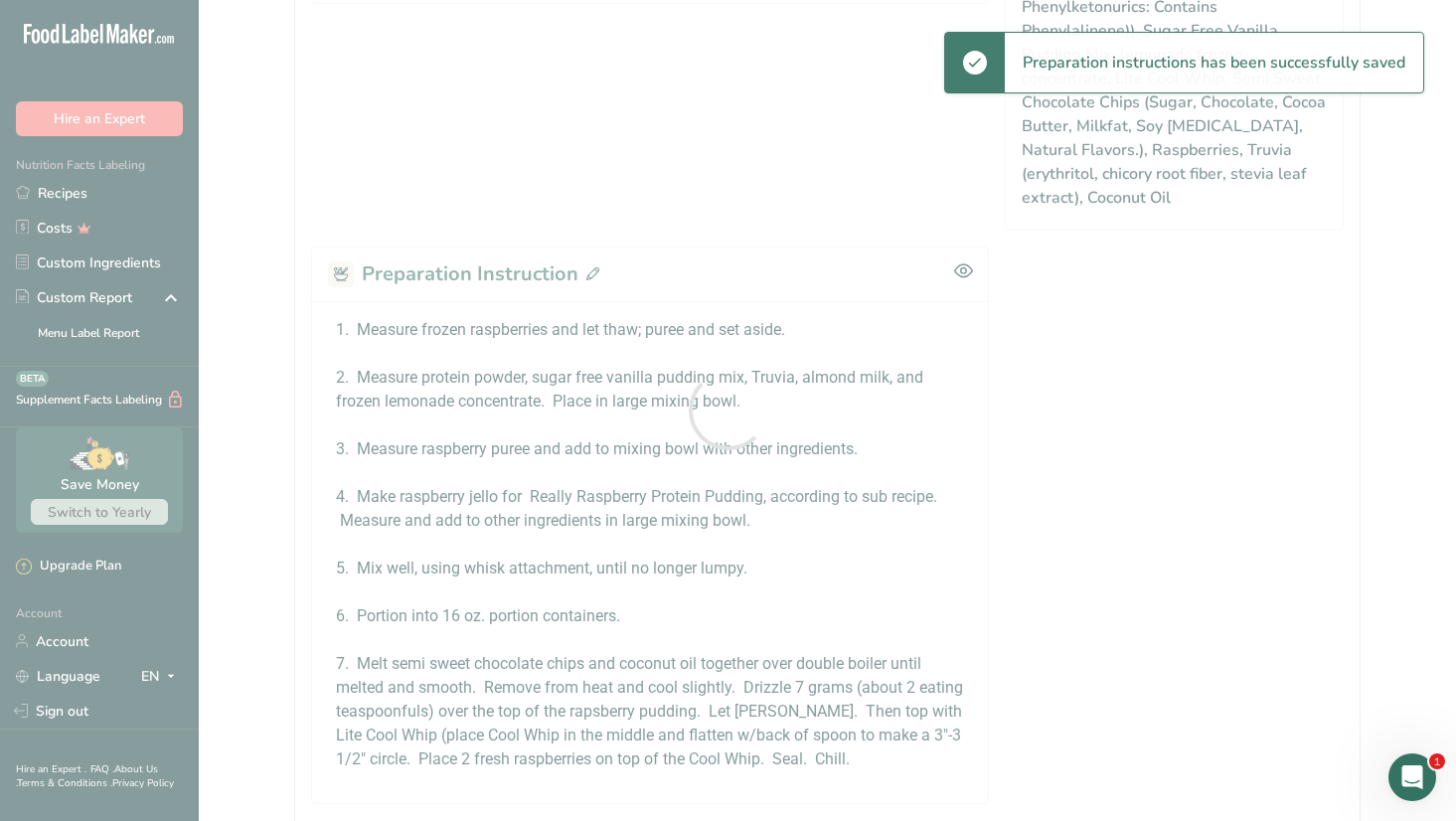 scroll, scrollTop: 0, scrollLeft: 0, axis: both 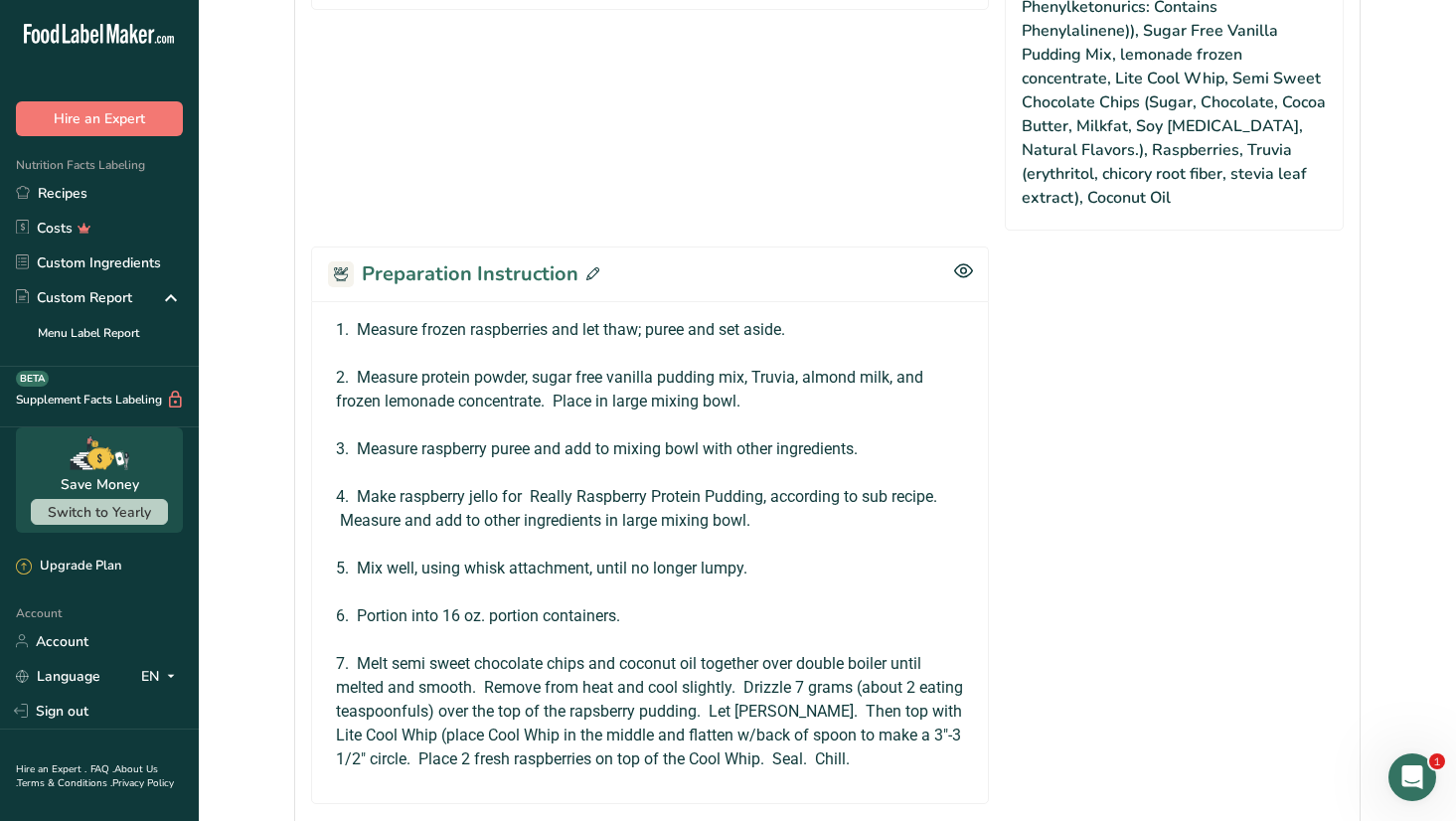 click 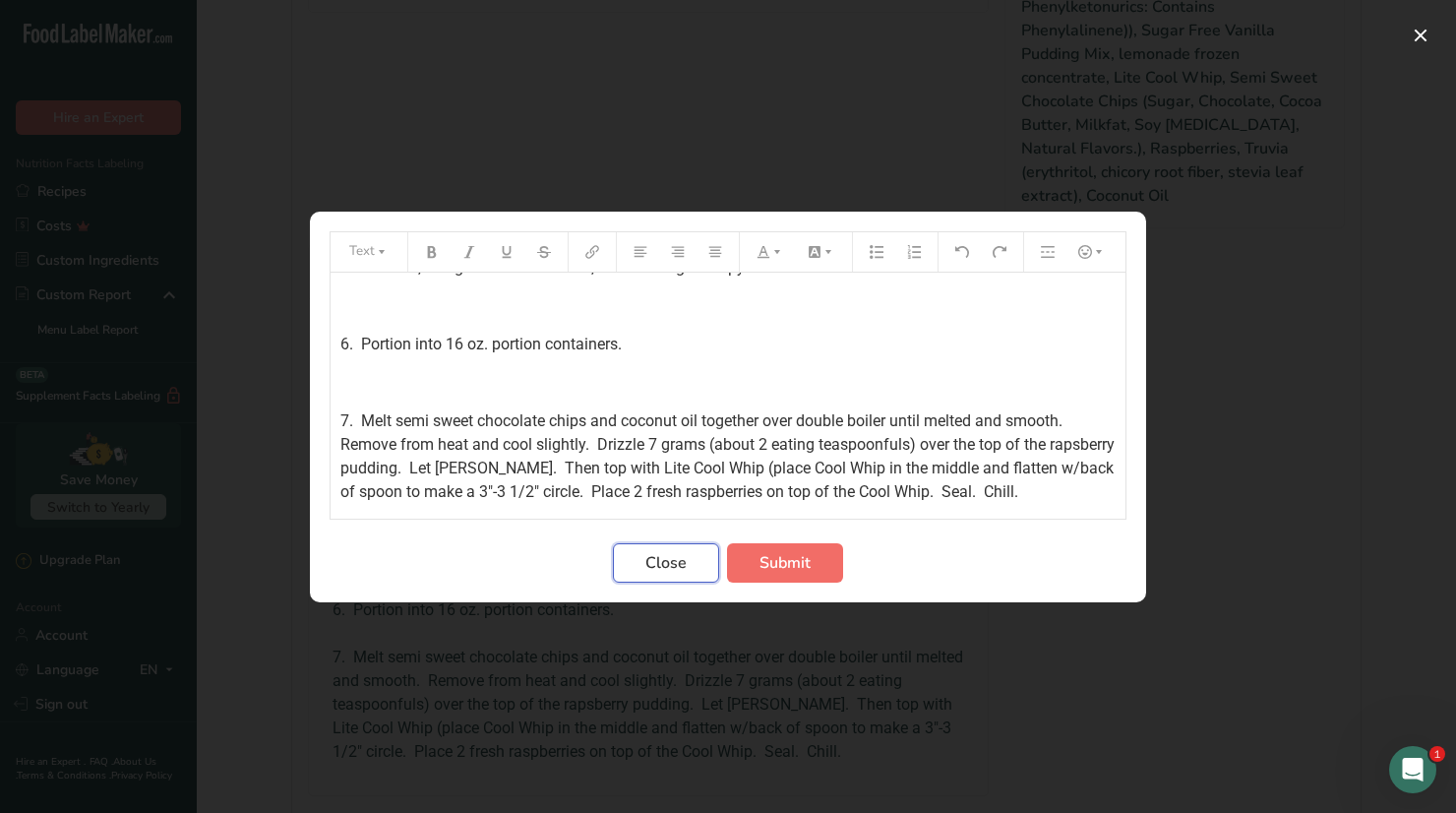 drag, startPoint x: 665, startPoint y: 568, endPoint x: 753, endPoint y: 560, distance: 88.362888 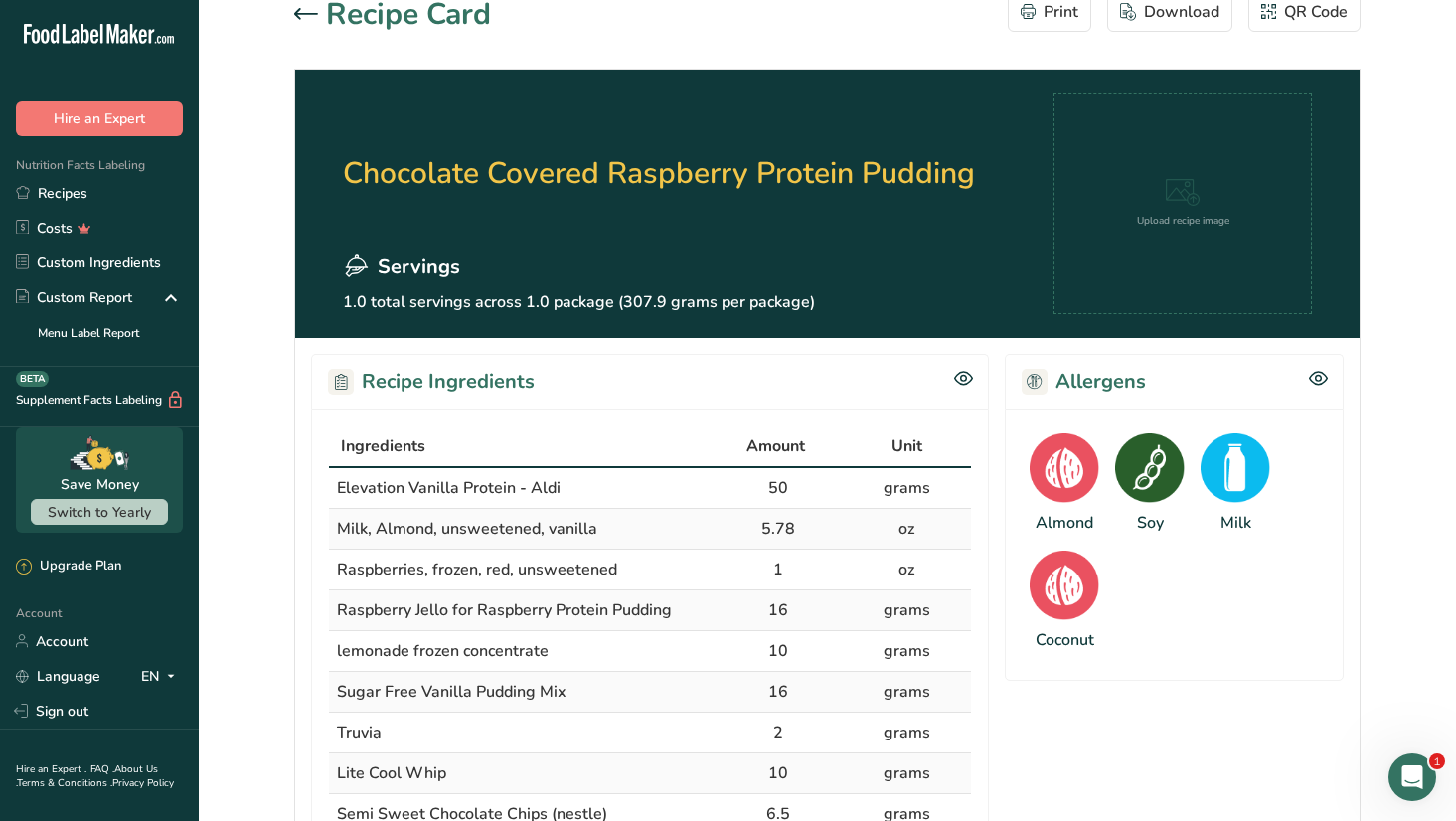 scroll, scrollTop: 0, scrollLeft: 0, axis: both 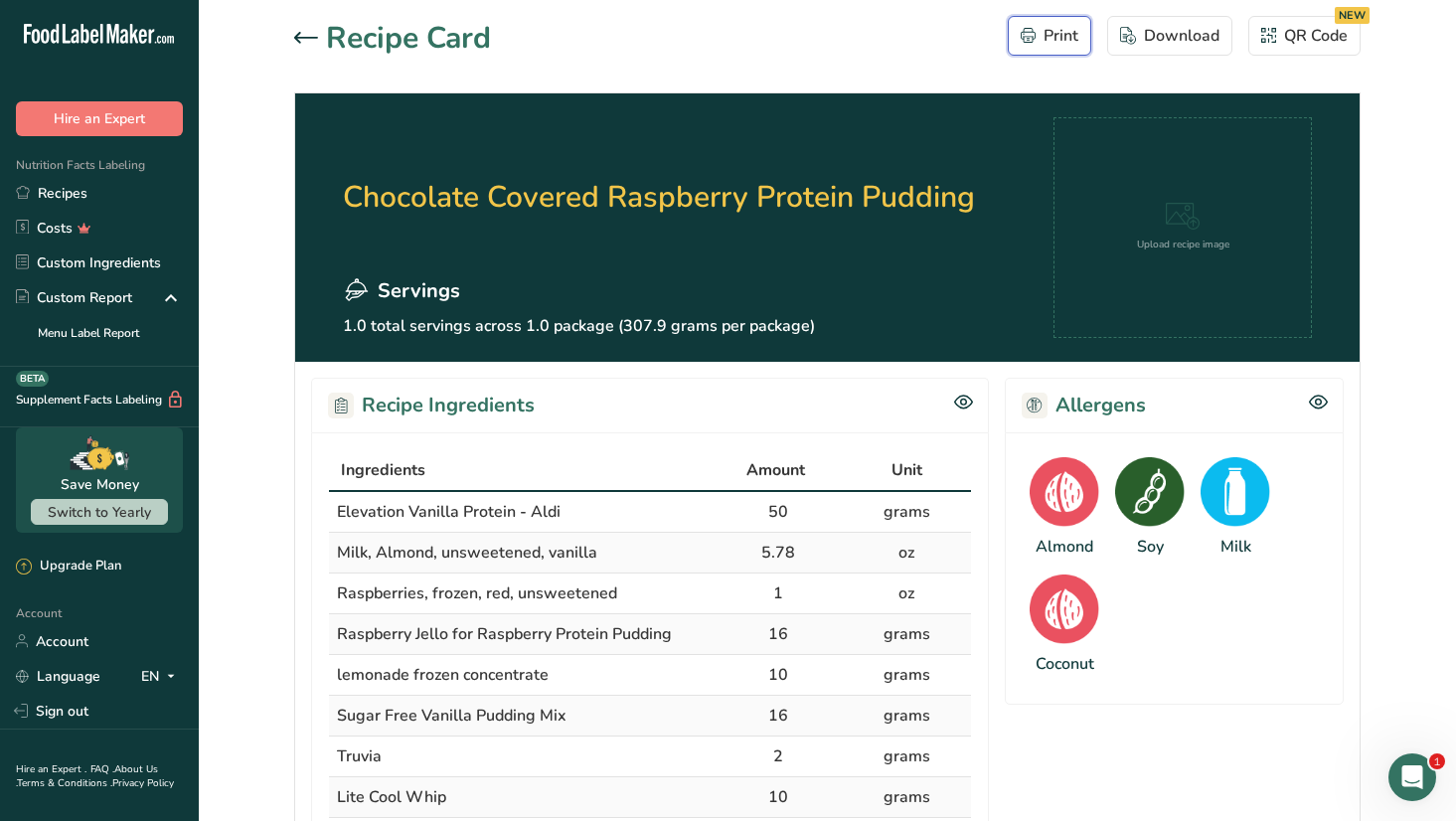 click on "Print" at bounding box center [1050, 36] 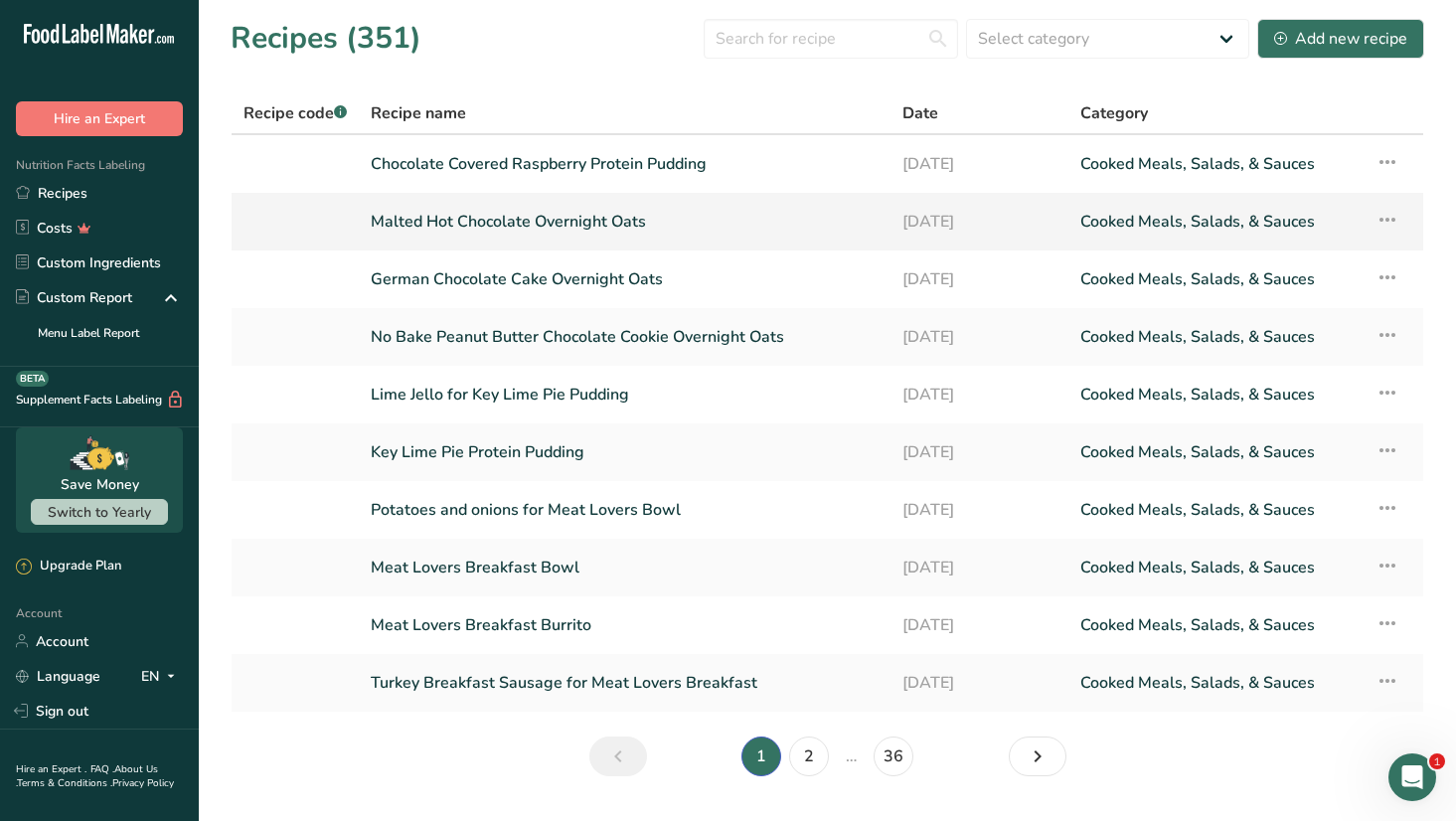 click on "Malted Hot Chocolate Overnight Oats" at bounding box center (624, 222) 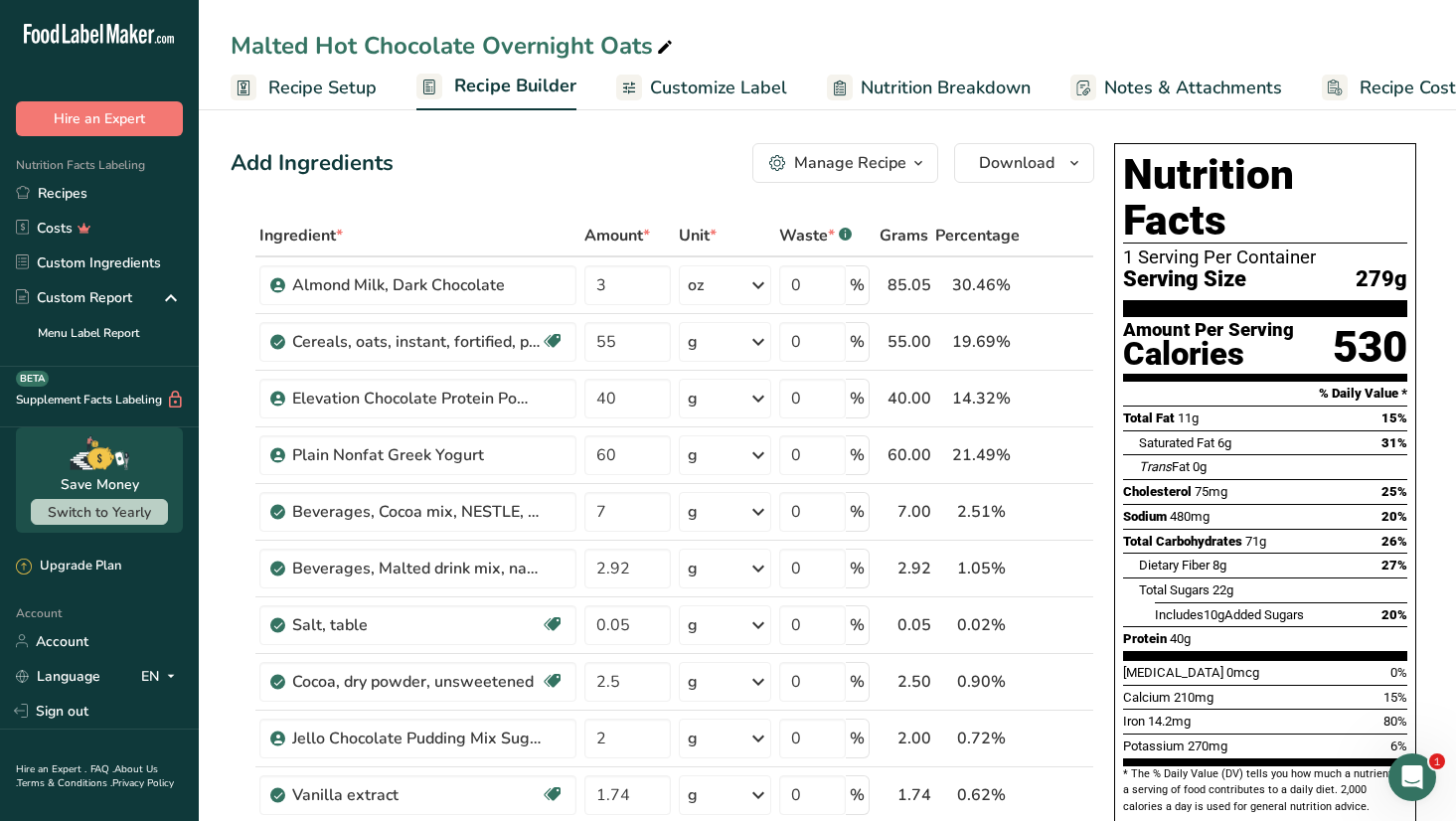 click on "Customize Label" at bounding box center (719, 87) 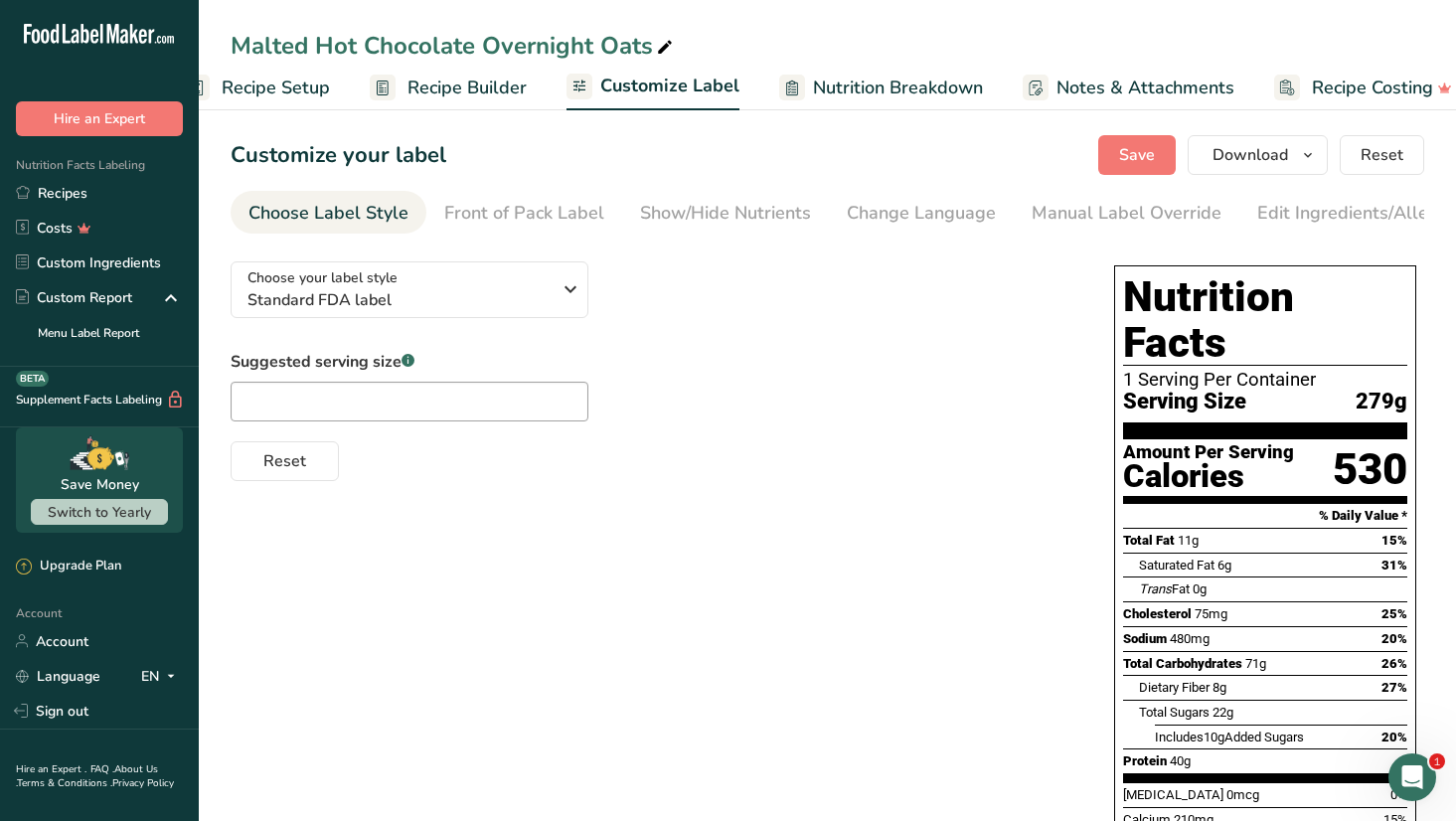 scroll, scrollTop: 0, scrollLeft: 75, axis: horizontal 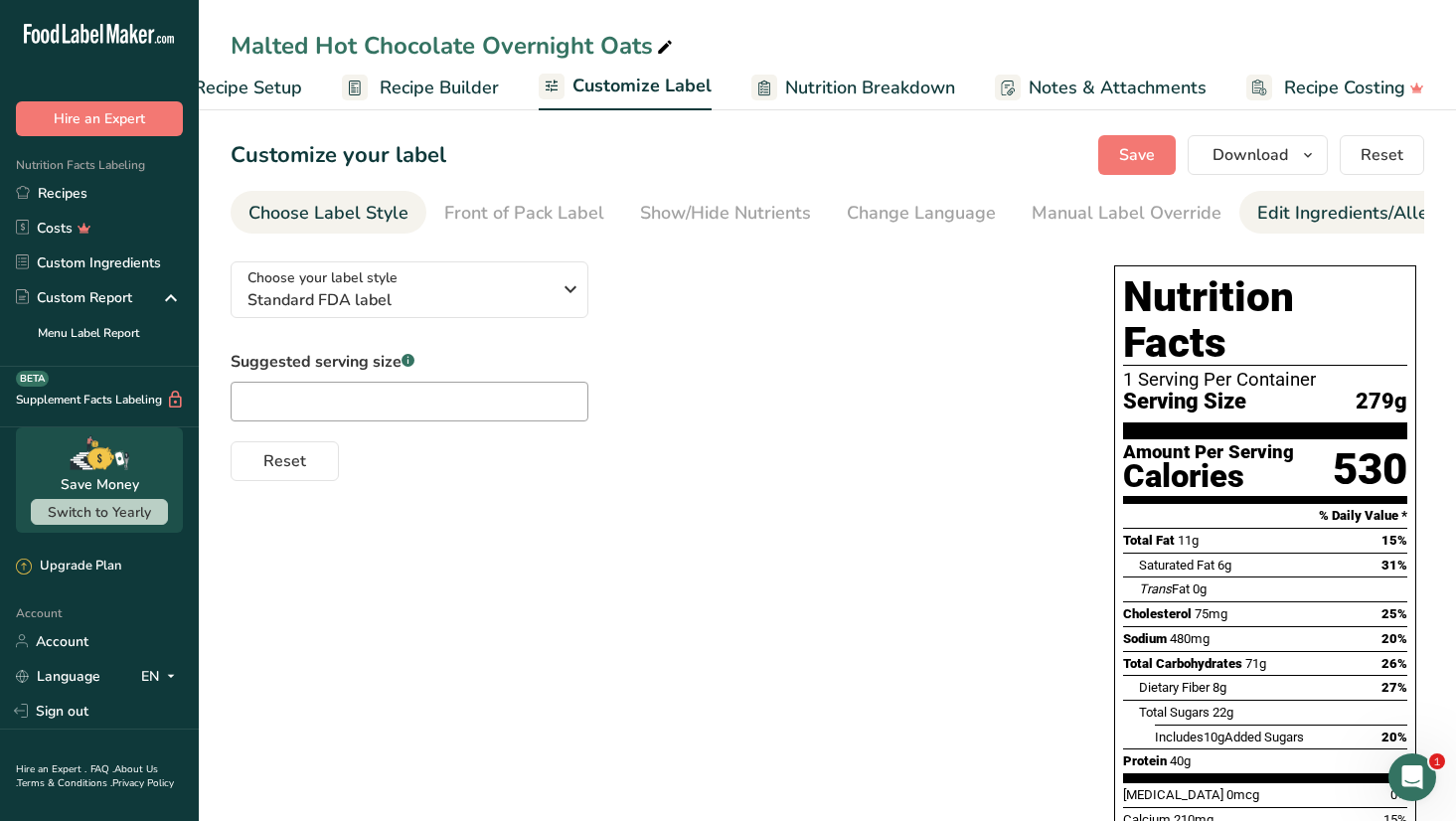 drag, startPoint x: 1307, startPoint y: 212, endPoint x: 1294, endPoint y: 219, distance: 14.764823 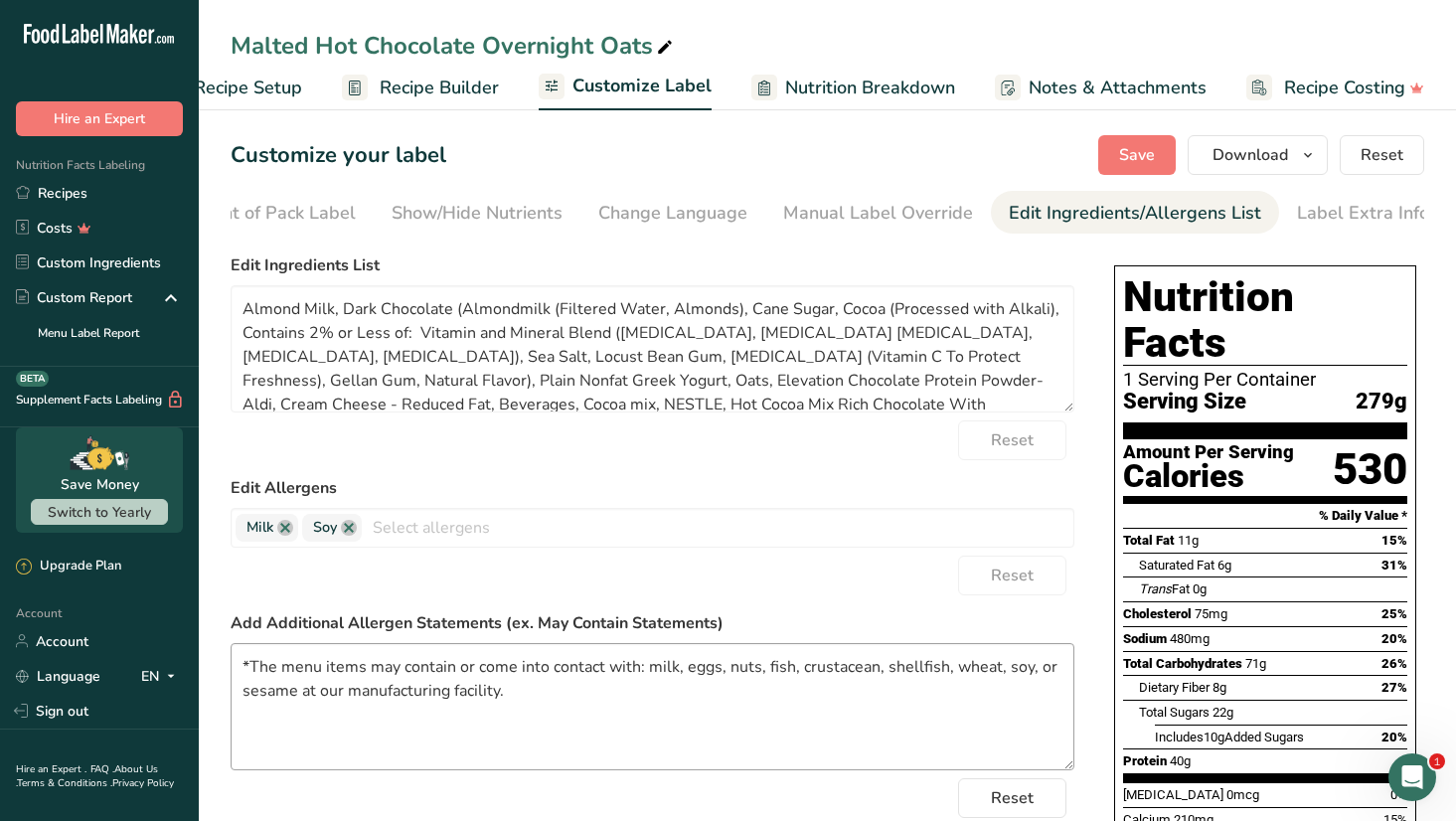 scroll, scrollTop: 0, scrollLeft: 250, axis: horizontal 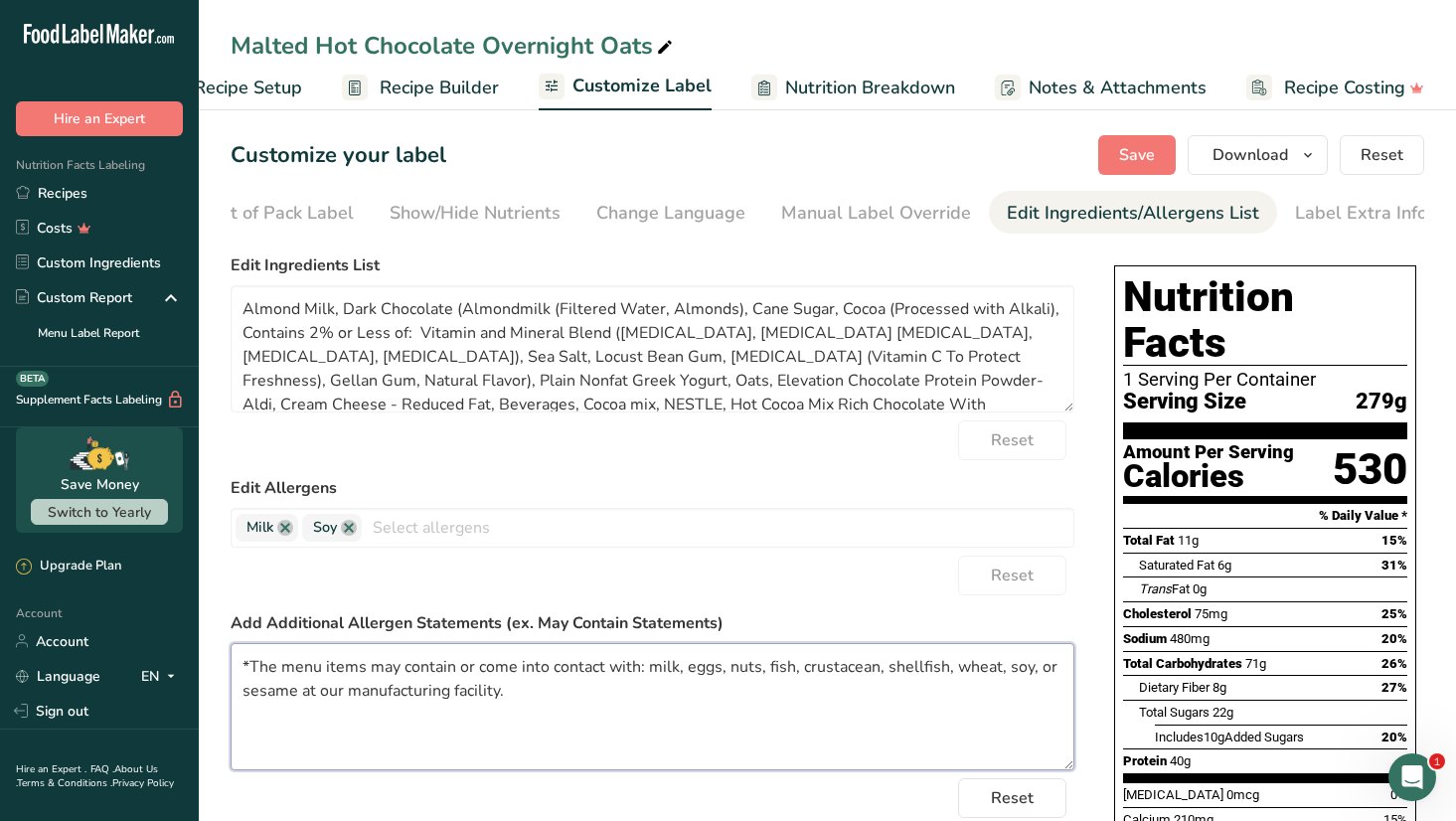 drag, startPoint x: 512, startPoint y: 696, endPoint x: 211, endPoint y: 659, distance: 303.2656 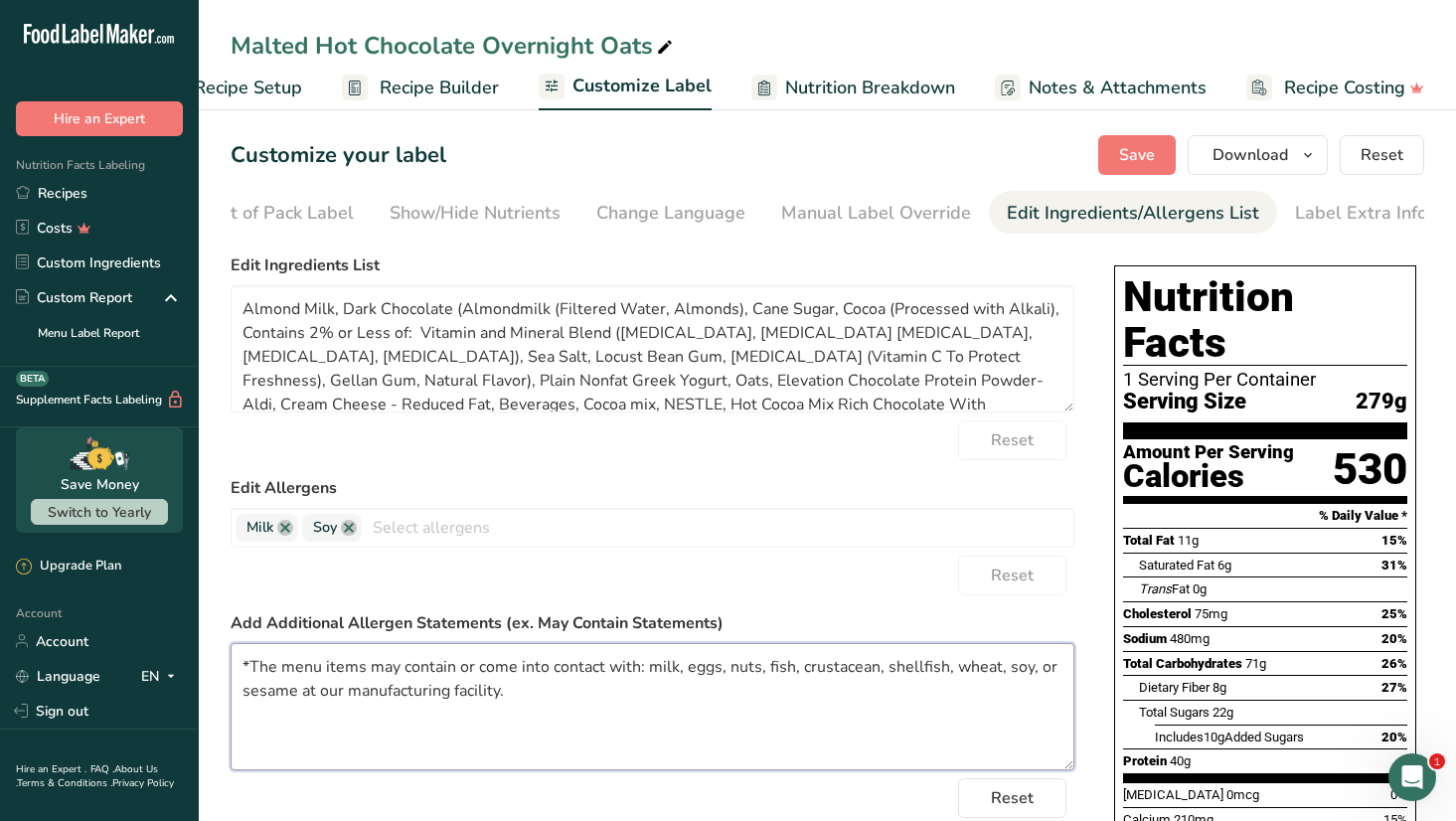 click on "Customize your label
Save
Download
Choose what to show on your downloaded label
Recipe Name to appear above label
Nutrition Facts Panel
Ingredient Statement List
Allergen Declaration/ Allergy Statement
Business Address
Label Notes
Recipe Tags
Recipe Card QR Code
Front of Pack Label
Download
PNG
PNG
BMP
SVG
PDF
TXT
Reset
Choose Label Style
Front of Pack Label
Show/Hide Nutrients
Change Language
Manual Label Override
Edit Ingredients/Allergens List
Label Extra Info" at bounding box center [827, 840] 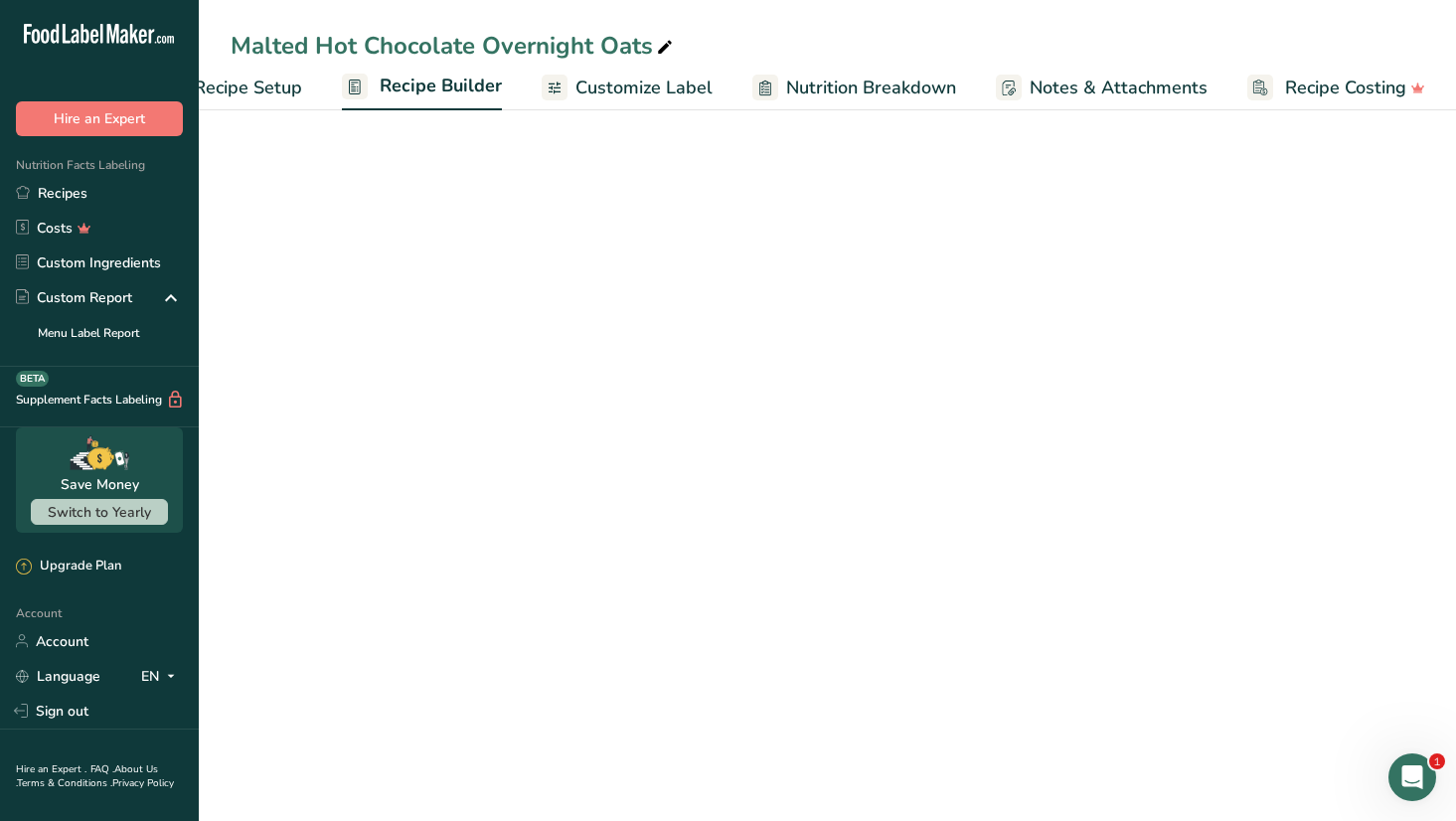 scroll, scrollTop: 0, scrollLeft: 75, axis: horizontal 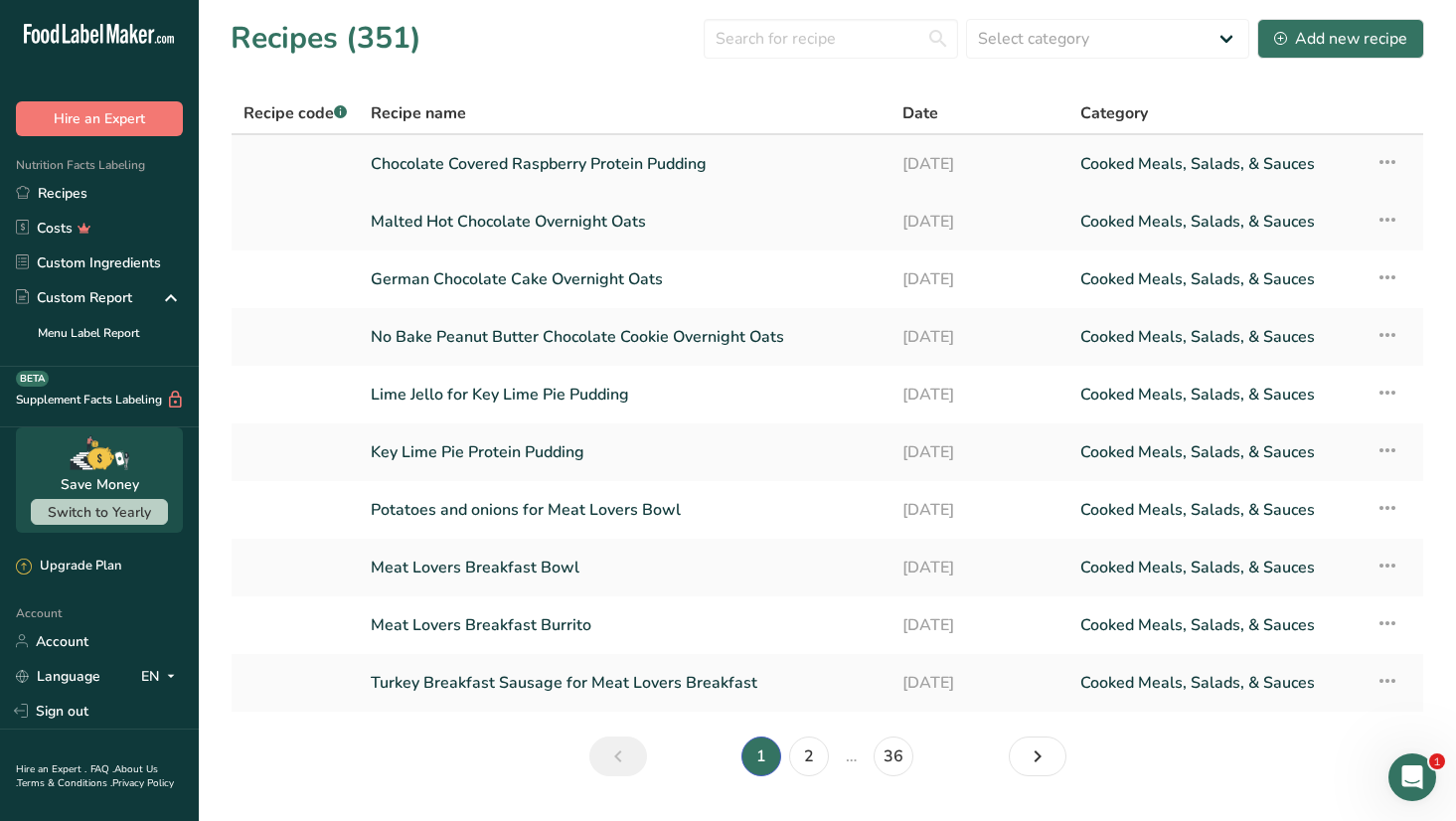 click on "Chocolate Covered Raspberry Protein Pudding" at bounding box center [624, 164] 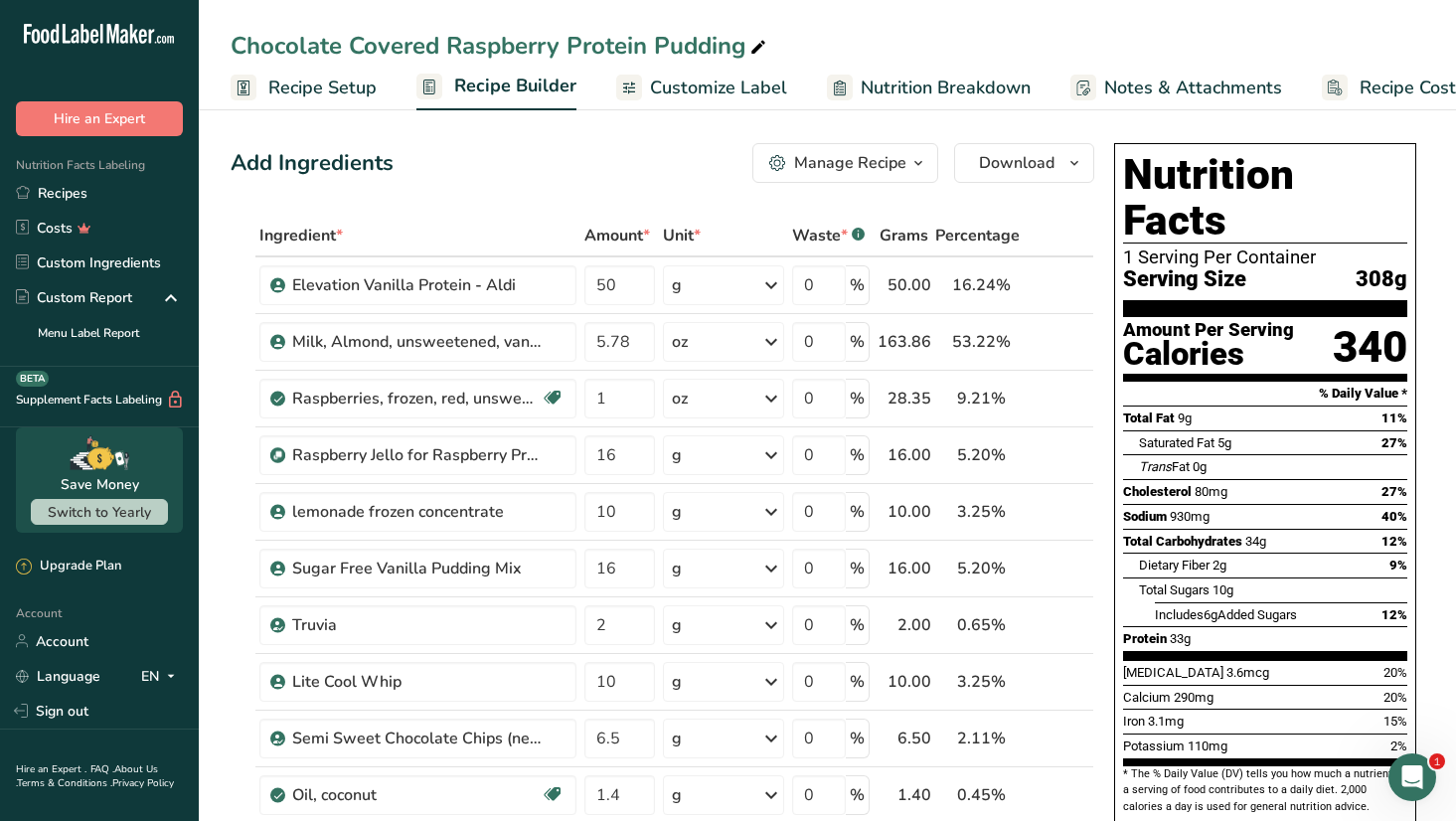 click on "Customize Label" at bounding box center (719, 87) 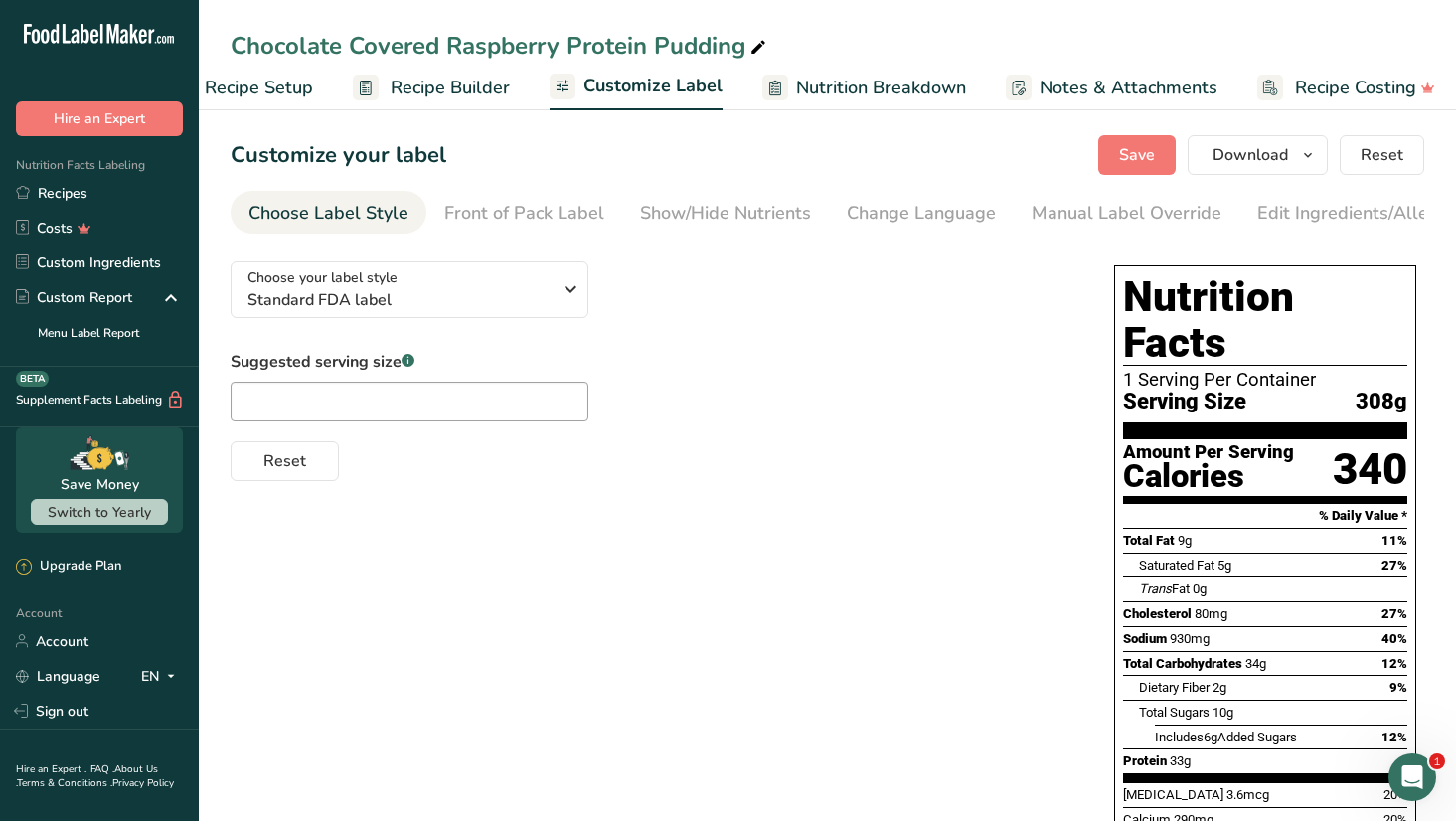 scroll, scrollTop: 0, scrollLeft: 75, axis: horizontal 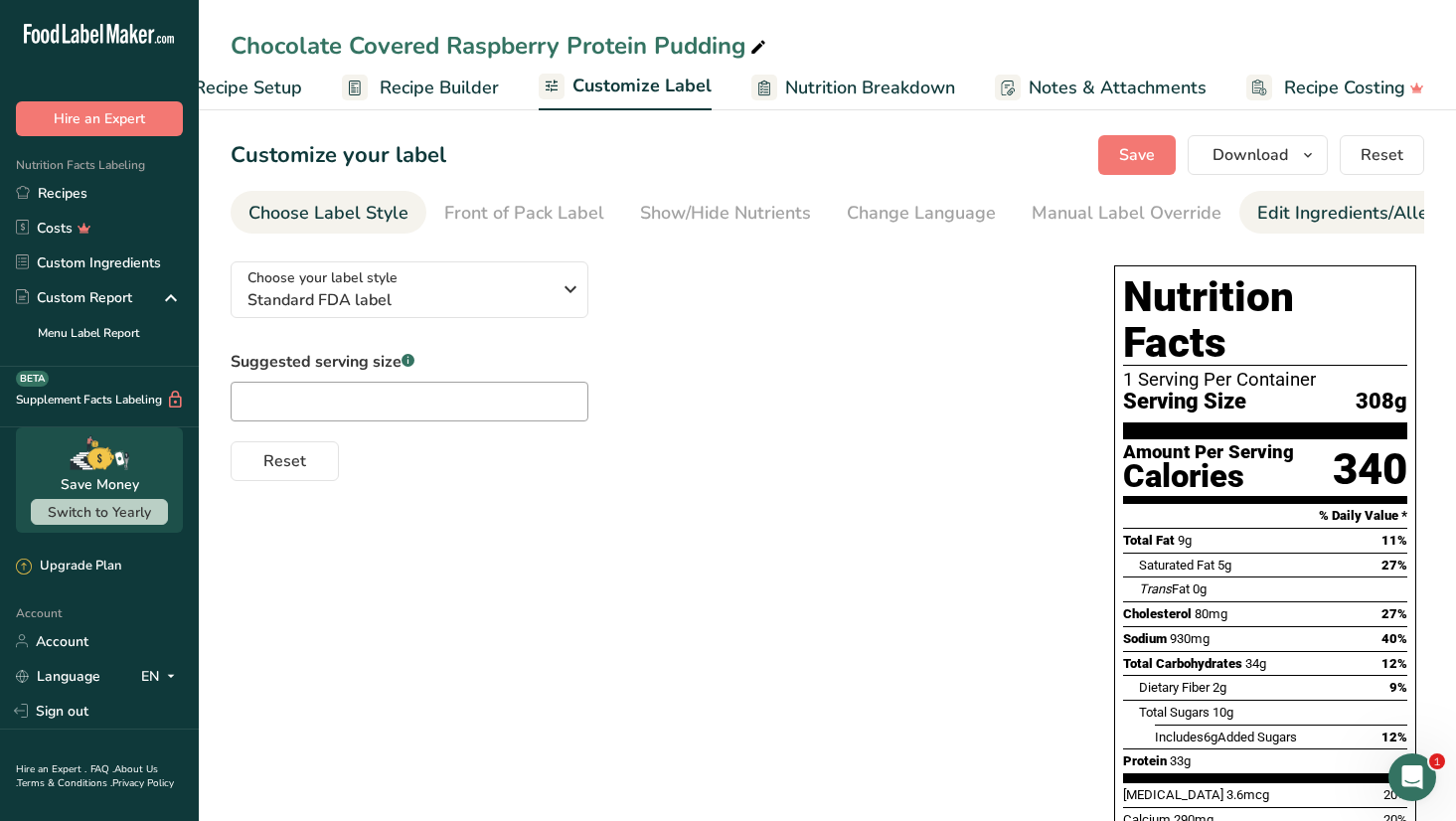 click on "Edit Ingredients/Allergens List" at bounding box center [1383, 213] 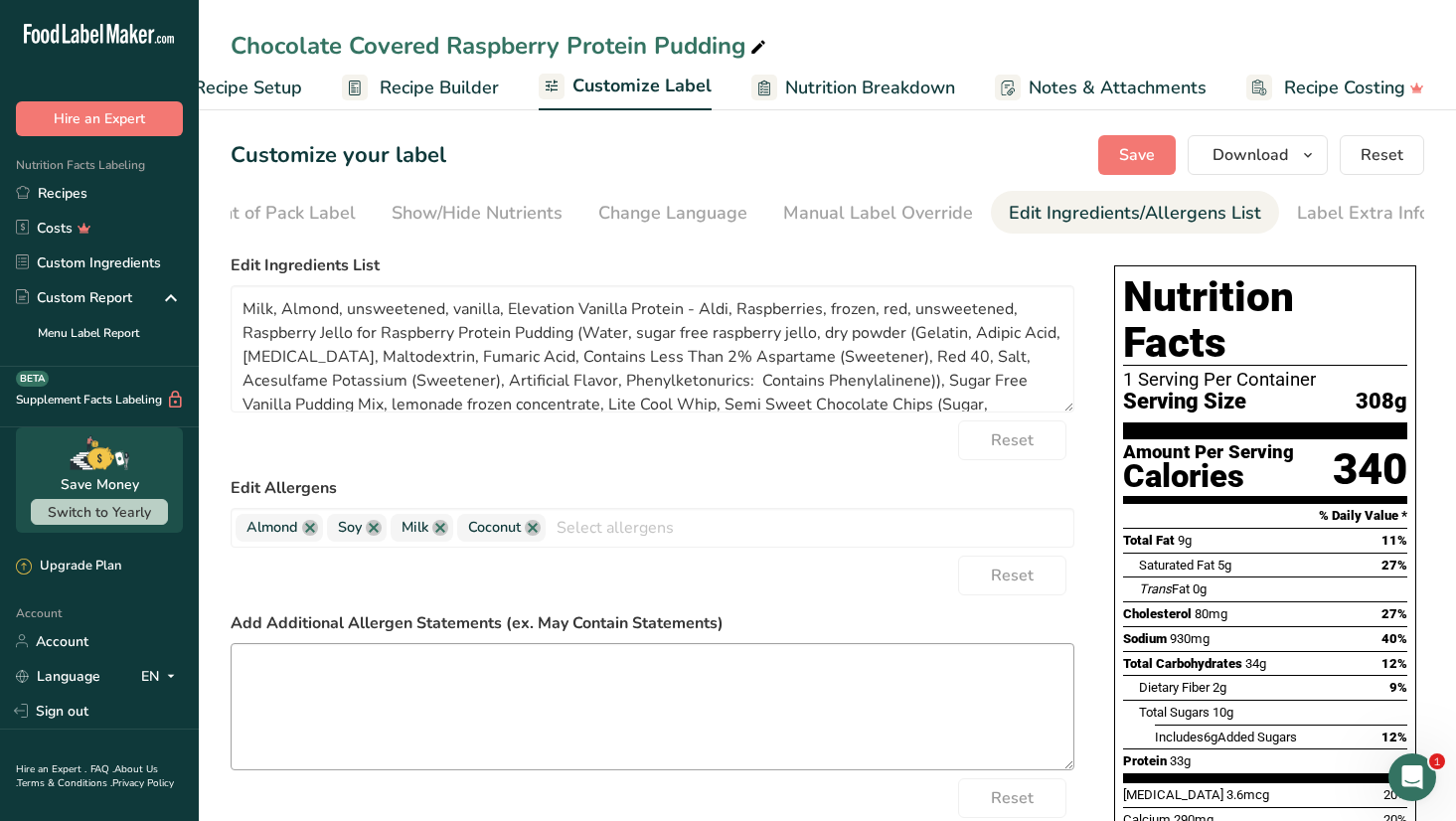 scroll, scrollTop: 0, scrollLeft: 250, axis: horizontal 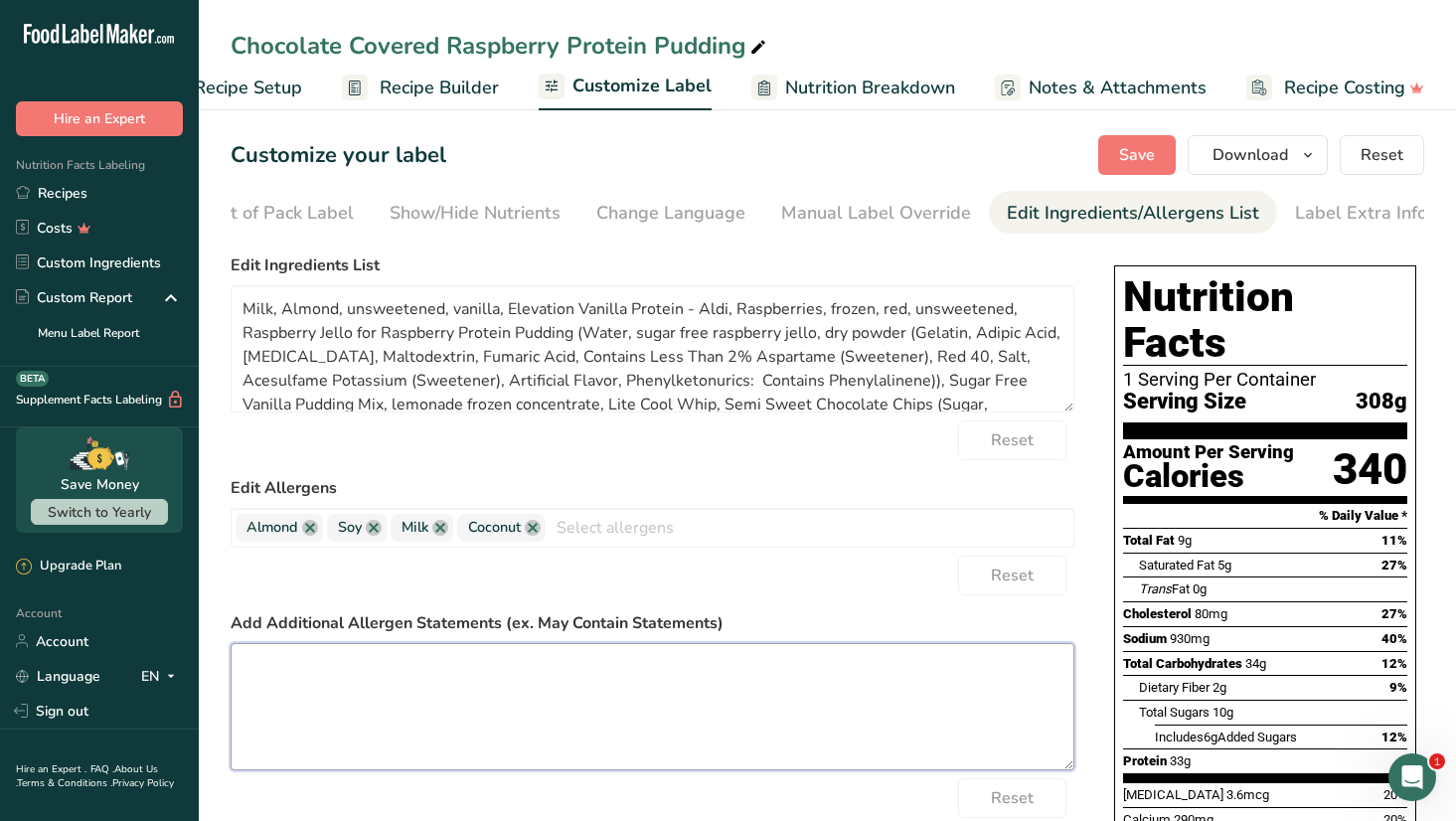 click at bounding box center (652, 707) 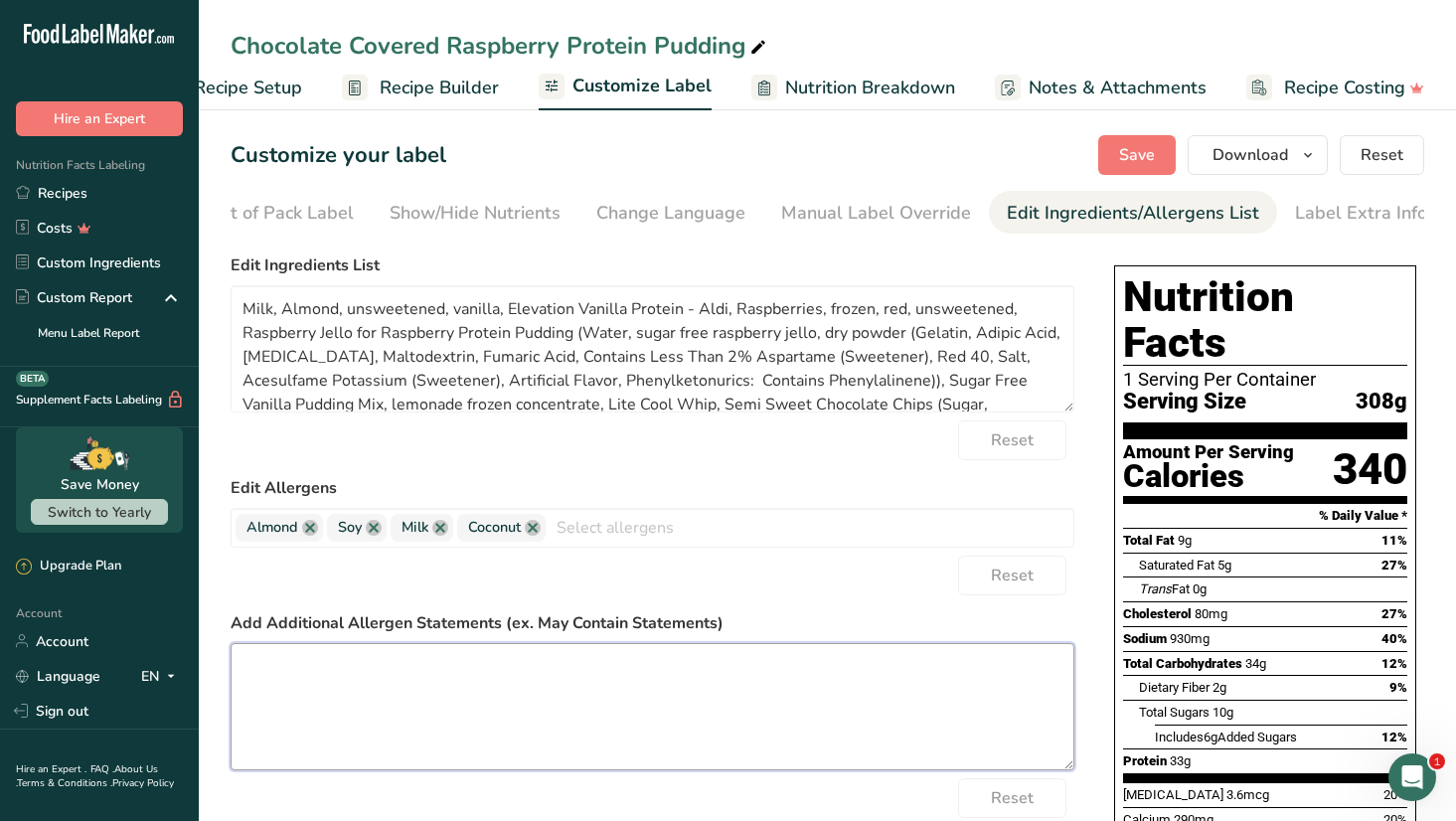 paste on "*The menu items may contain or come into contact with: milk, eggs, nuts, fish, crustacean, shellfish, wheat, soy, or sesame at our manufacturing facility." 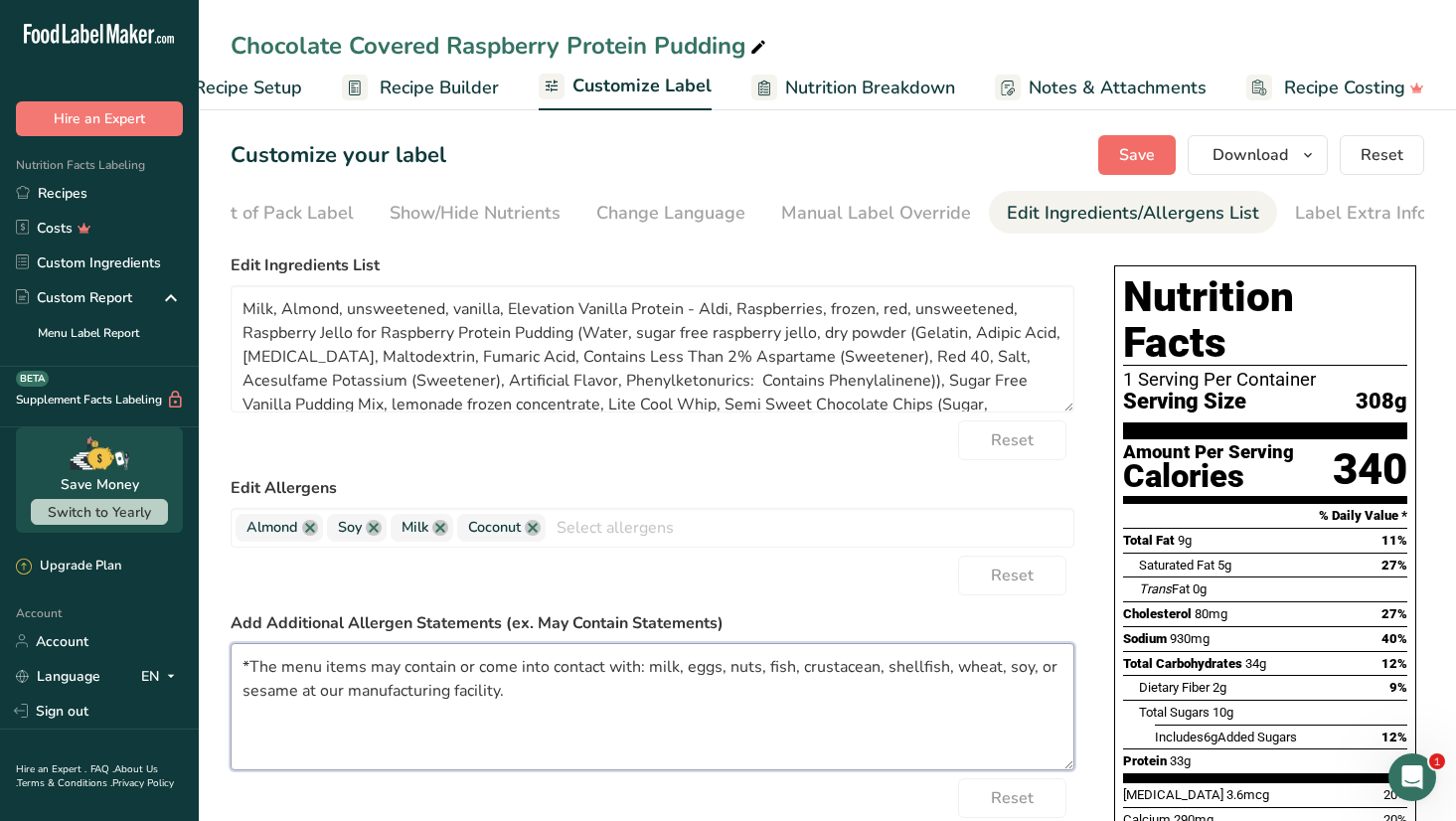 type on "*The menu items may contain or come into contact with: milk, eggs, nuts, fish, crustacean, shellfish, wheat, soy, or sesame at our manufacturing facility." 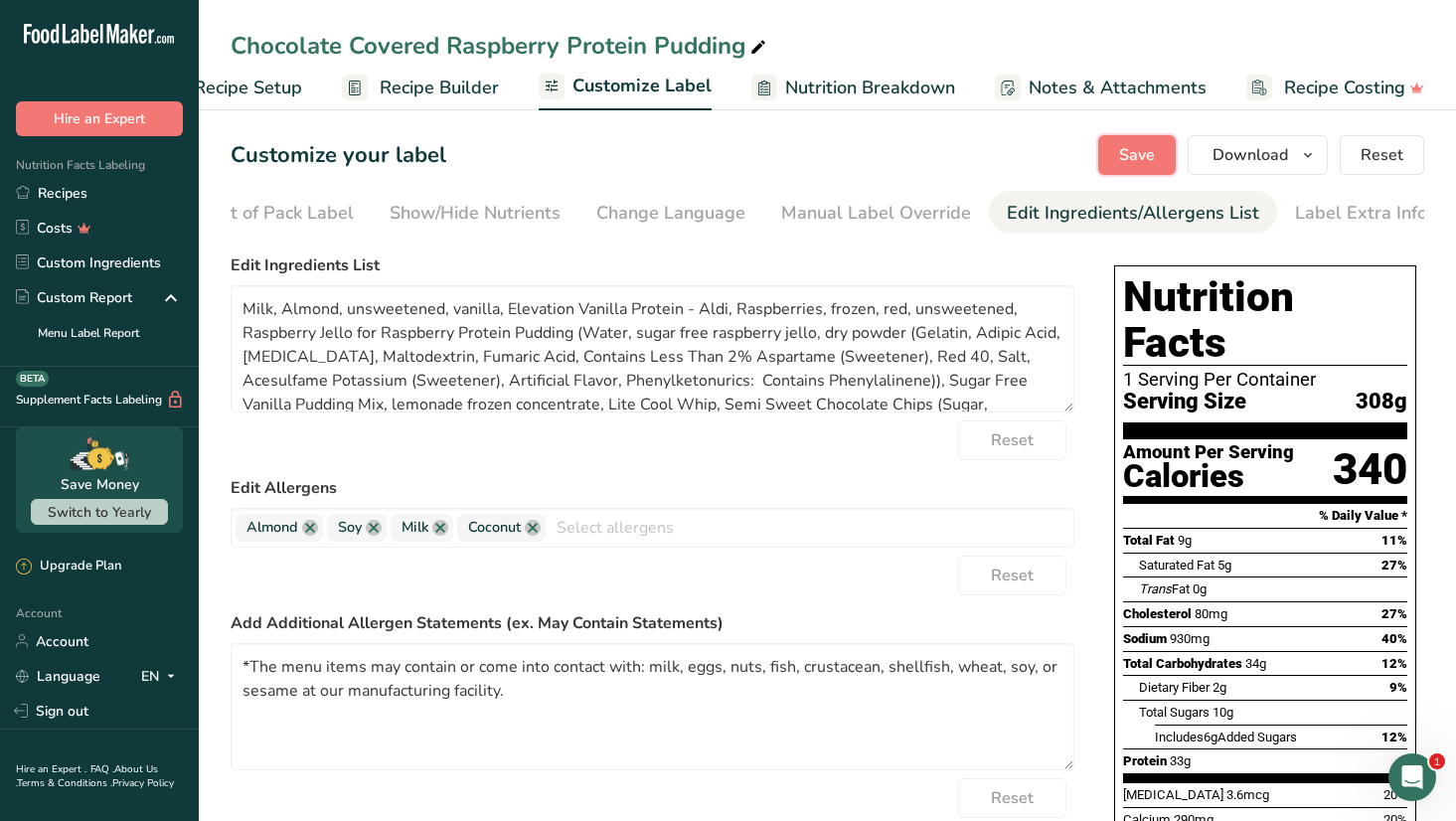 click on "Save" at bounding box center (1137, 155) 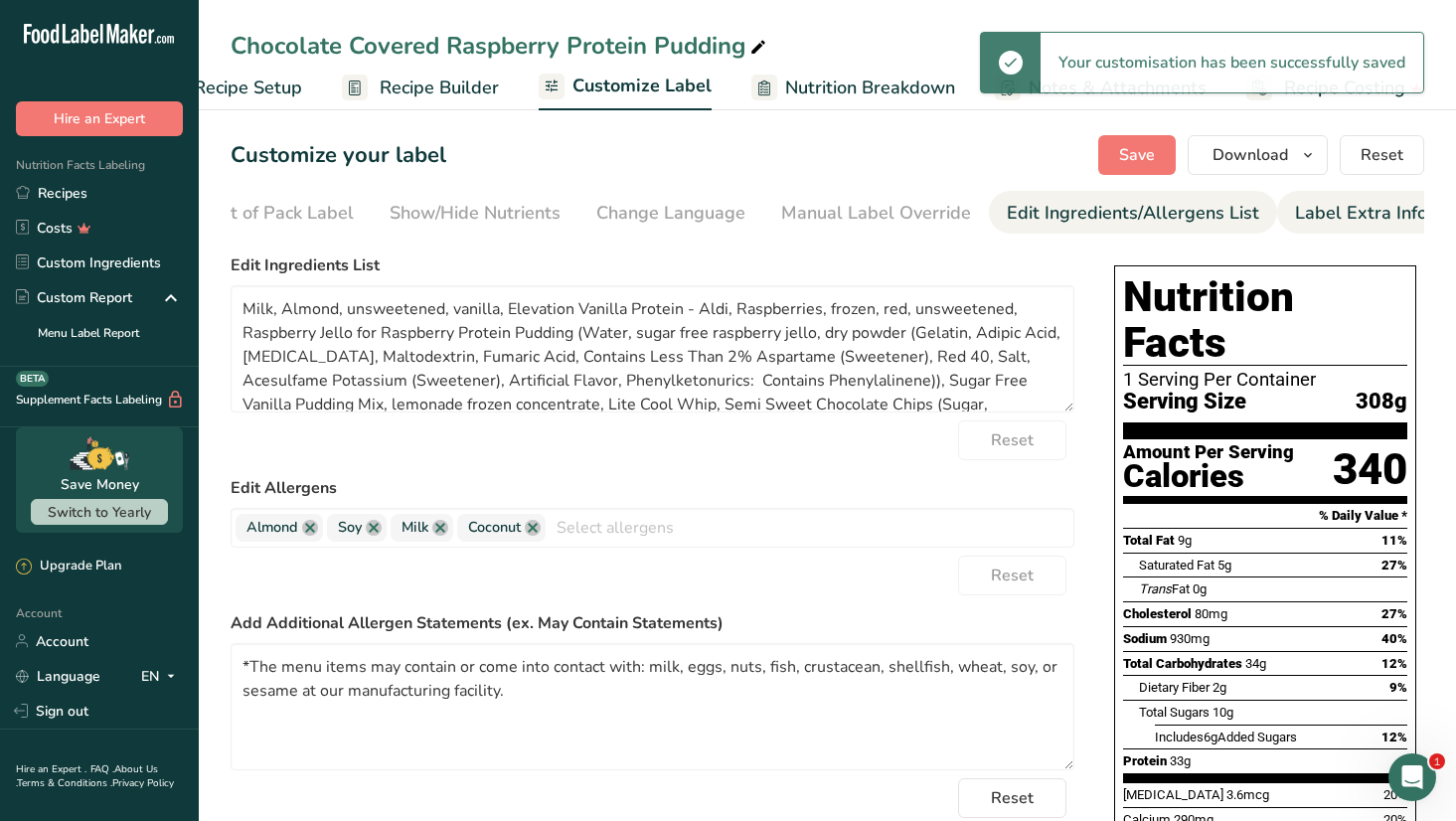 click on "Label Extra Info" at bounding box center [1361, 213] 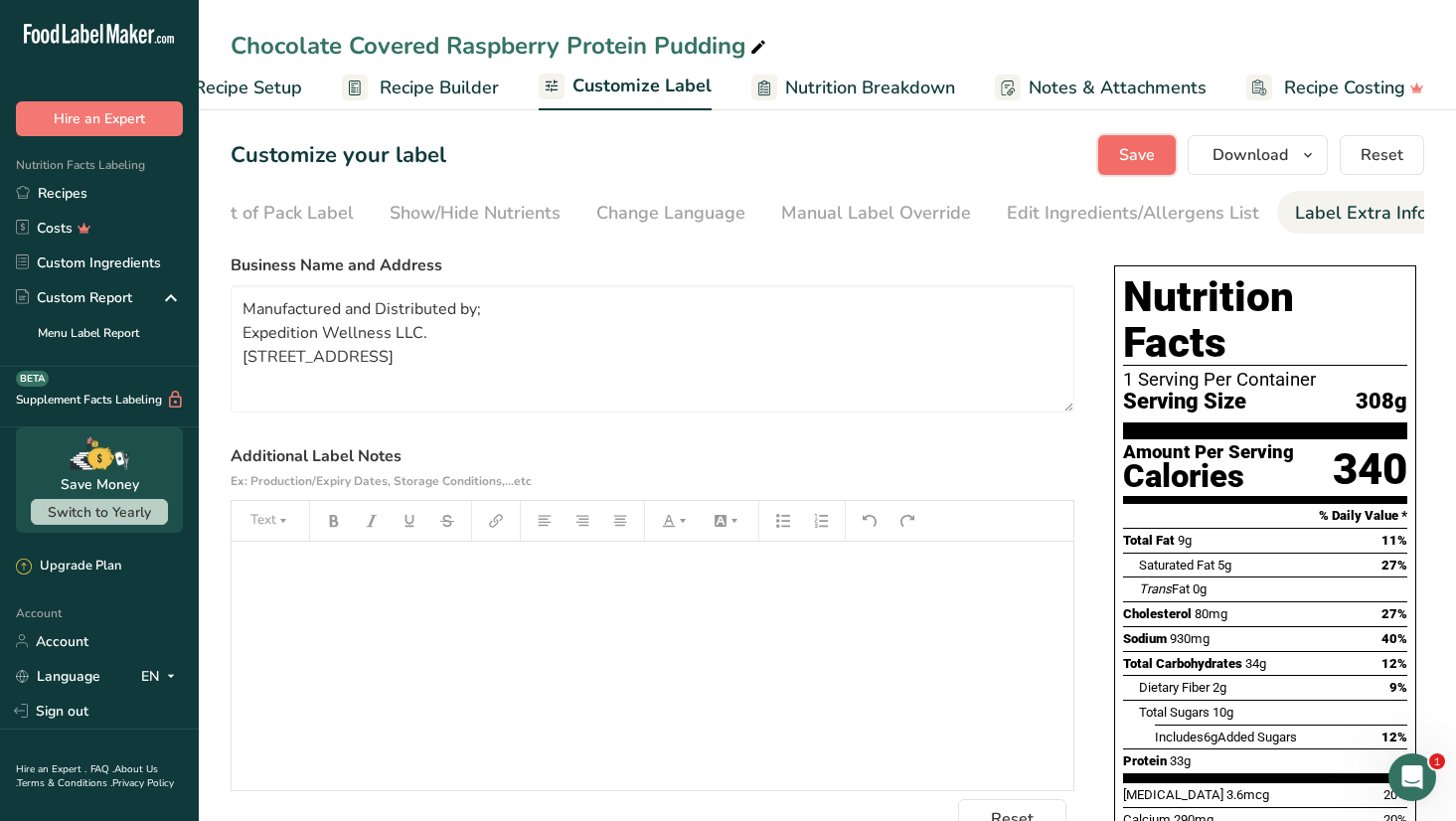 click on "Save" at bounding box center [1137, 155] 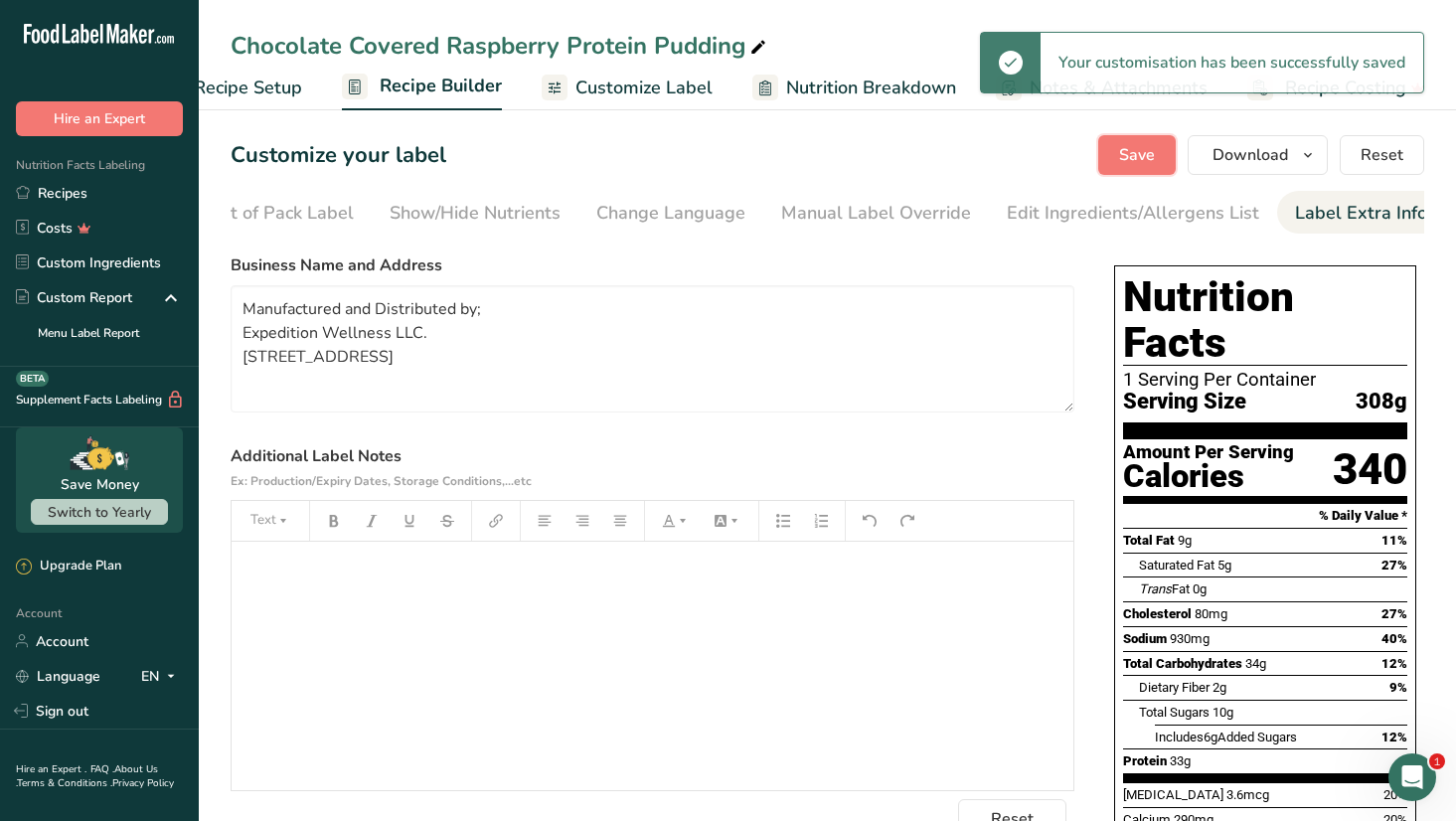 scroll, scrollTop: 0, scrollLeft: 75, axis: horizontal 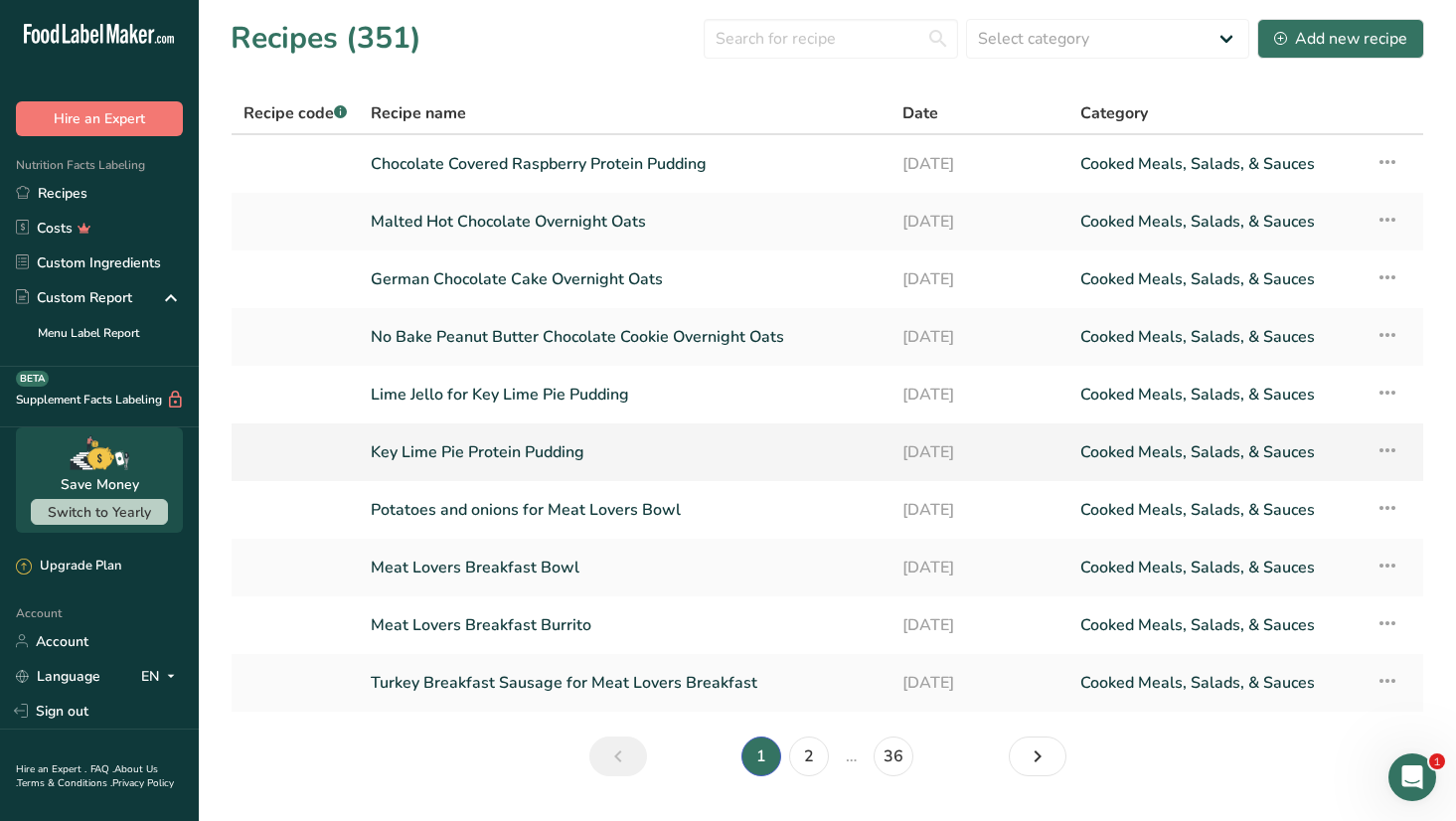 click on "Key Lime Pie Protein Pudding" at bounding box center [624, 452] 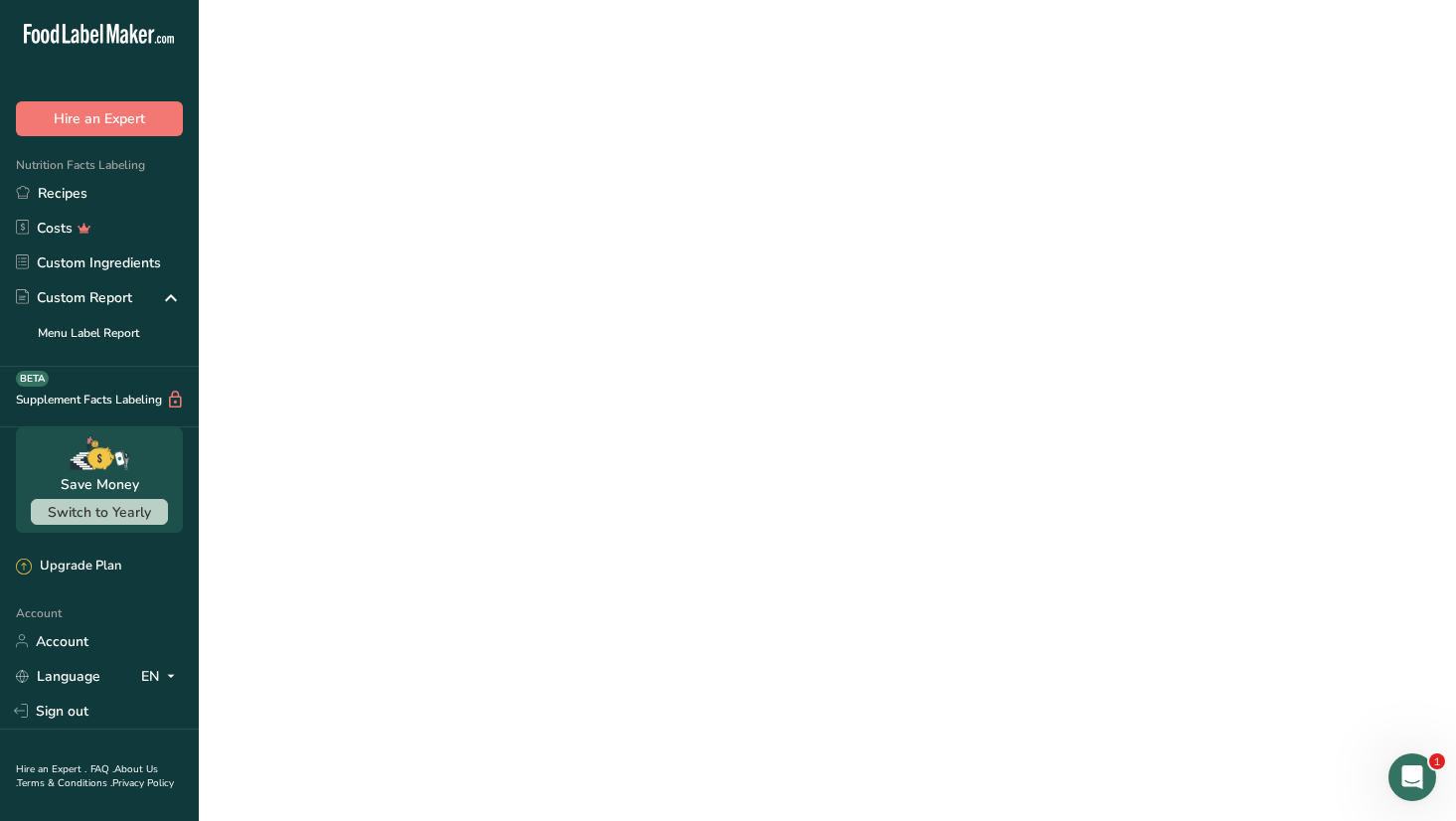 click on "Key Lime Pie Protein Pudding" at bounding box center (624, 452) 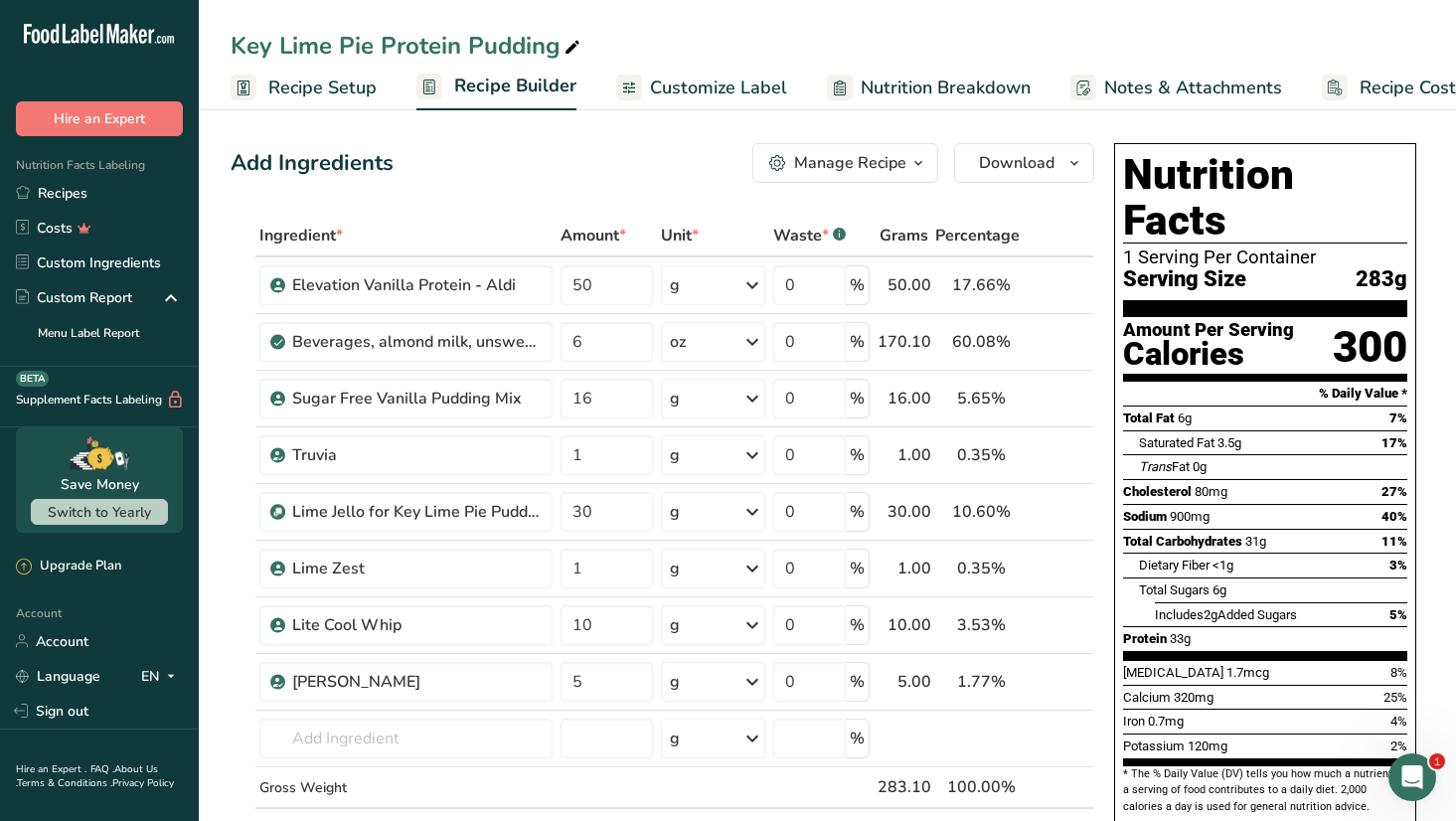click on "Customize Label" at bounding box center (719, 87) 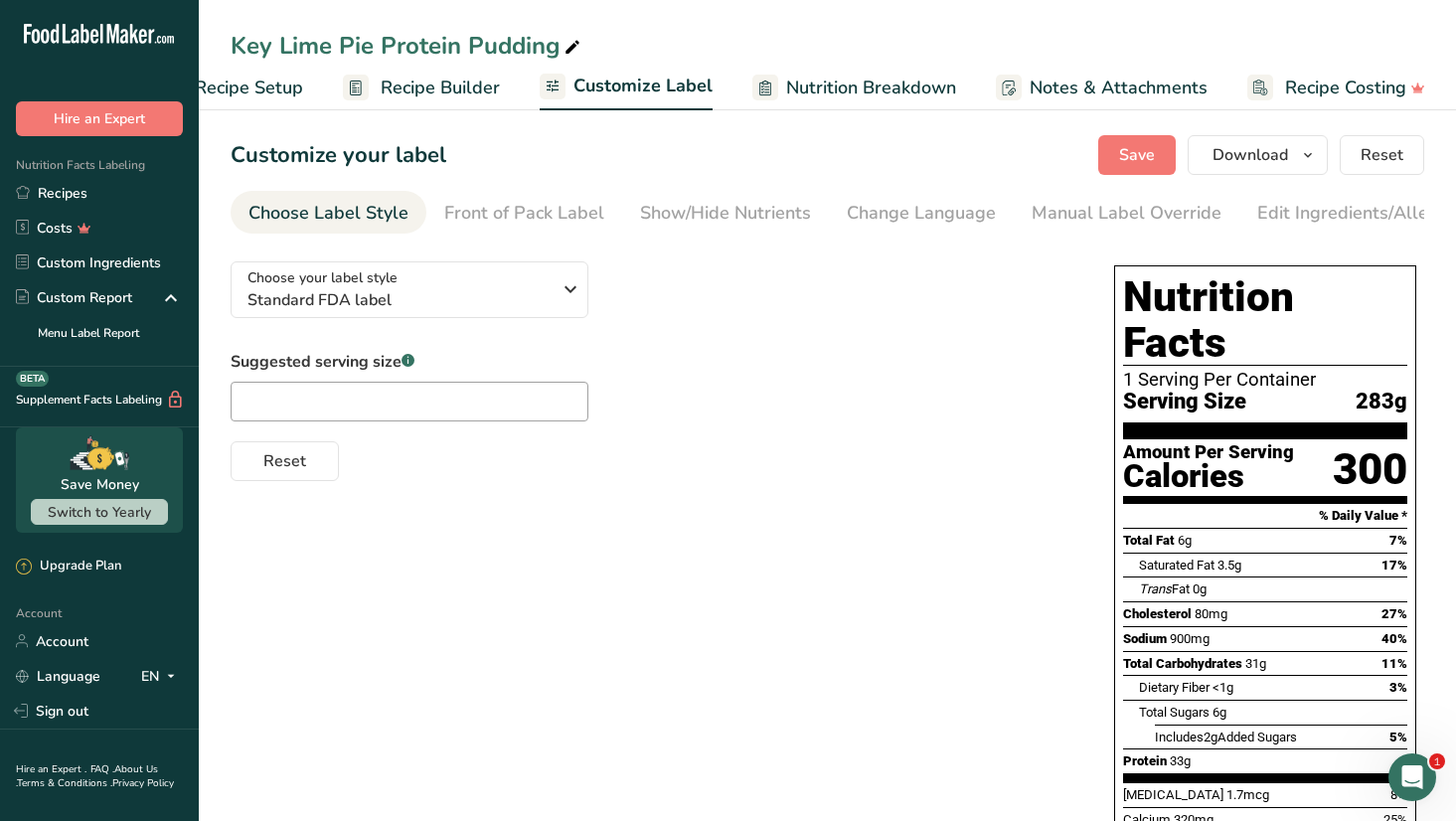 scroll, scrollTop: 0, scrollLeft: 75, axis: horizontal 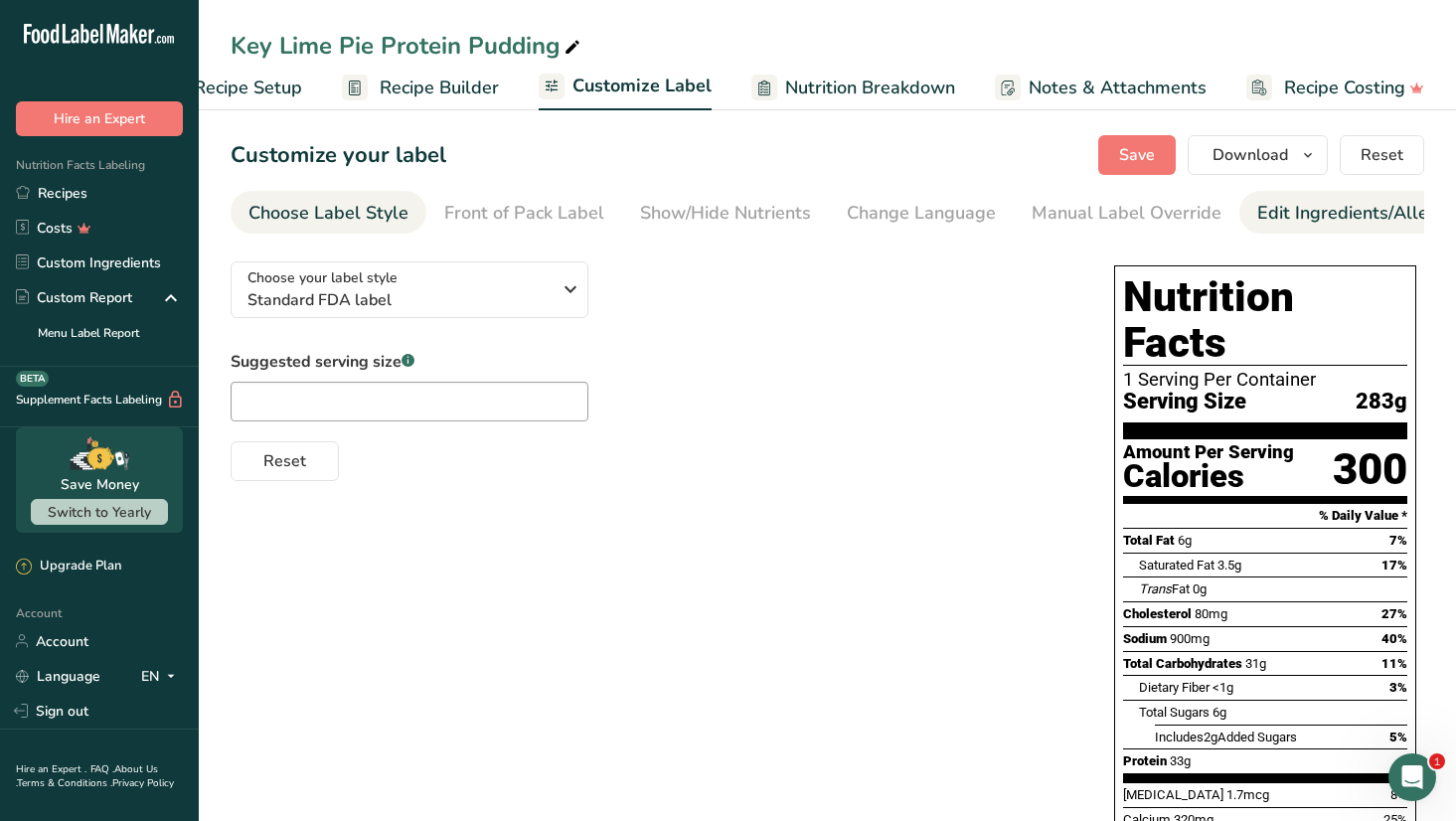 click on "Edit Ingredients/Allergens List" at bounding box center (1383, 213) 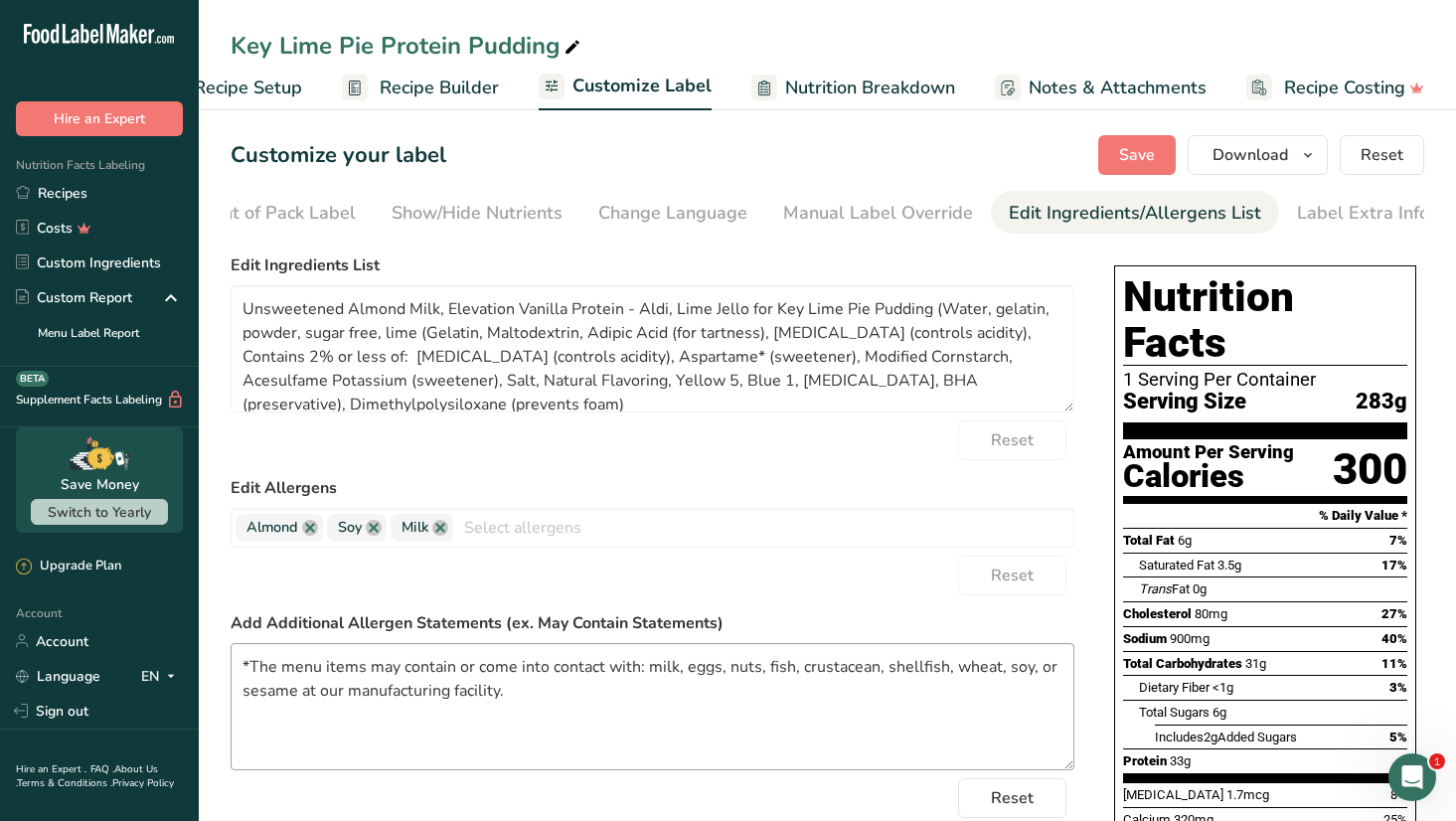 scroll, scrollTop: 0, scrollLeft: 250, axis: horizontal 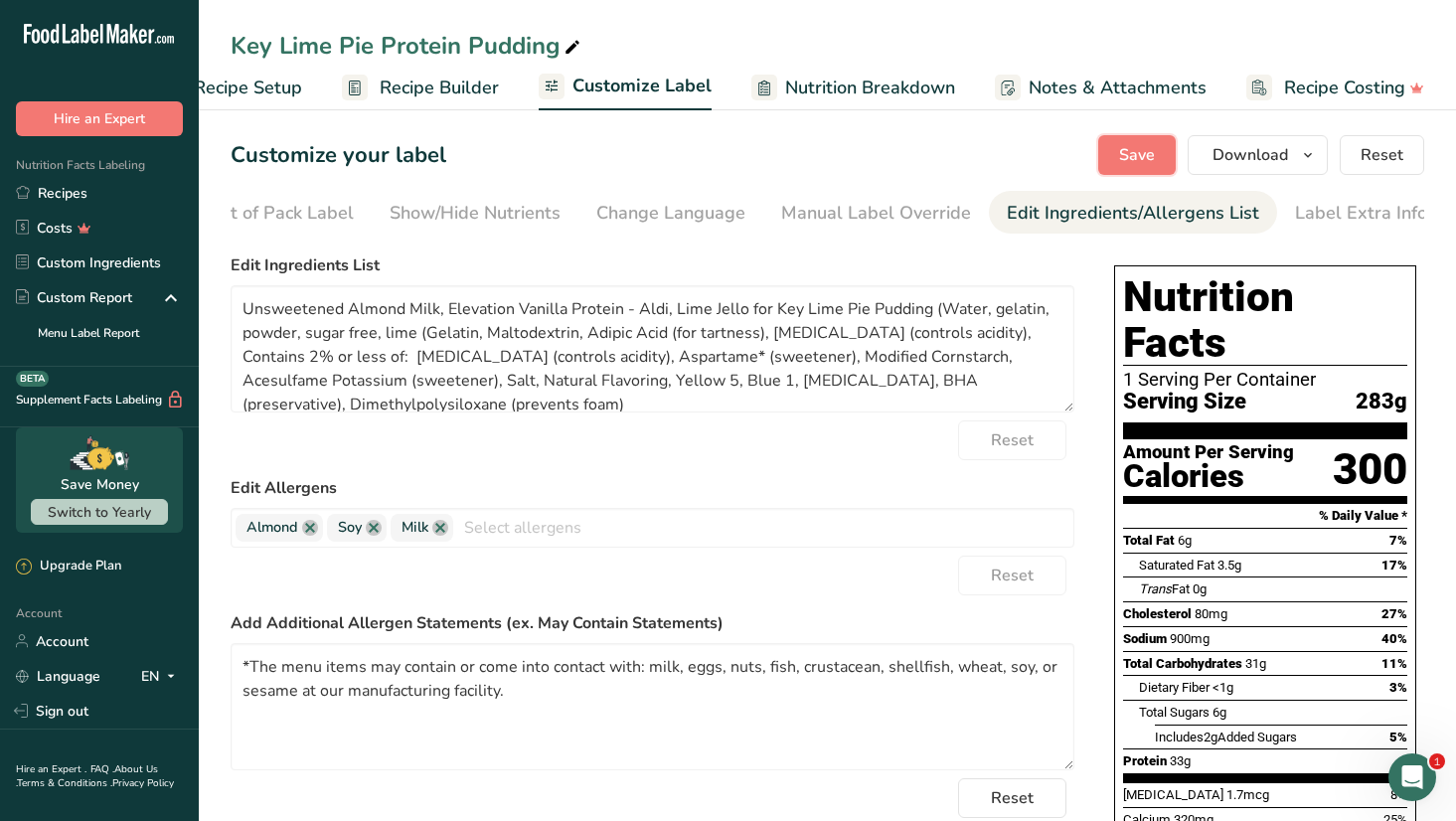 click on "Save" at bounding box center [1137, 155] 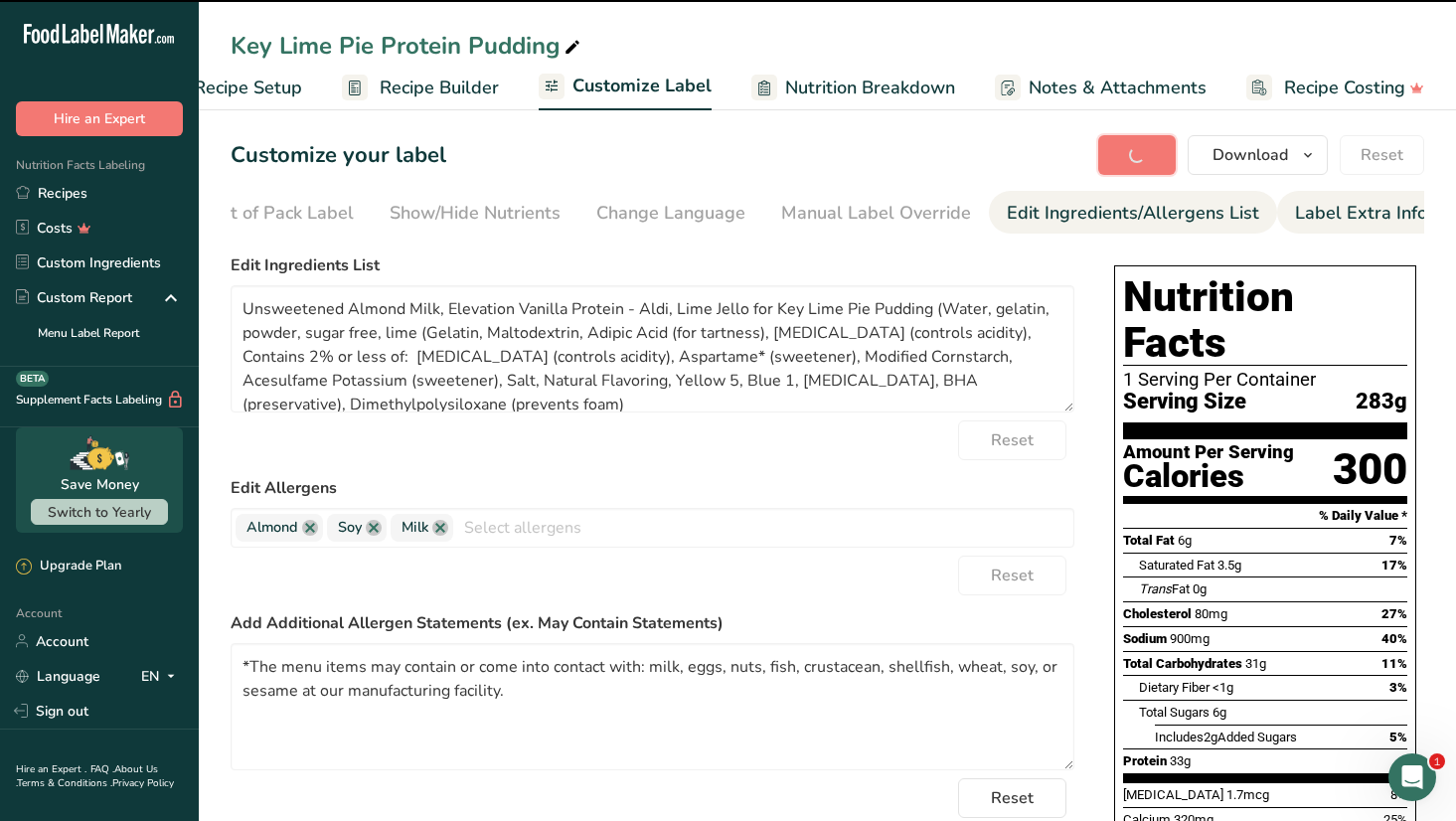 type on "Unsweetened Almond Milk, Elevation Vanilla Protein - Aldi, Lime Jello for Key Lime Pie Pudding (Water, gelatin, powder, sugar free, lime (Gelatin, Maltodextrin, Adipic Acid (for tartness), Potassium Citrate (controls acidity), Contains 2% or less of:  Sodium Citrate (controls acidity), Aspartame* (sweetener), Modified Cornstarch, Acesulfame Potassium (sweetener), Salt, Natural Flavoring, Yellow 5, Blue 1, Ascorbic Acid, BHA (preservative), Dimethylpolysiloxane (prevents foam)
*Phenylketonurics:  Contains Pheynylalanine)), Sugar Free Vanilla Pudding Mix, Lite Cool Whip, Graham Cracker, Lime Zest, Truvia (erythritol, chicory root fiber, stevia leaf extract)" 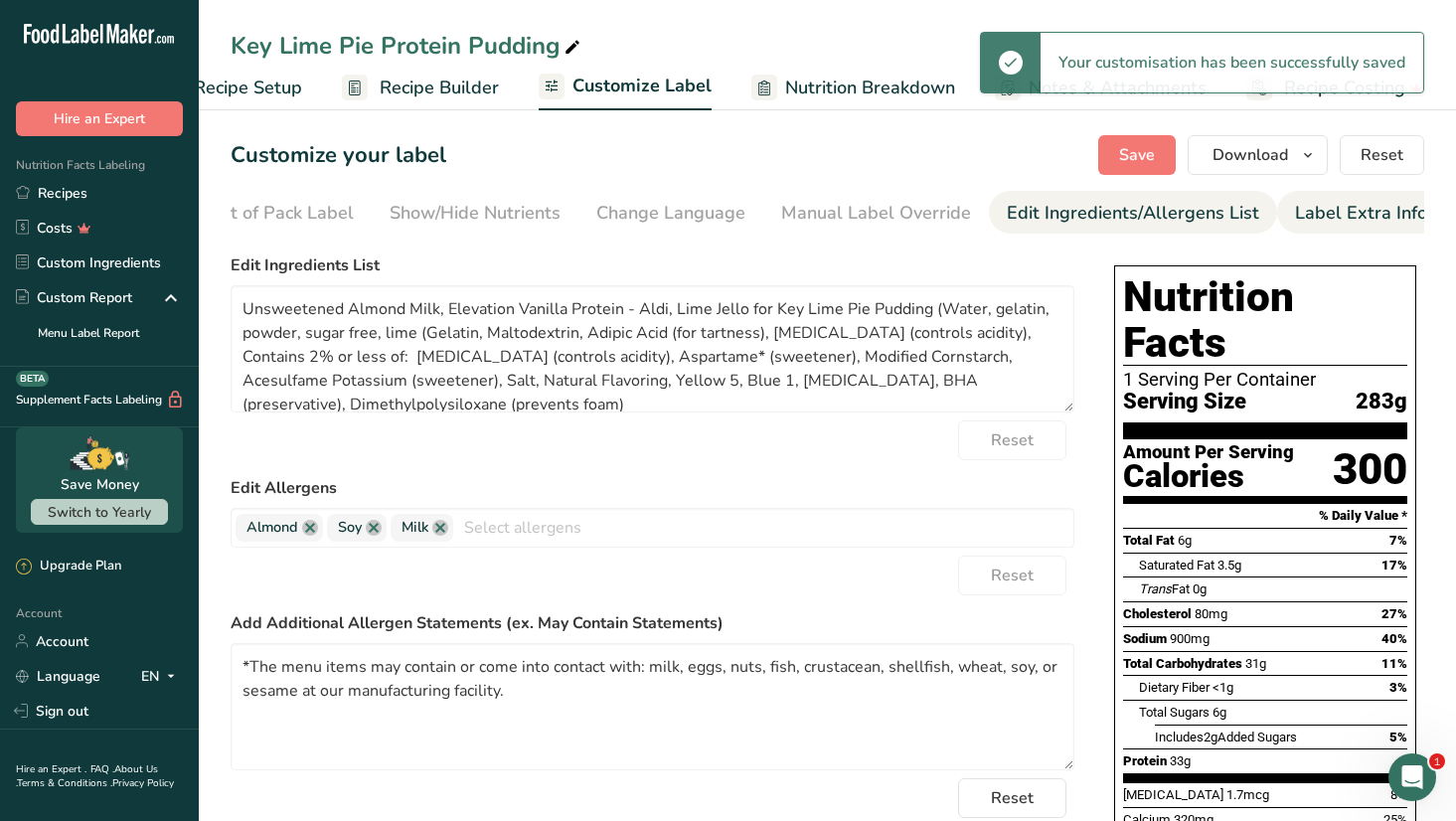 click on "Label Extra Info" at bounding box center [1361, 213] 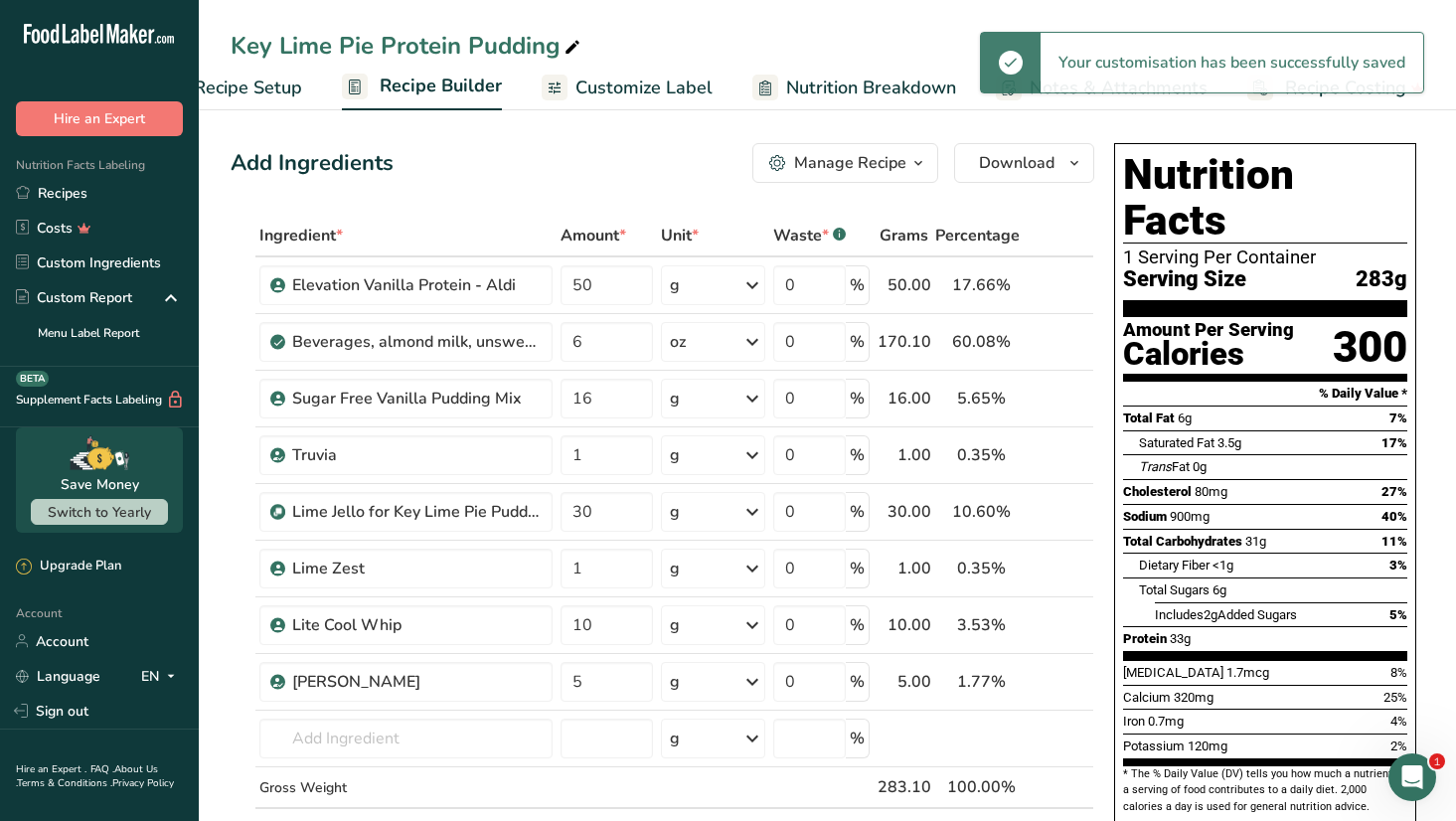 scroll, scrollTop: 0, scrollLeft: 75, axis: horizontal 